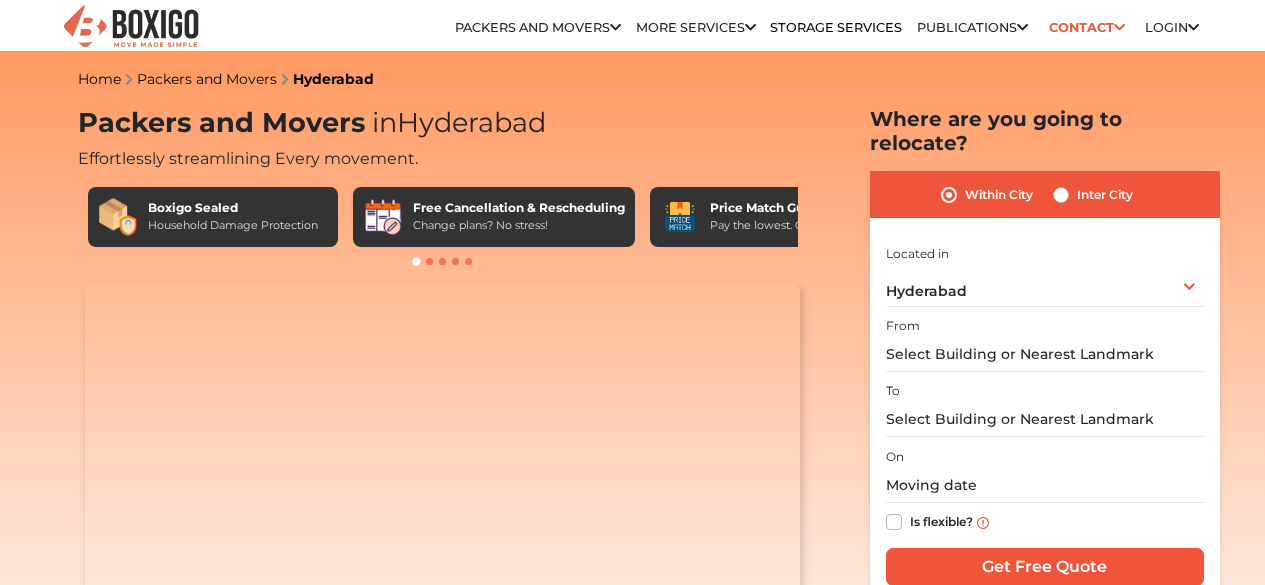 scroll, scrollTop: 0, scrollLeft: 0, axis: both 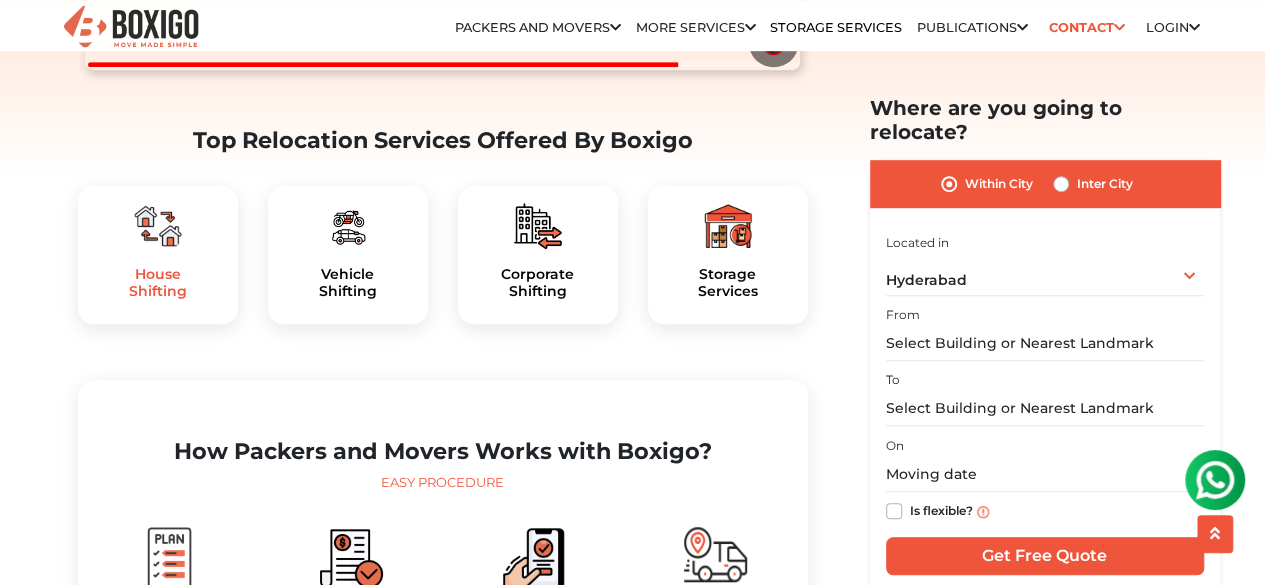 click on "House   Shifting" at bounding box center (158, 283) 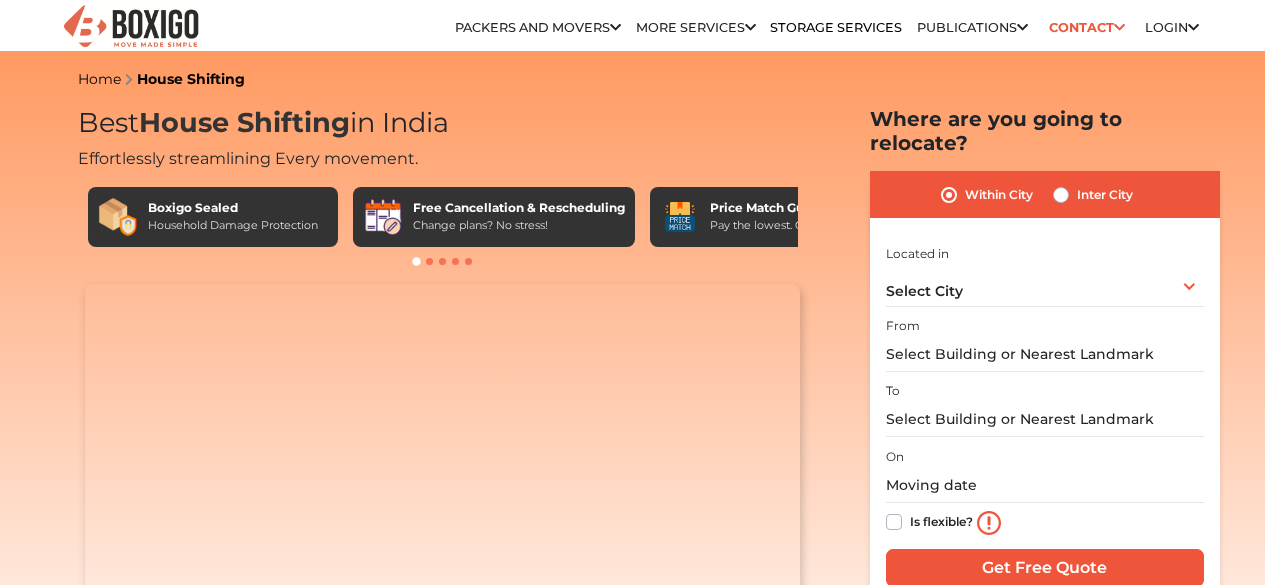 scroll, scrollTop: 0, scrollLeft: 0, axis: both 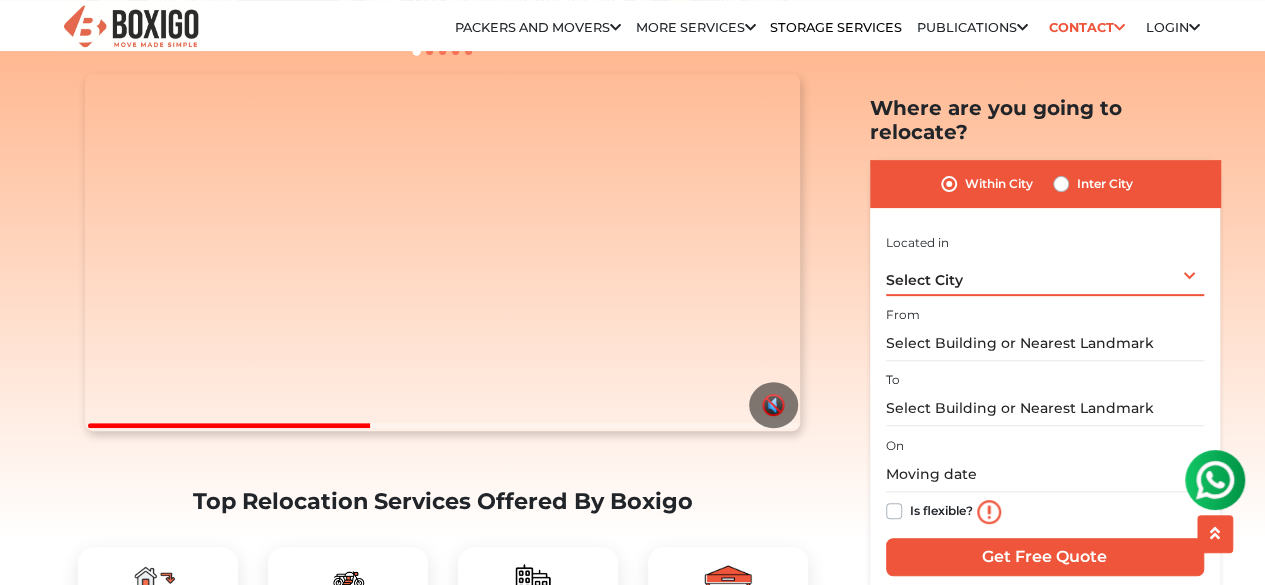 click on "Select City   Select City  [CITY] [CITY] [CITY] [CITY] [CITY] [CITY] [CITY] [CITY] [CITY] [CITY] [CITY] [CITY] [CITY] [CITY] [CITY] [CITY] [CITY] [CITY] [CITY] [CITY] [CITY] [CITY] [CITY] [CITY] [CITY] [CITY] [CITY] [CITY] [CITY] [CITY] [CITY] [CITY] [CITY] [CITY] [CITY]" at bounding box center [1045, 274] 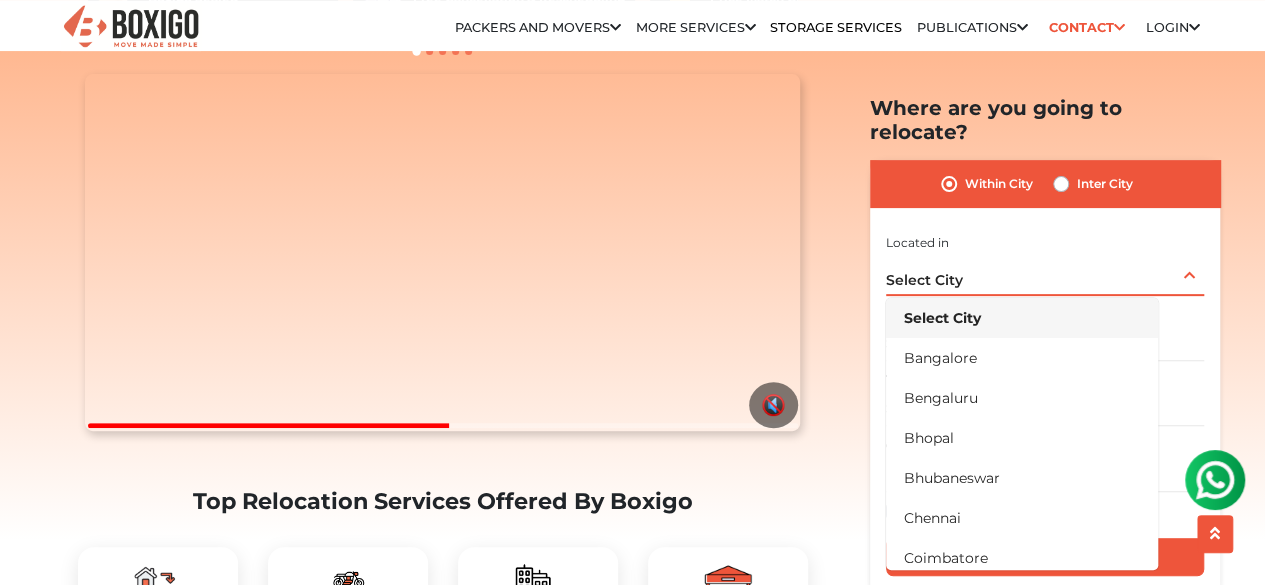 click on "Select City   Select City  [CITY] [CITY] [CITY] [CITY] [CITY] [CITY] [CITY] [CITY] [CITY] [CITY] [CITY] [CITY] [CITY] [CITY] [CITY] [CITY] [CITY] [CITY] [CITY] [CITY] [CITY] [CITY] [CITY] [CITY] [CITY] [CITY] [CITY] [CITY] [CITY] [CITY] [CITY] [CITY] [CITY] [CITY] [CITY]" at bounding box center (1045, 274) 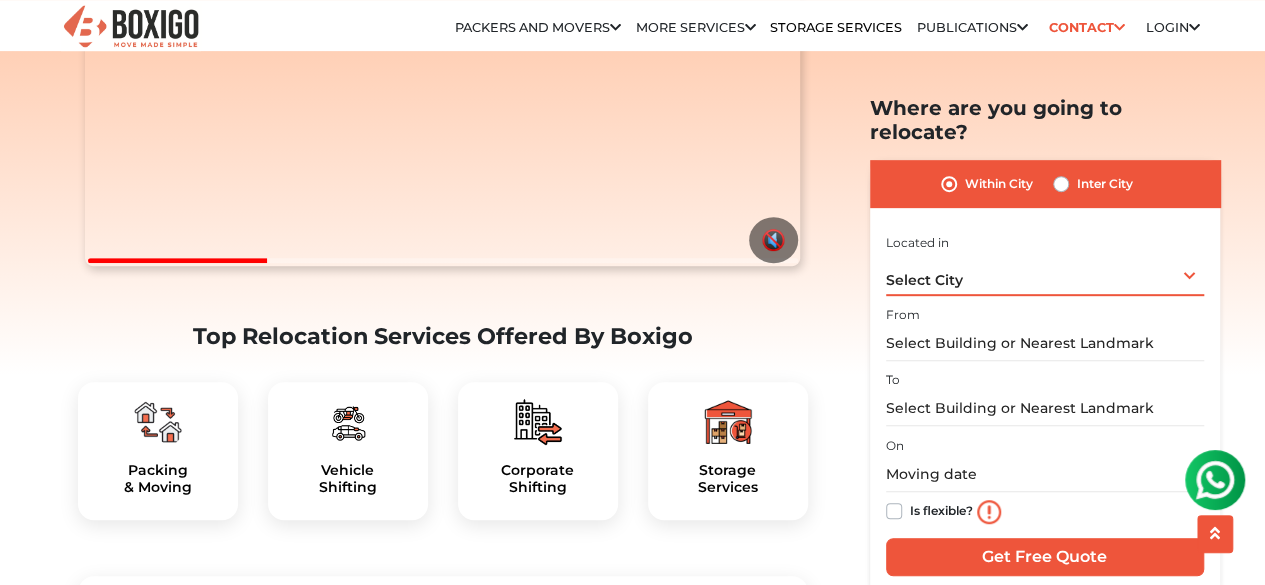 scroll, scrollTop: 376, scrollLeft: 0, axis: vertical 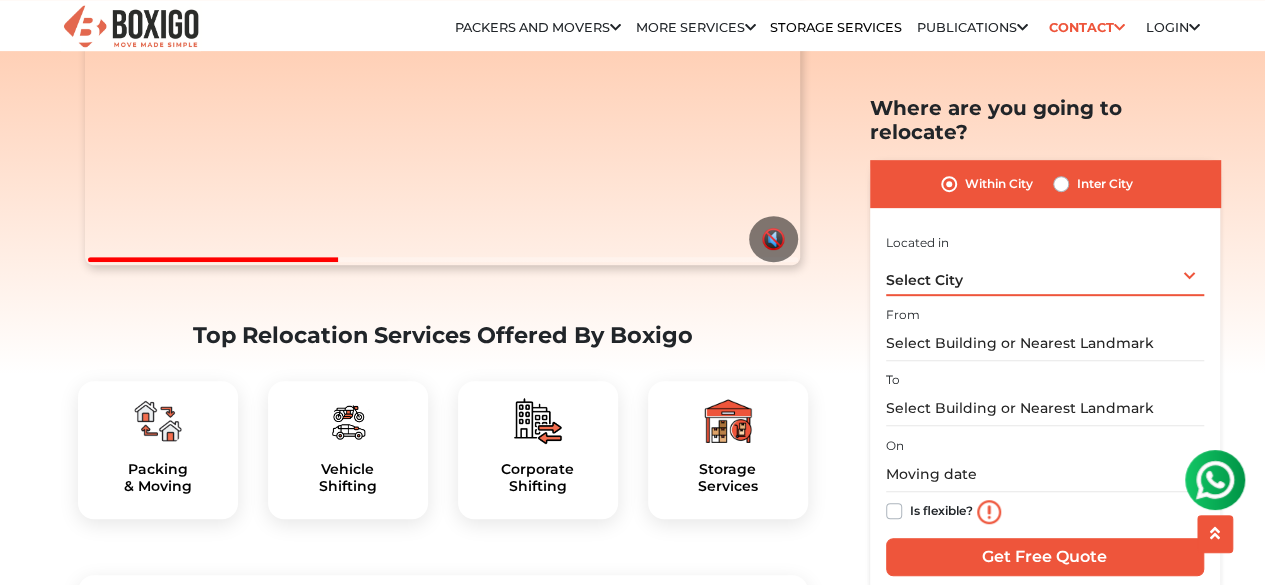 click on "Select City   Select City  [CITY] [CITY] [CITY] [CITY] [CITY] [CITY] [CITY] [CITY] [CITY] [CITY] [CITY] [CITY] [CITY] [CITY] [CITY] [CITY] [CITY] [CITY] [CITY] [CITY] [CITY] [CITY] [CITY] [CITY] [CITY] [CITY] [CITY] [CITY] [CITY] [CITY] [CITY] [CITY] [CITY] [CITY] [CITY]" at bounding box center [1045, 274] 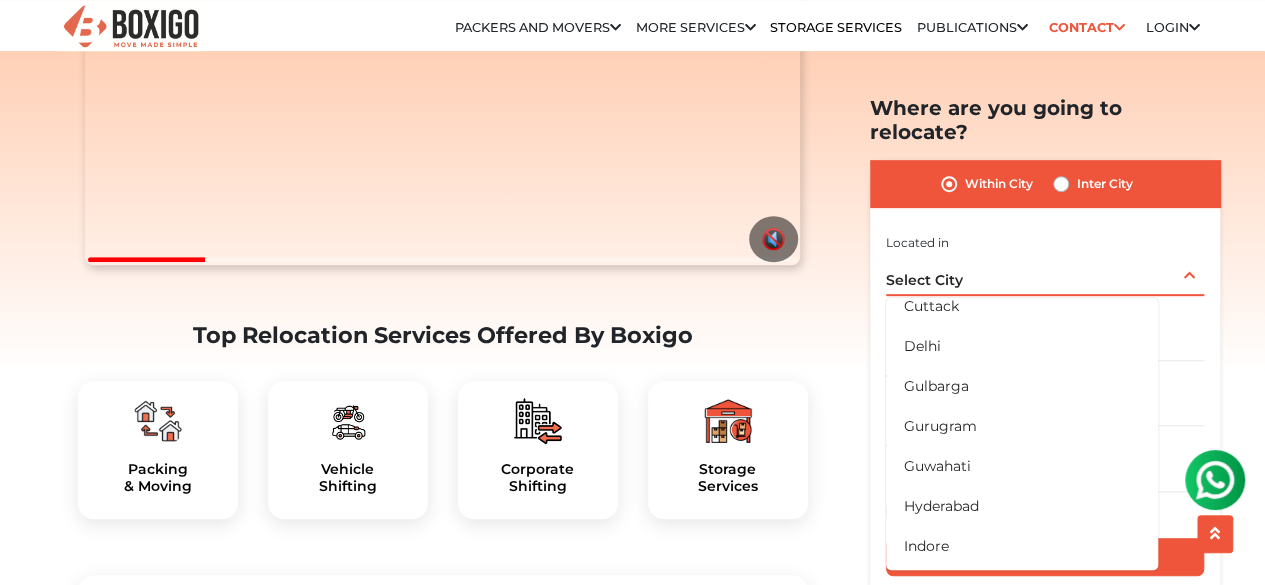 scroll, scrollTop: 290, scrollLeft: 0, axis: vertical 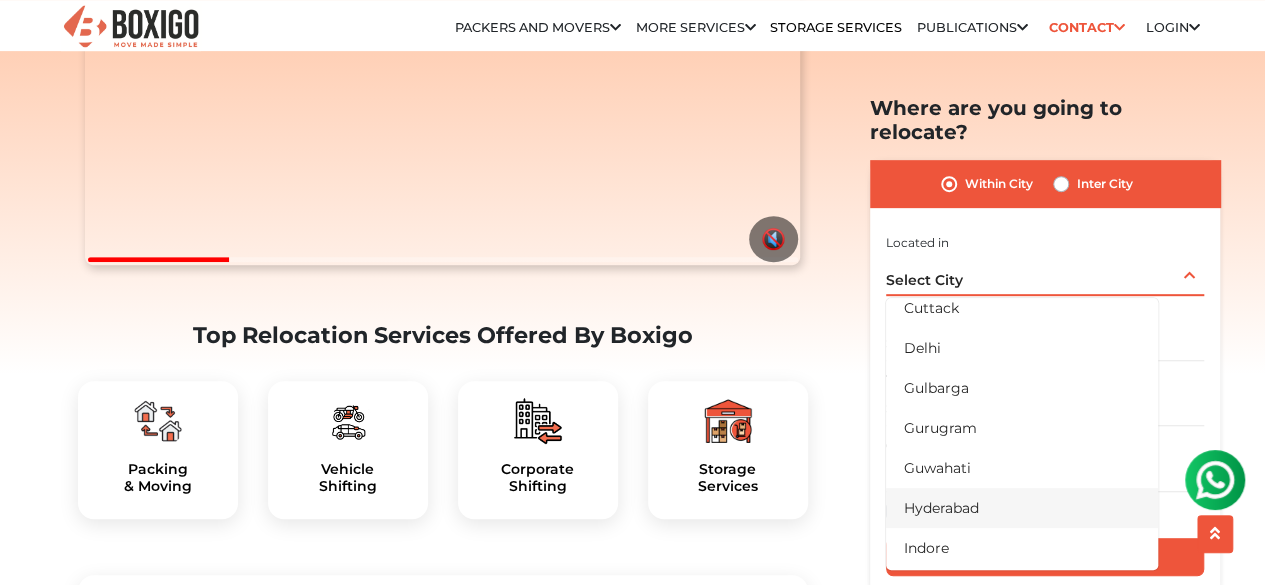 click on "Hyderabad" at bounding box center [1022, 507] 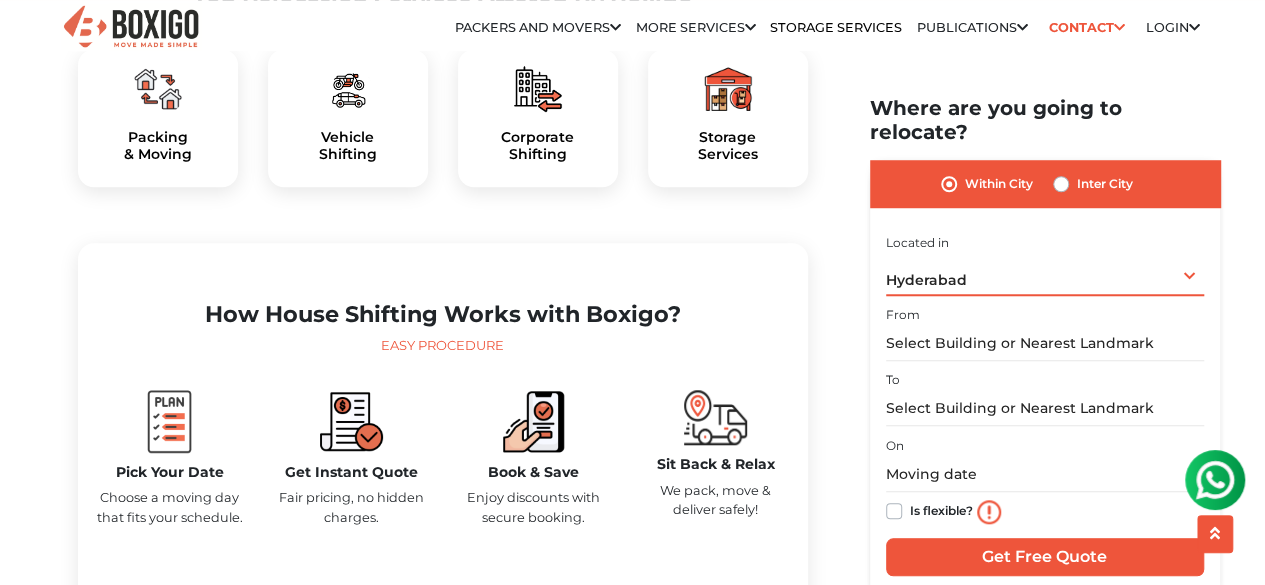scroll, scrollTop: 713, scrollLeft: 0, axis: vertical 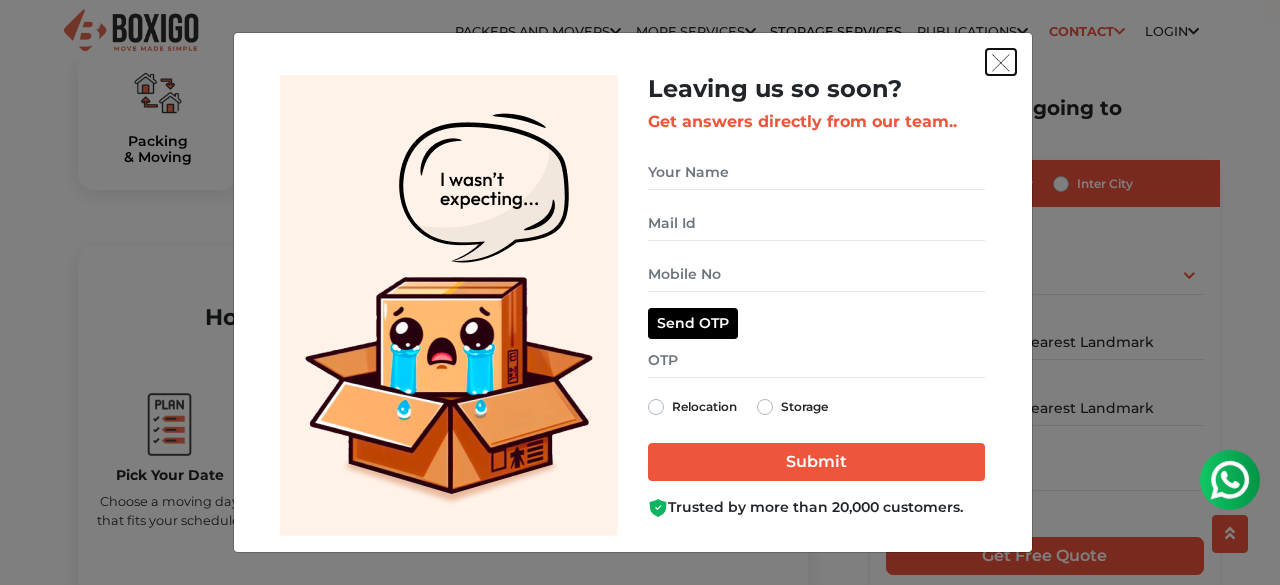 click at bounding box center (1001, 62) 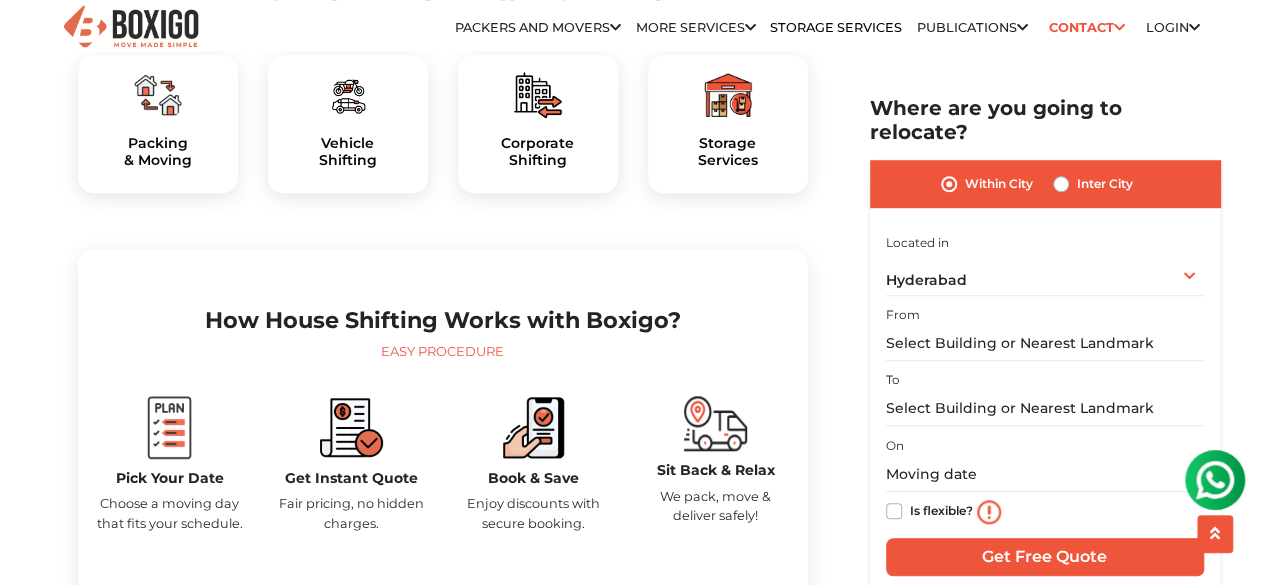 scroll, scrollTop: 673, scrollLeft: 0, axis: vertical 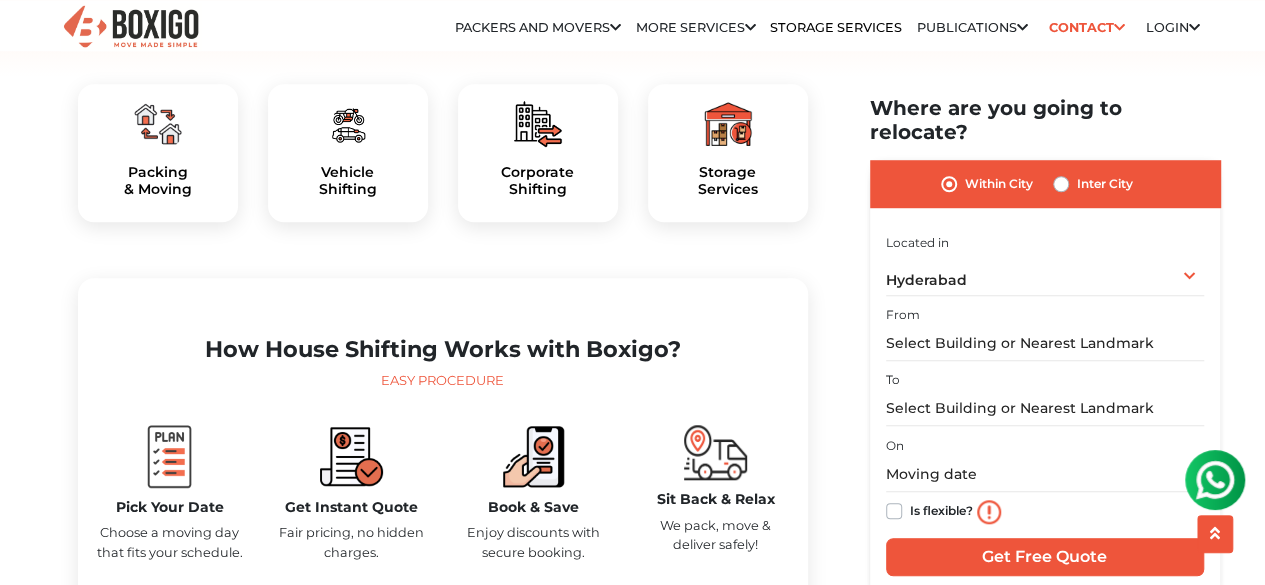 click on "Inter City" at bounding box center (1105, 184) 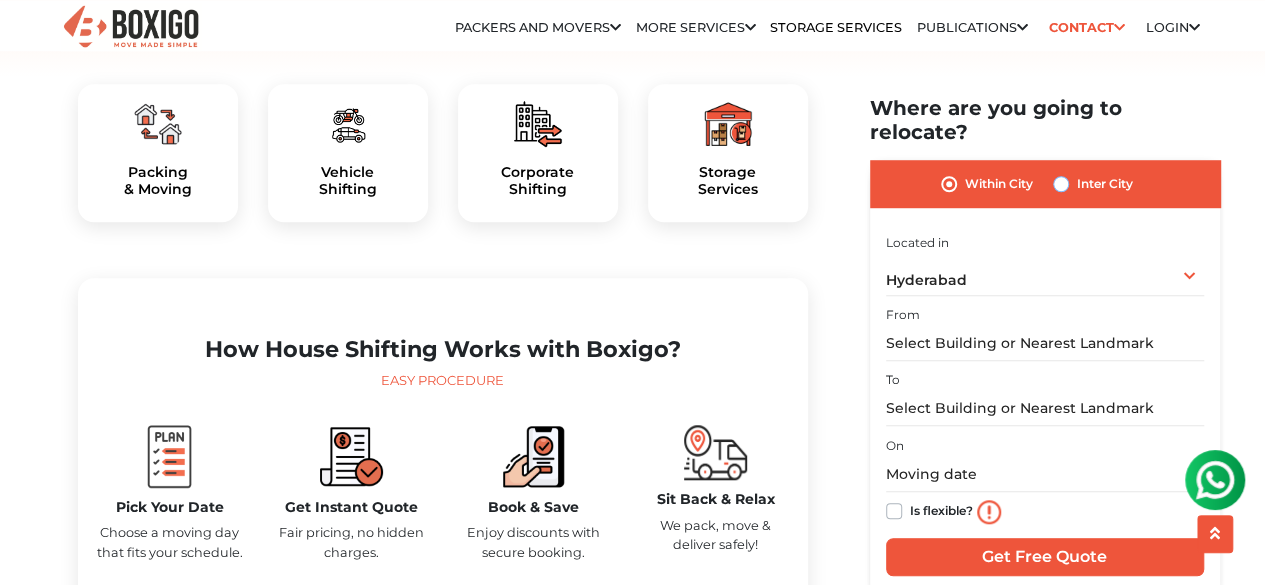 click on "Inter City" at bounding box center (1061, 182) 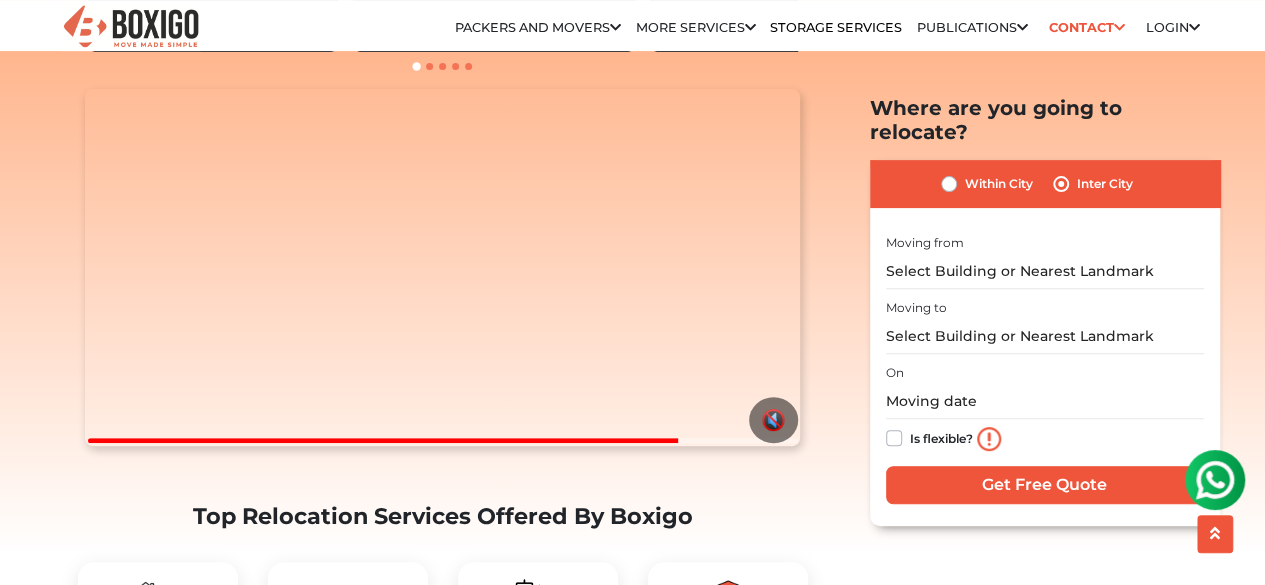 scroll, scrollTop: 194, scrollLeft: 0, axis: vertical 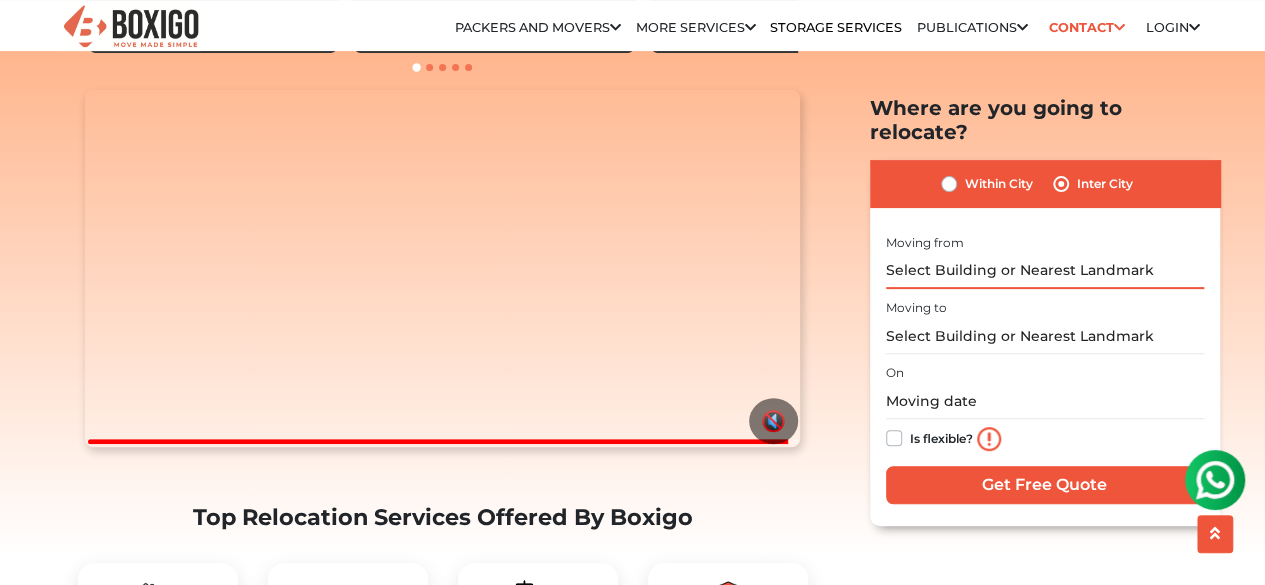 click at bounding box center (1045, 270) 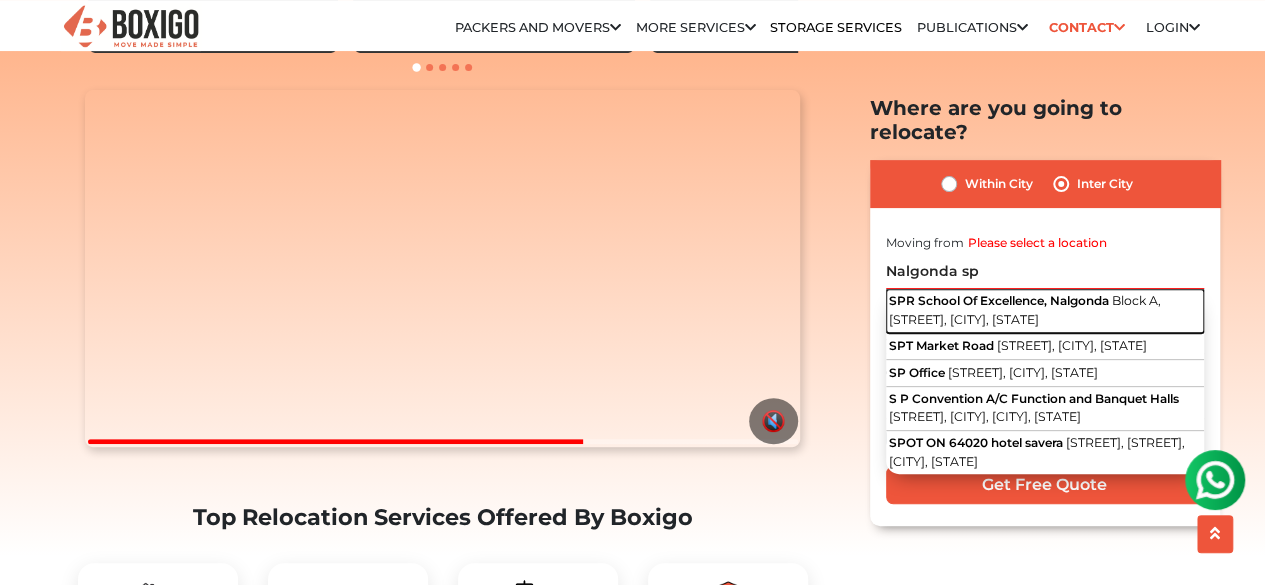 click on "Block A, [STREET], [CITY], [STATE]" at bounding box center (1025, 310) 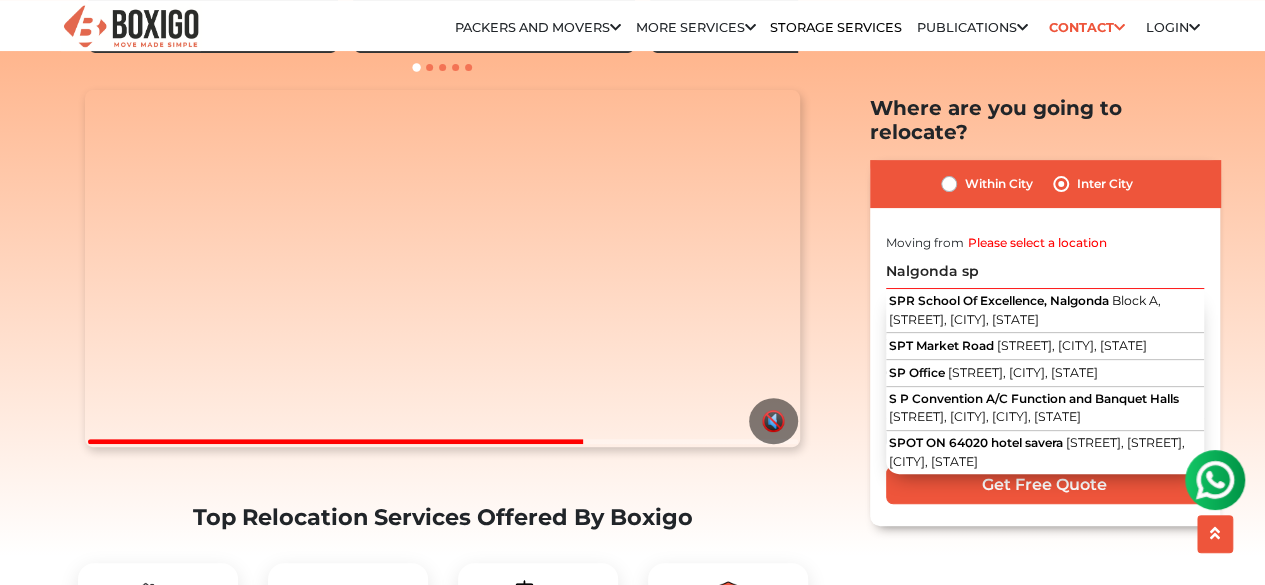 type on "[BUSINESS_NAME], [CITY]
Block A, [STREET], [CITY], [STATE]" 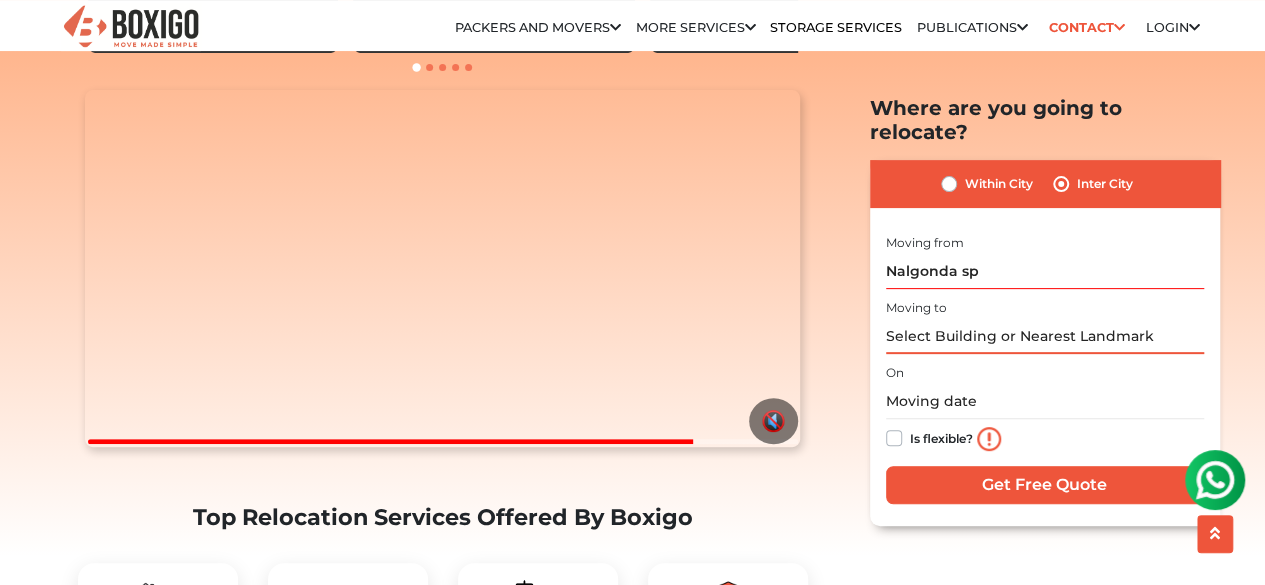 click at bounding box center [1045, 336] 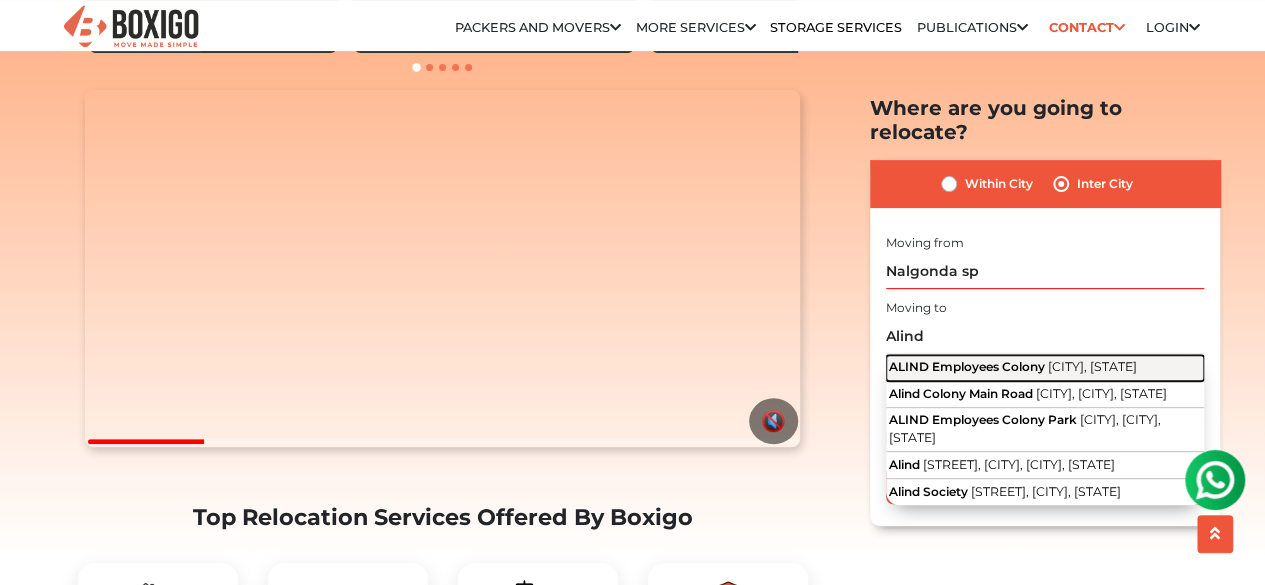 click on "ALIND Employees Colony" at bounding box center (967, 366) 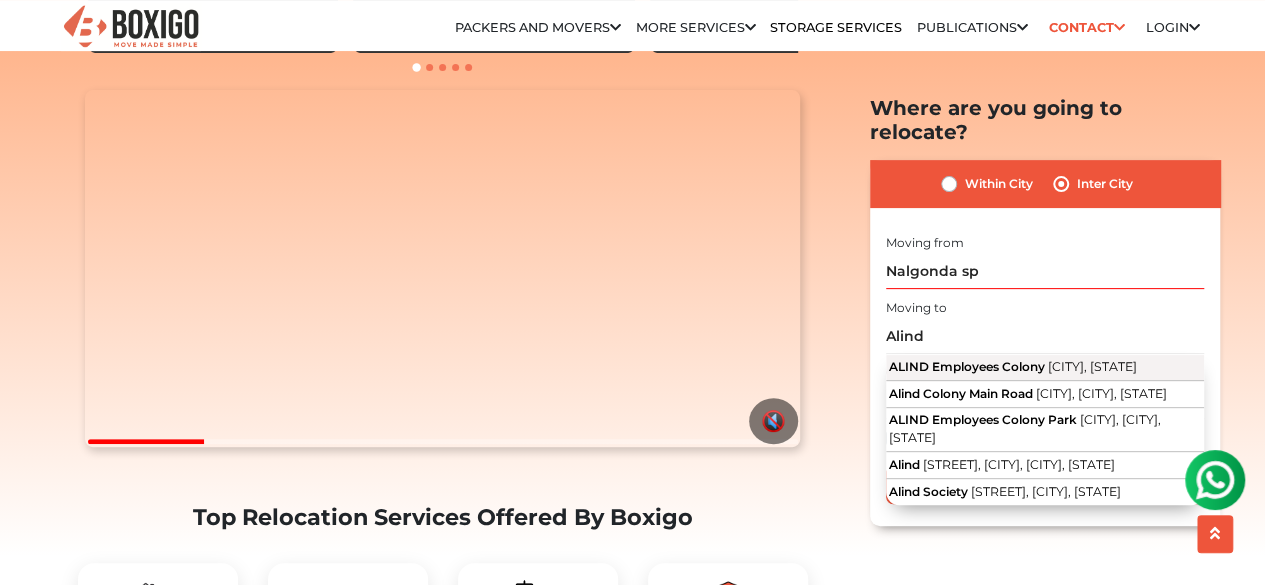 type on "[CITY], [CITY], [STATE]" 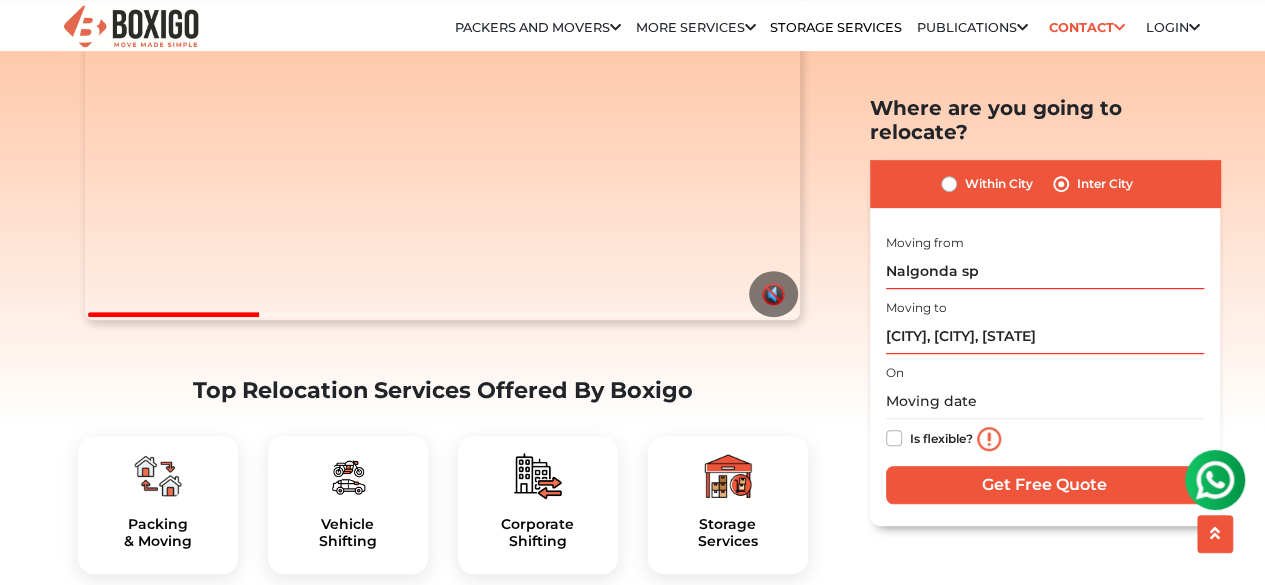 scroll, scrollTop: 322, scrollLeft: 0, axis: vertical 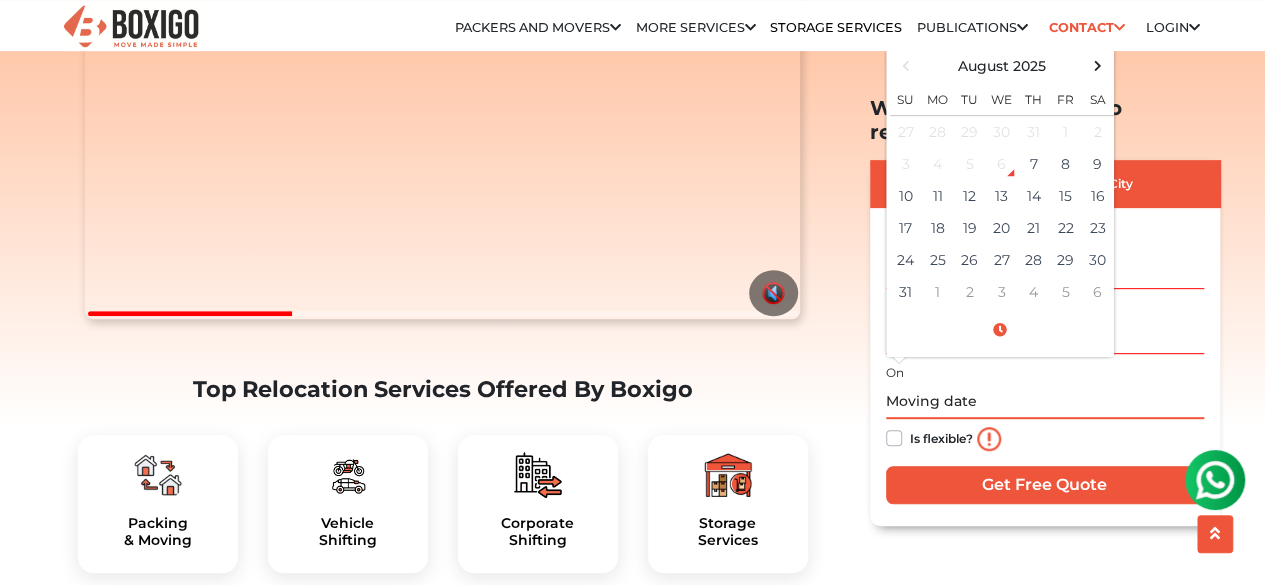 click at bounding box center [1045, 401] 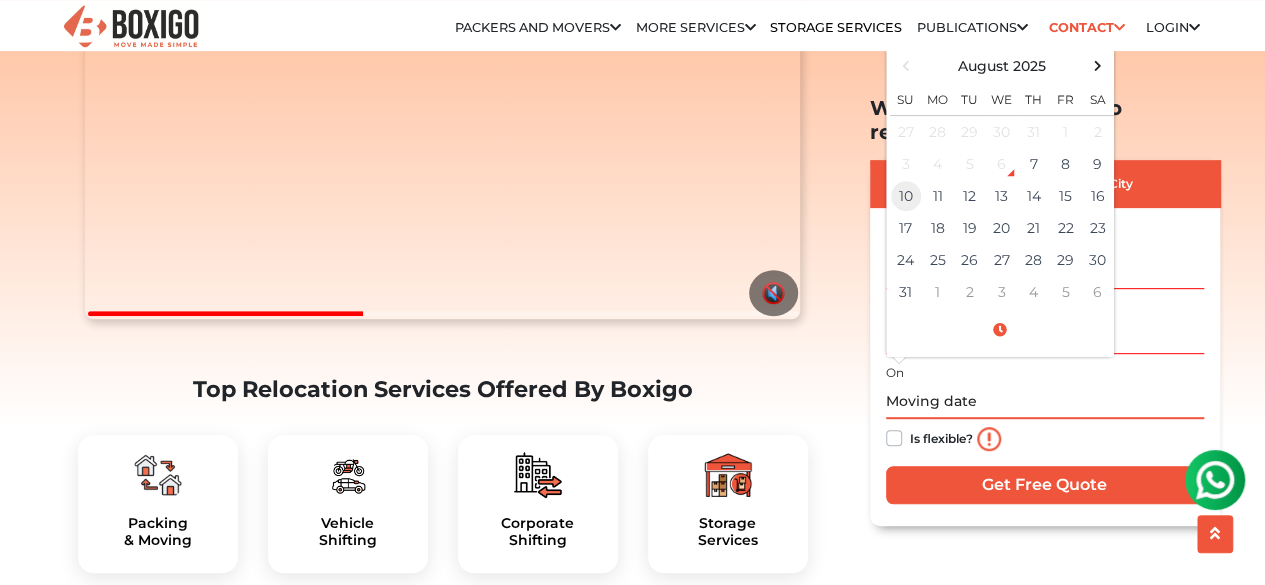 click on "10" at bounding box center [906, 196] 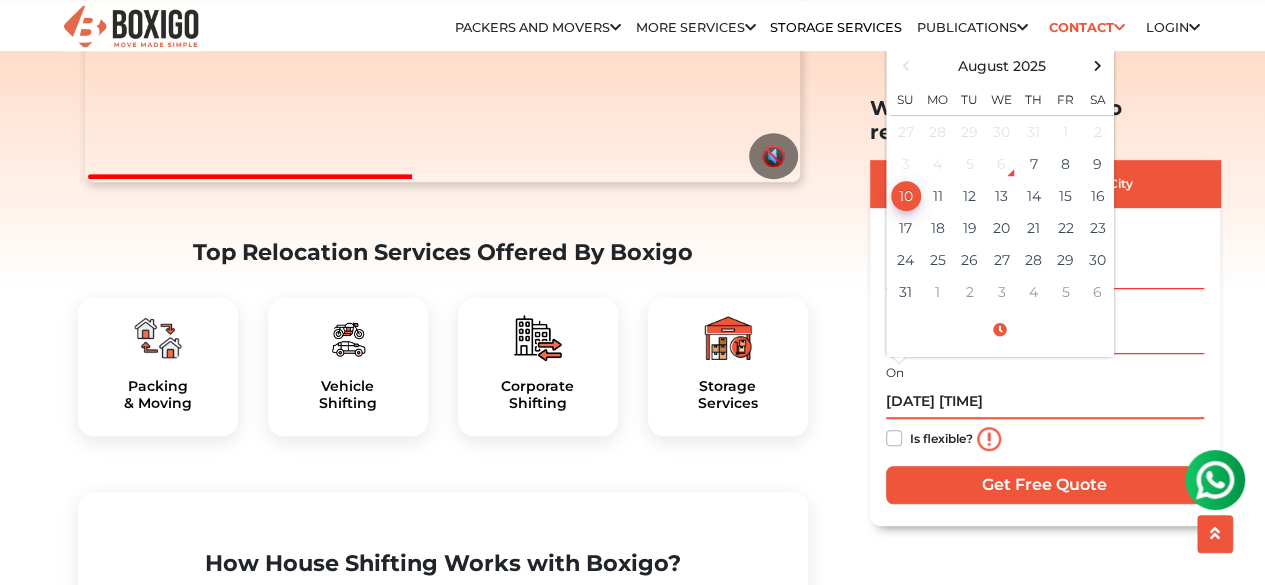 scroll, scrollTop: 463, scrollLeft: 0, axis: vertical 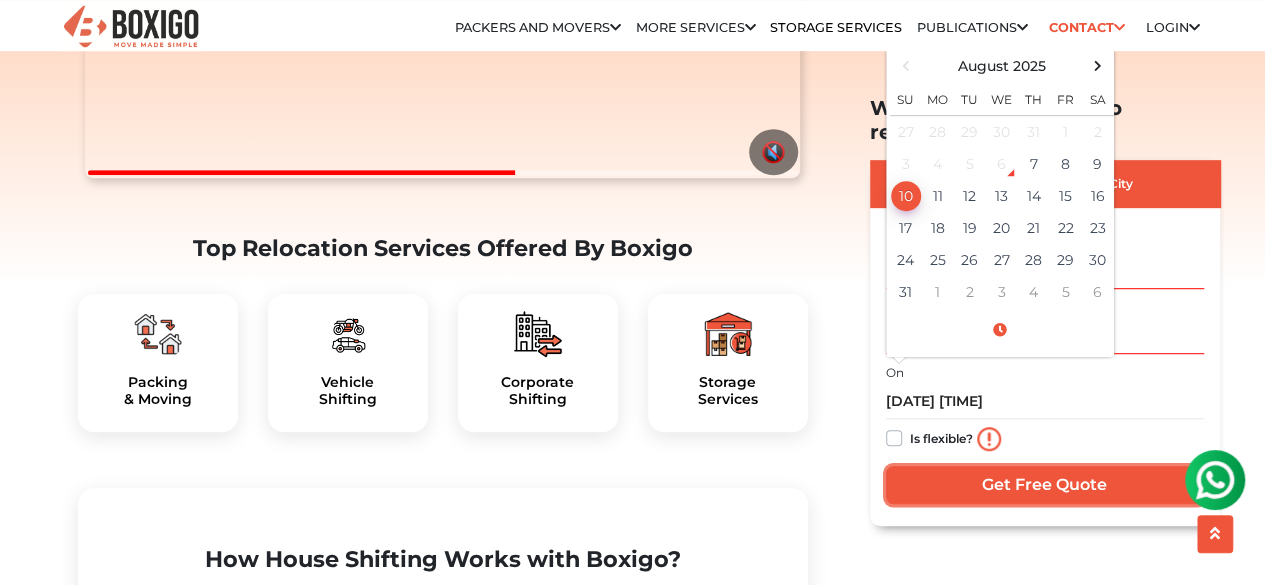click on "Get Free Quote" at bounding box center (1045, 484) 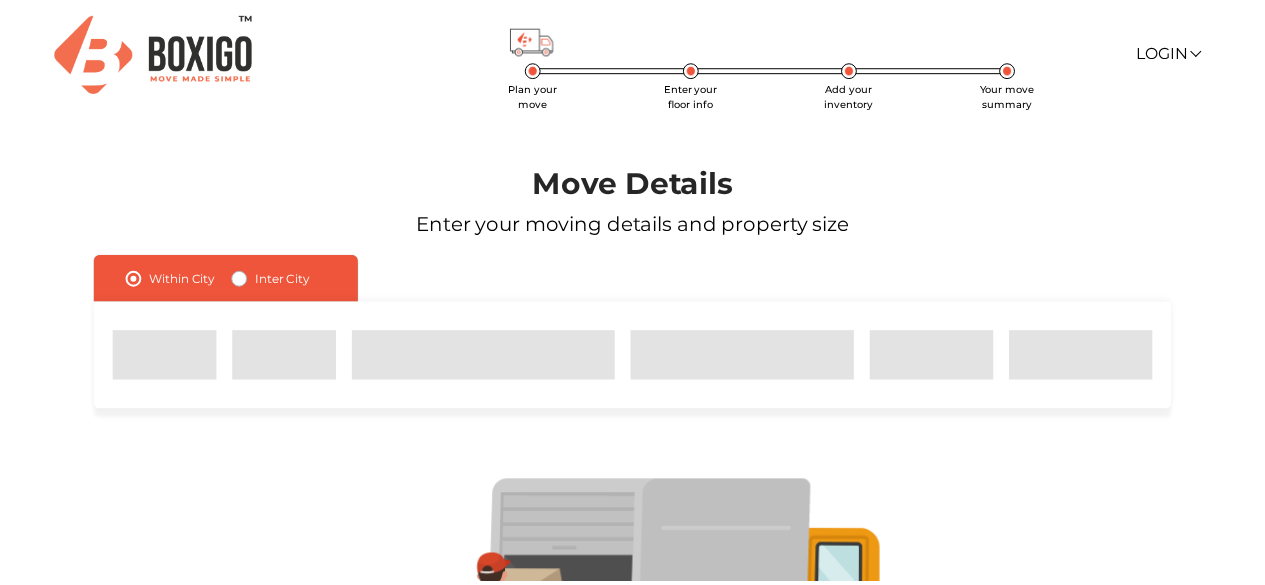 scroll, scrollTop: 0, scrollLeft: 0, axis: both 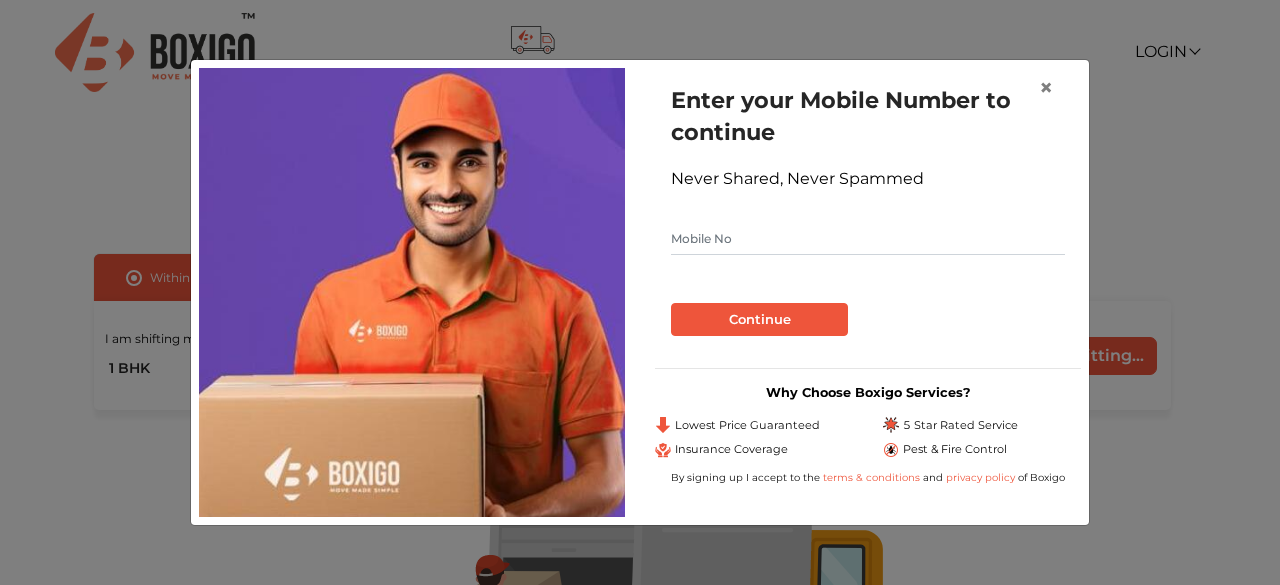 click at bounding box center (868, 239) 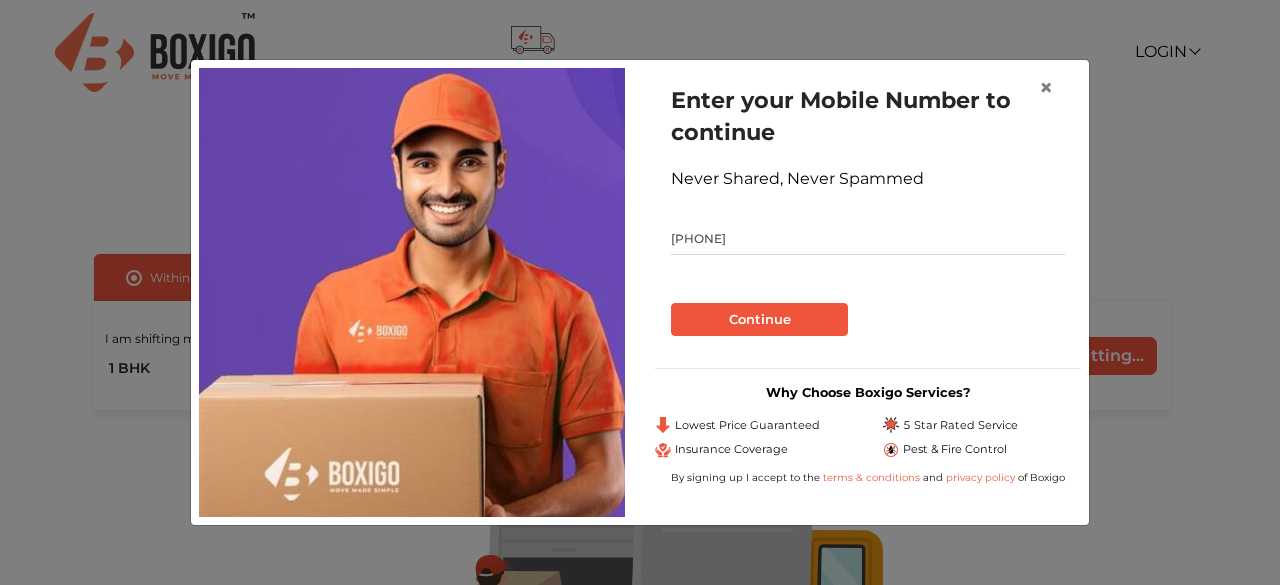 type on "[PHONE]" 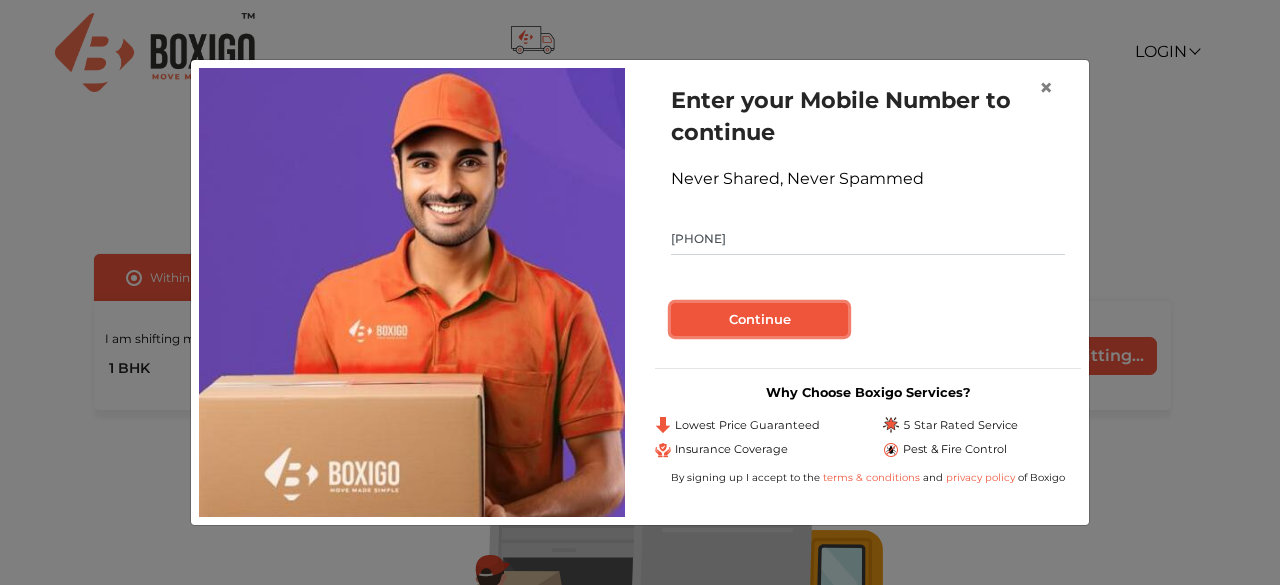 click on "Continue" at bounding box center [759, 320] 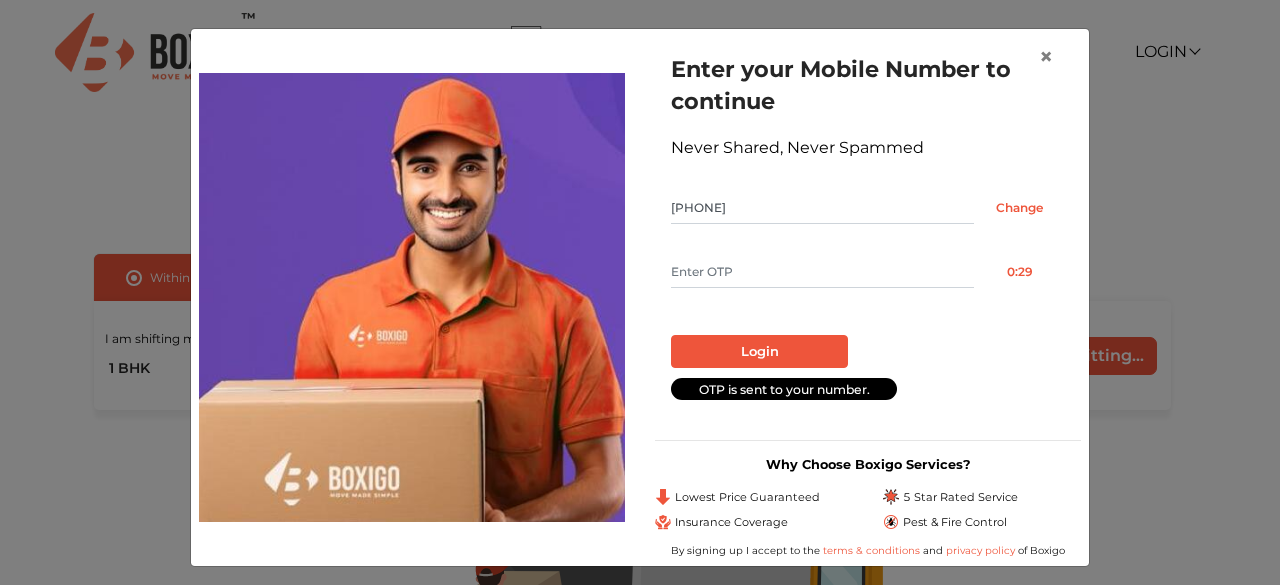 click at bounding box center (822, 272) 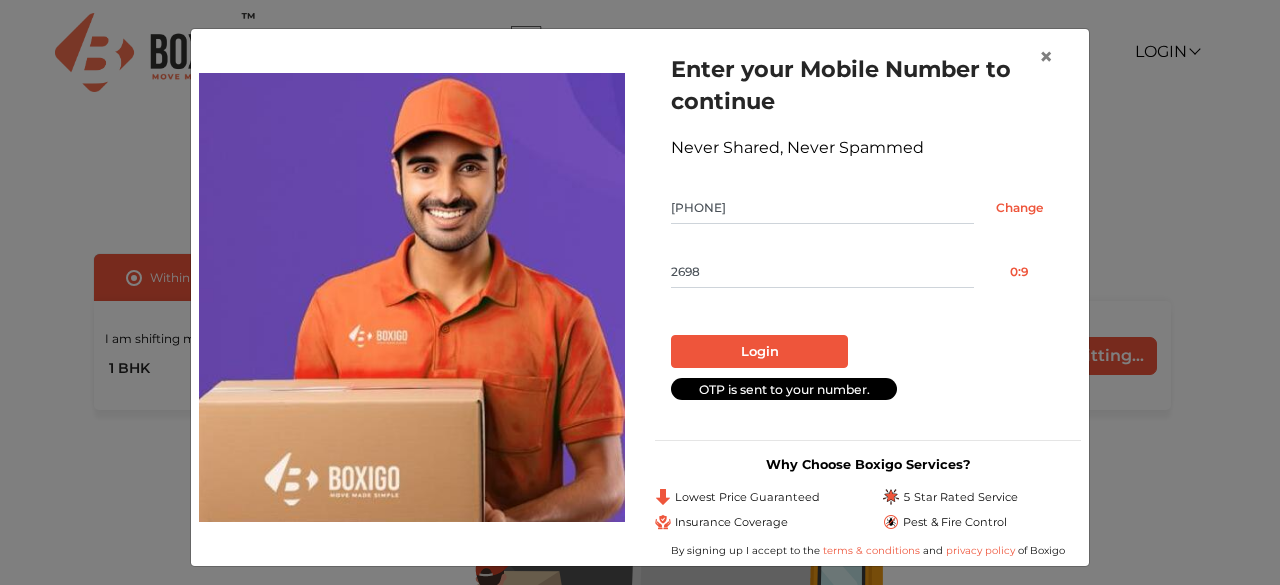 type on "2698" 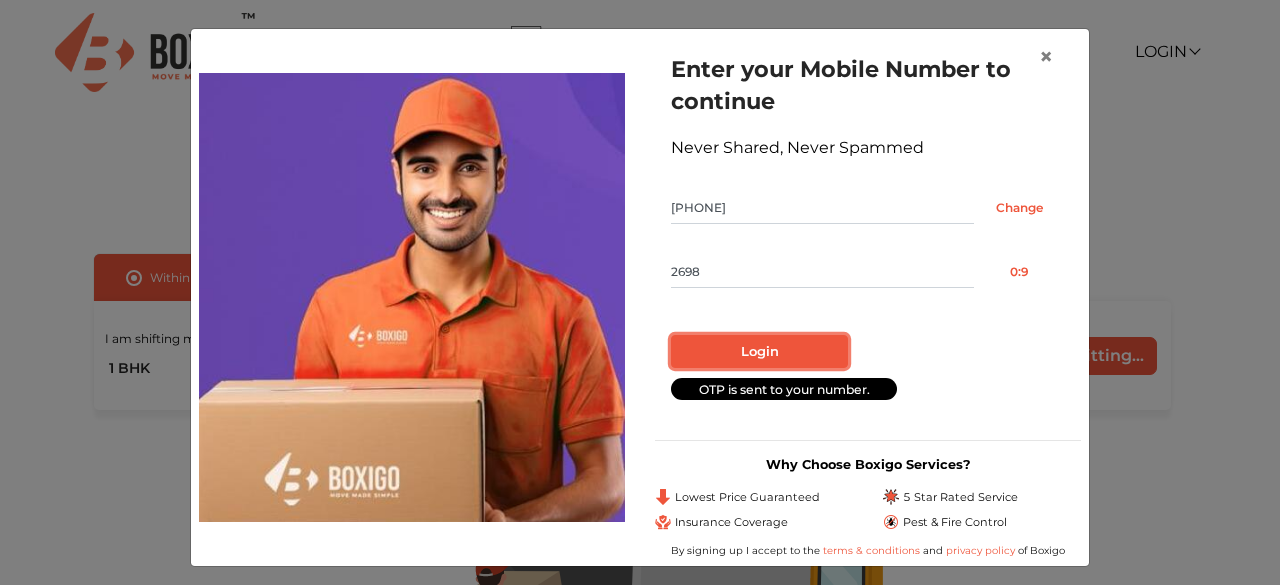 click on "Login" at bounding box center [759, 352] 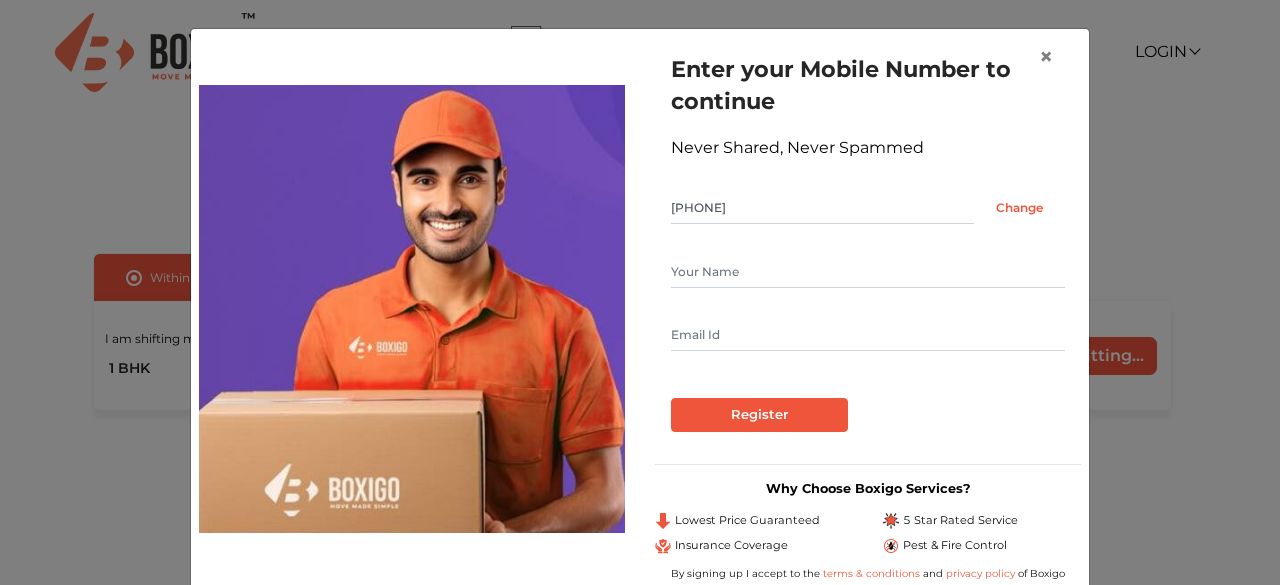 click at bounding box center [868, 272] 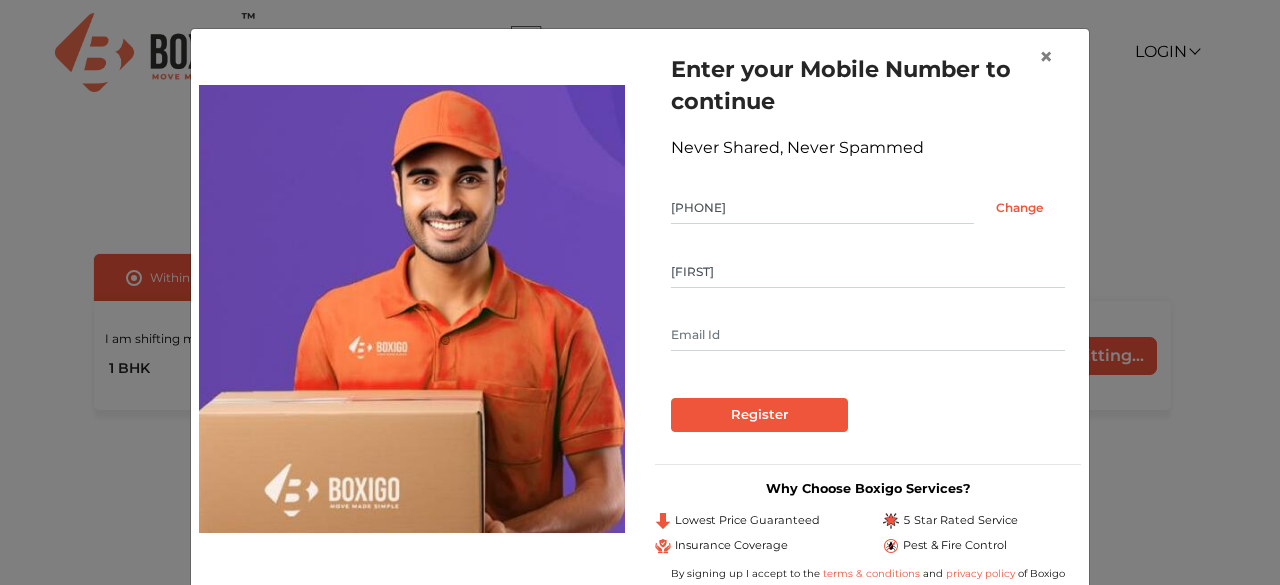 type on "Sailendra" 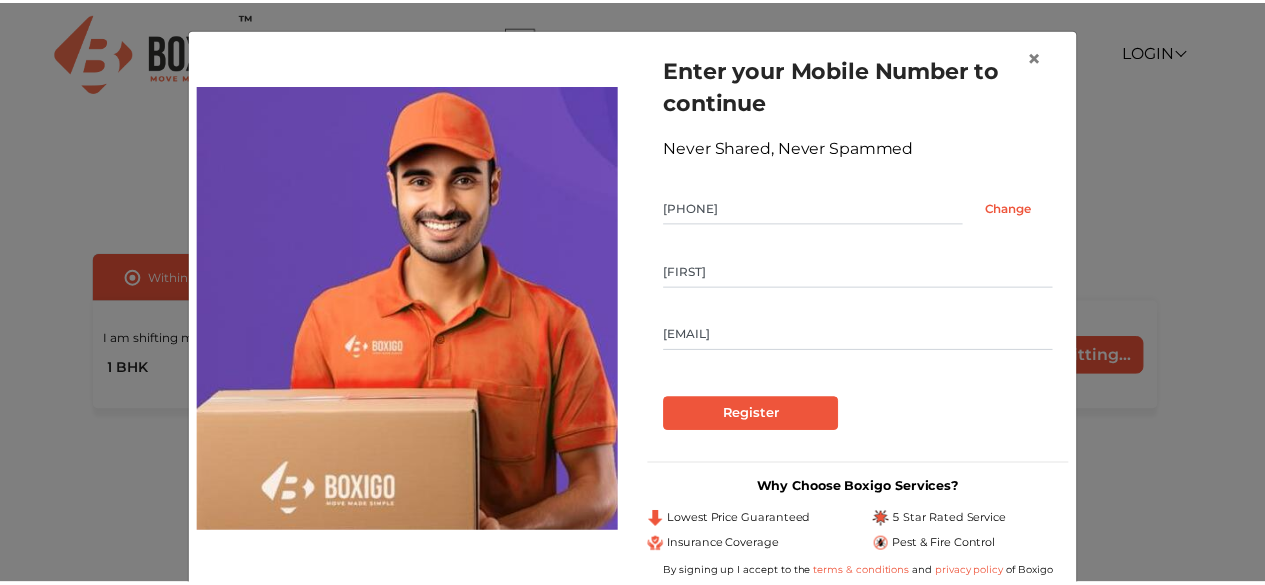 scroll, scrollTop: 31, scrollLeft: 0, axis: vertical 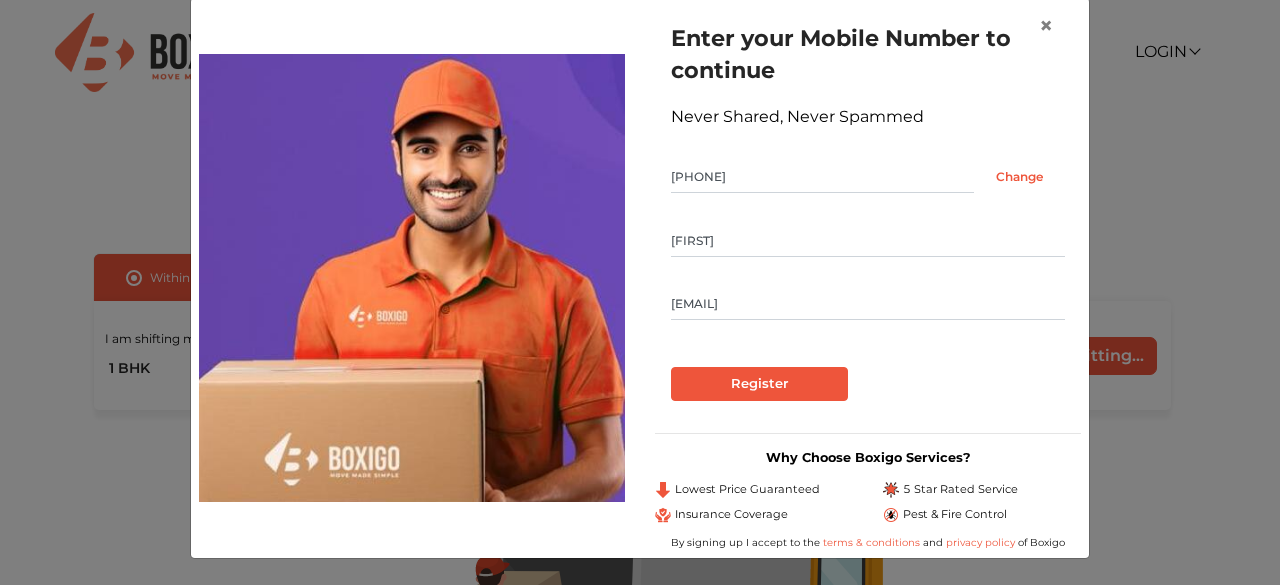 type on "sailendra.vsk@gmail.com" 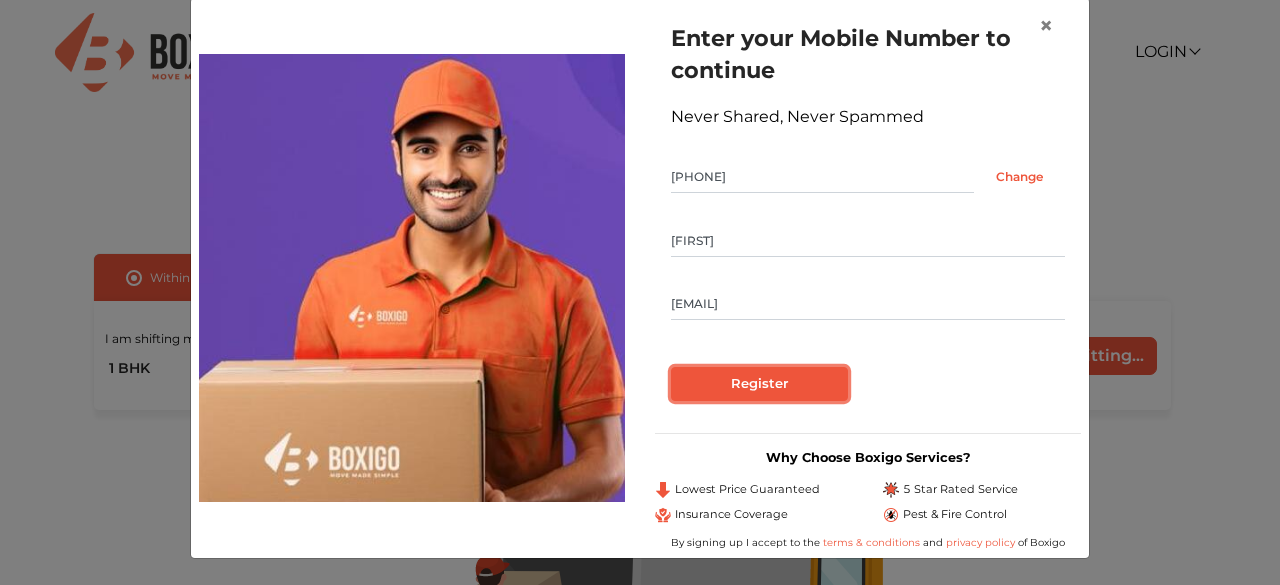 click on "Register" at bounding box center [759, 384] 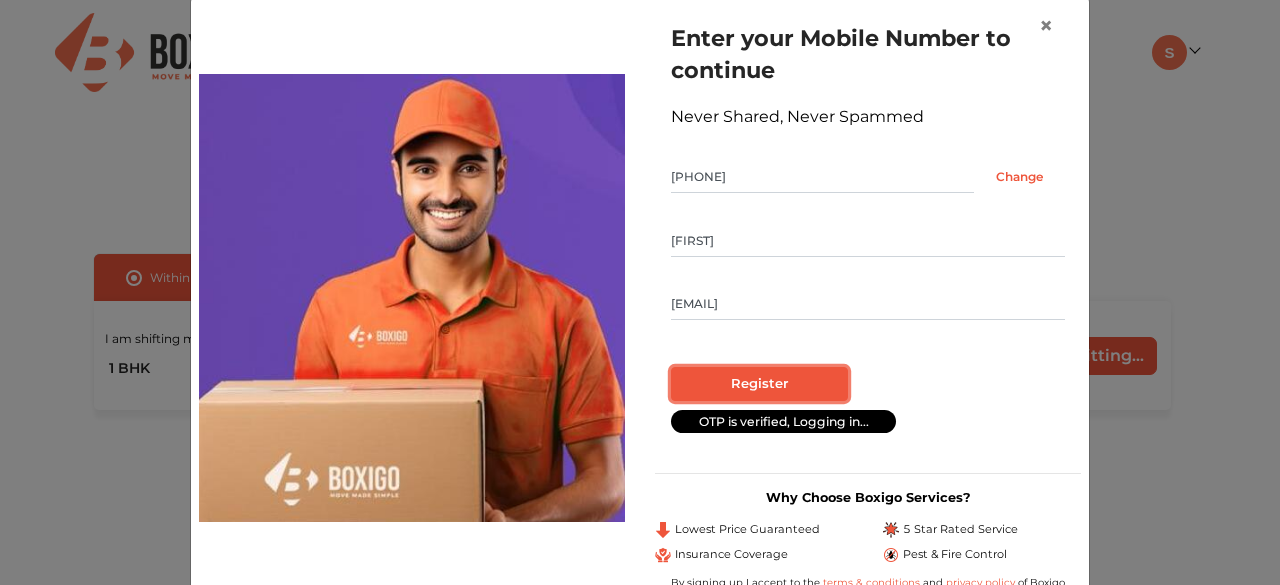 radio on "false" 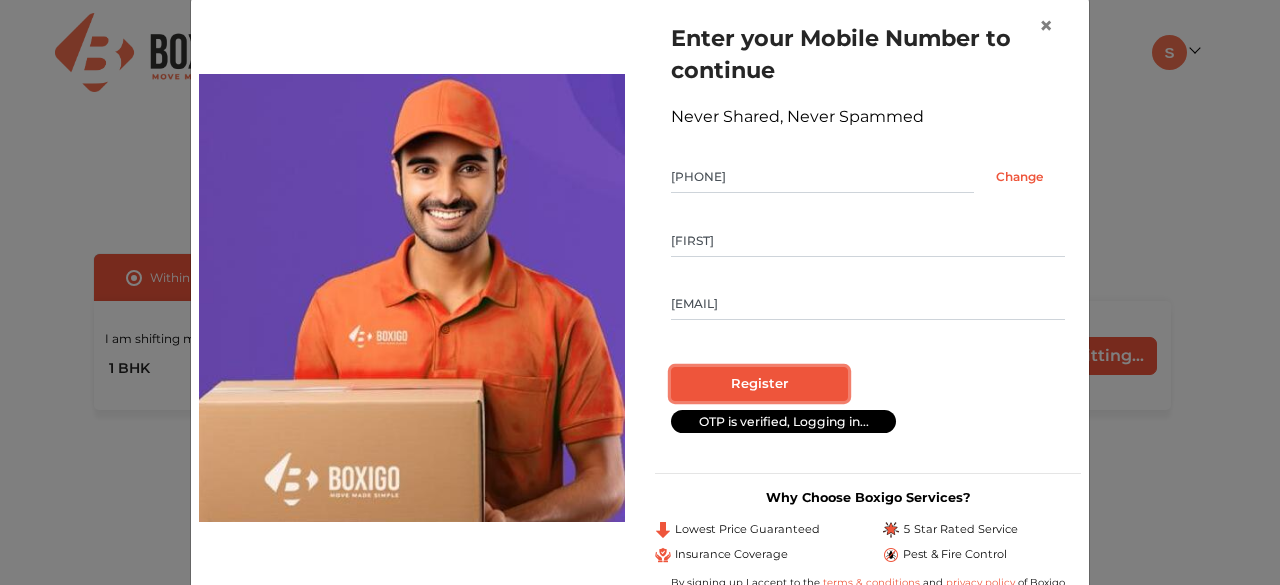 radio on "true" 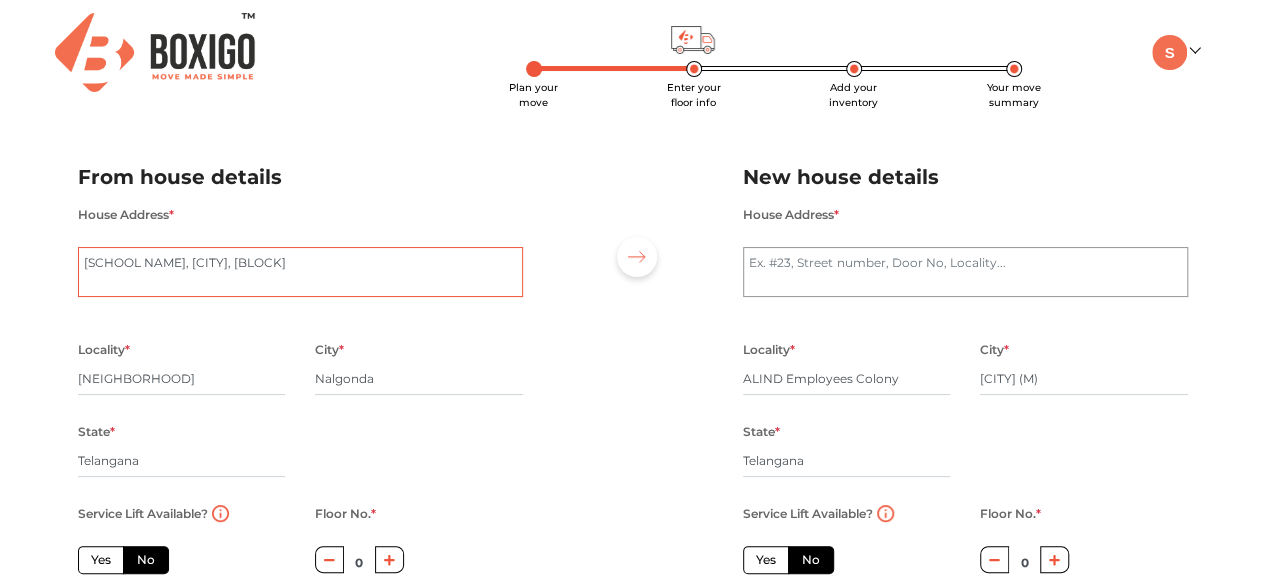 click on "SPR School Of Excellence, Nalgonda, Block A" at bounding box center (300, 272) 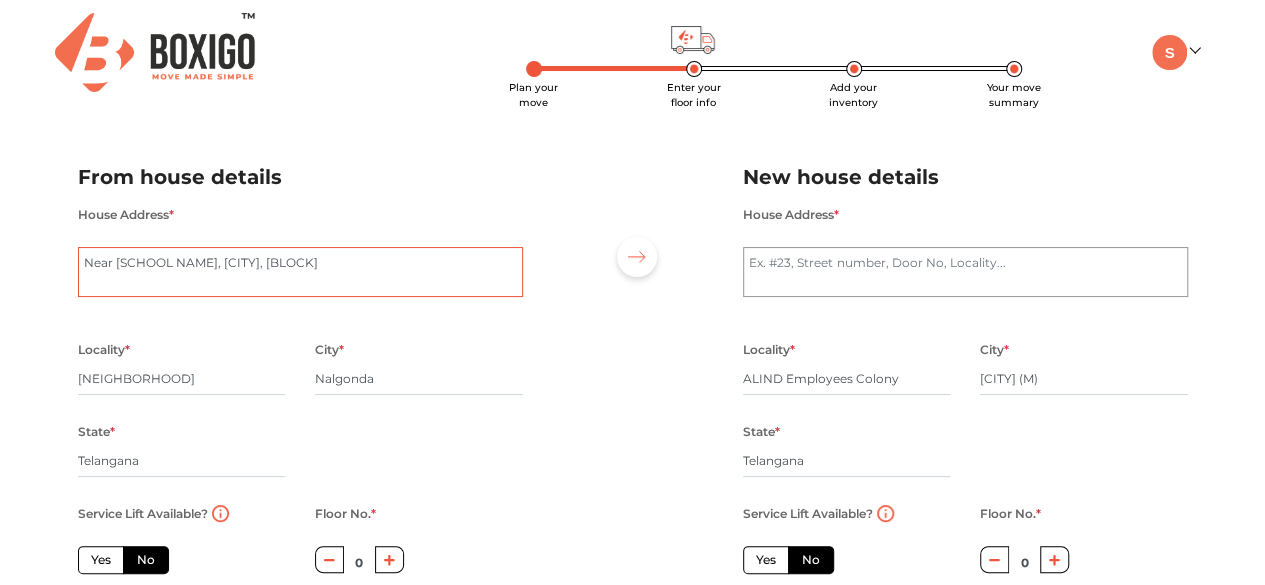 type on "Near SPR School Of Excellence, Nalgonda, Block A" 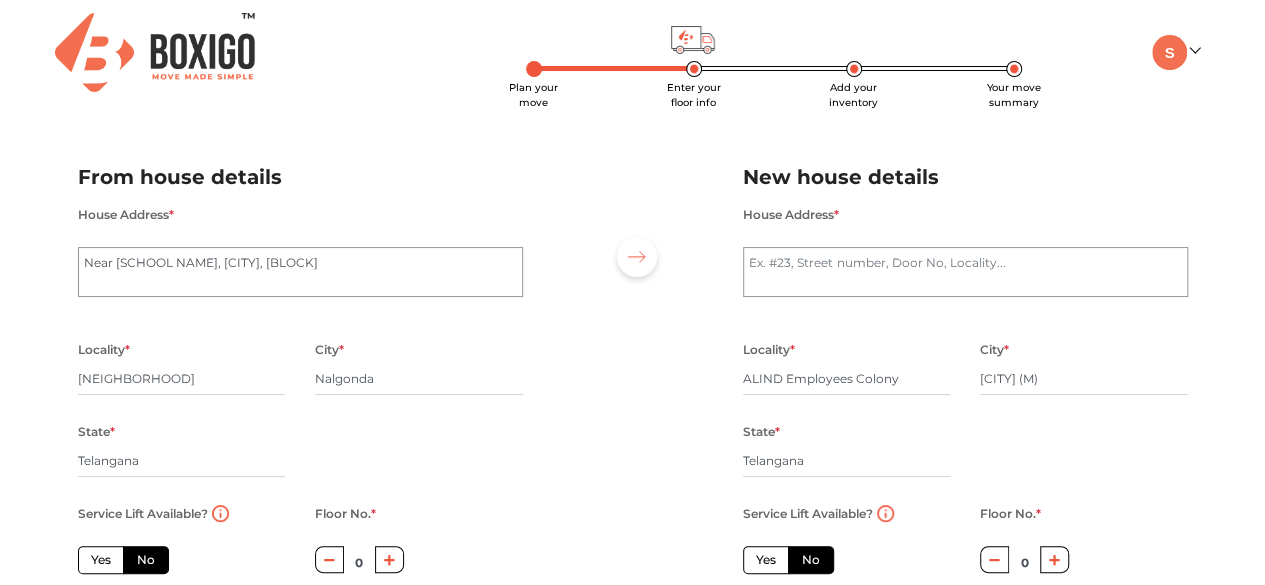 click on "City  * Nalgonda" at bounding box center (419, 378) 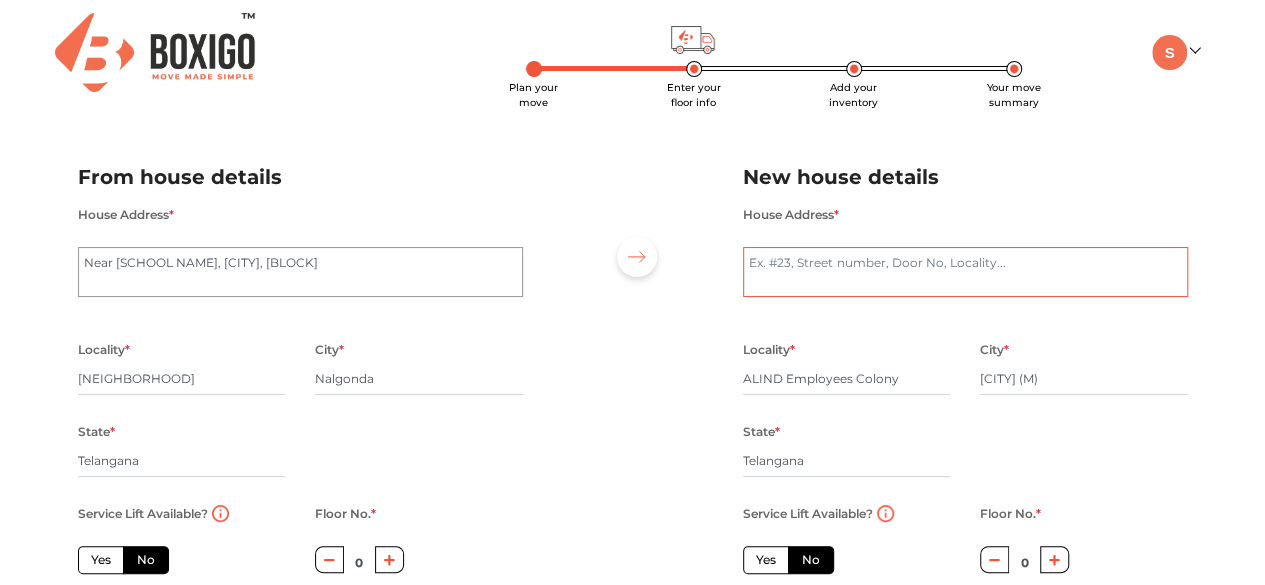 click on "House Address  *" at bounding box center [965, 272] 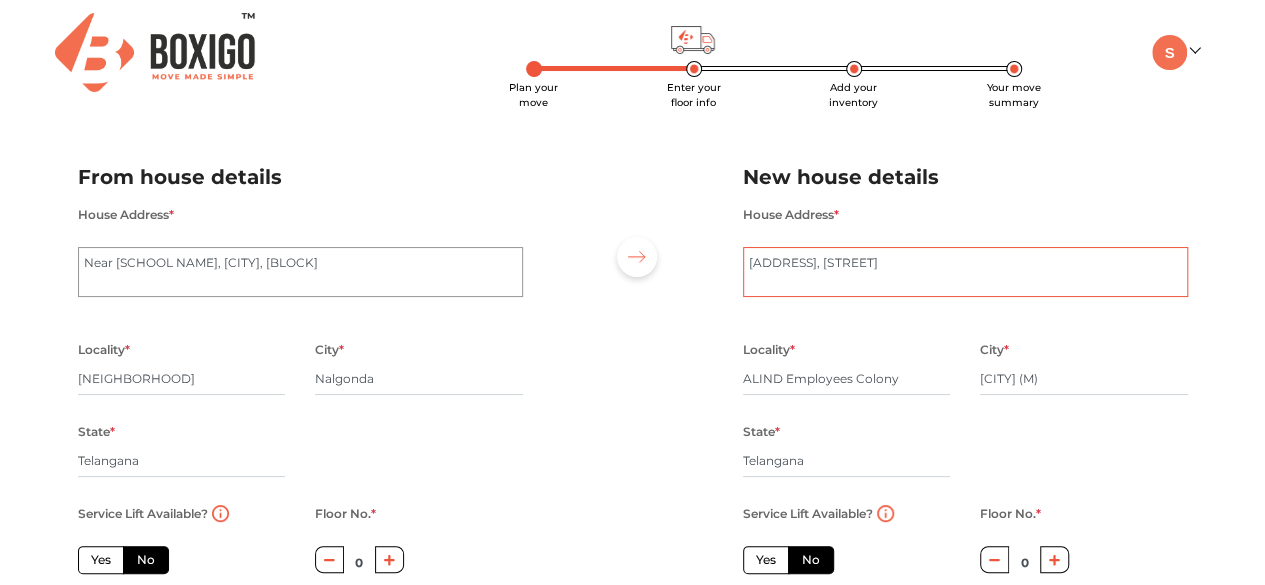 click on "Alind Employees colony, Road No.3" at bounding box center (965, 272) 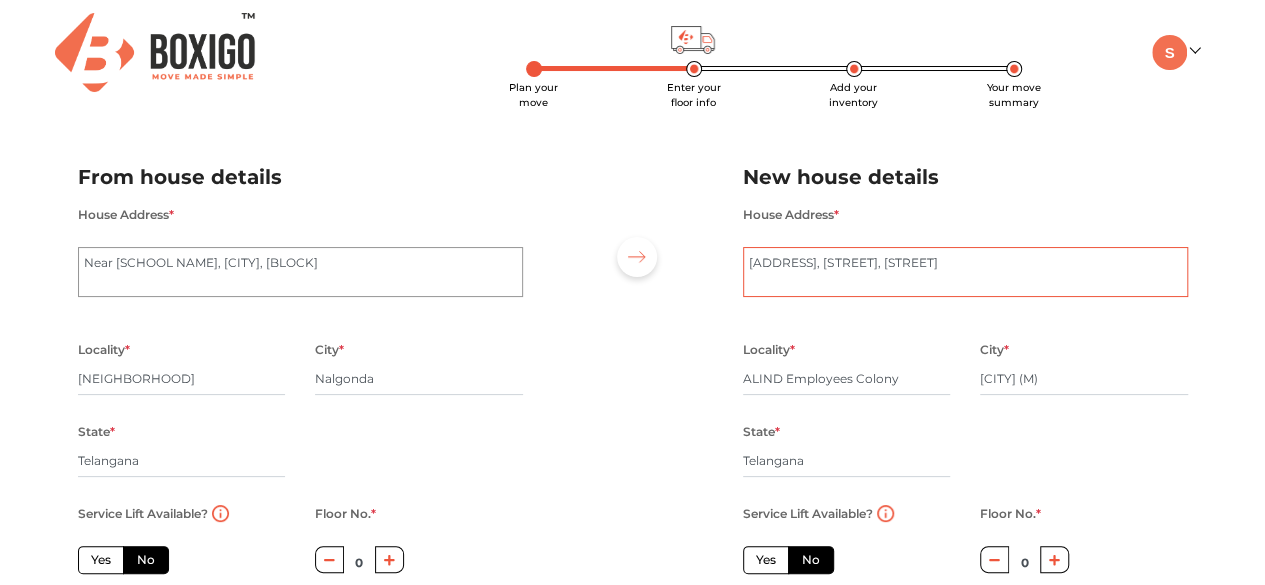 drag, startPoint x: 1028, startPoint y: 267, endPoint x: 971, endPoint y: 262, distance: 57.21888 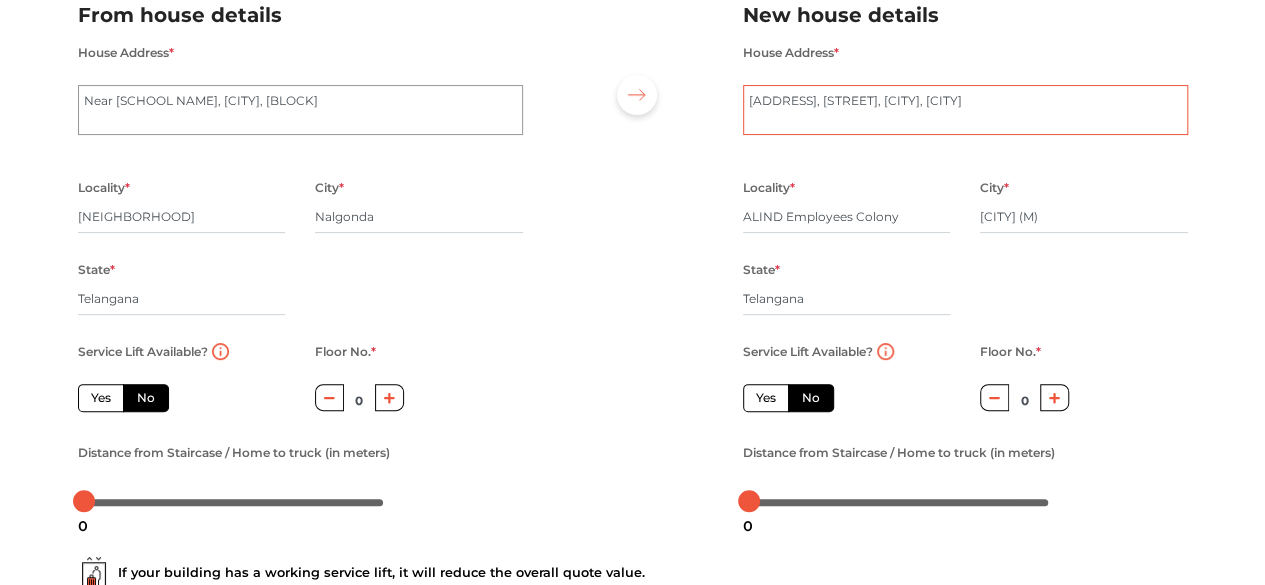 scroll, scrollTop: 163, scrollLeft: 0, axis: vertical 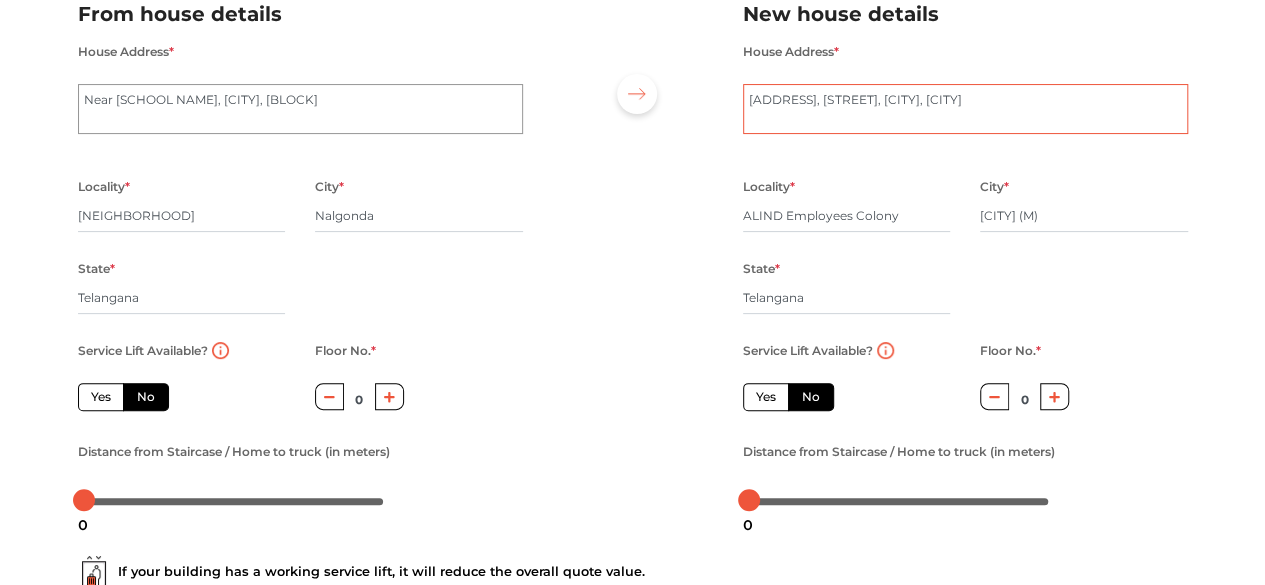 type on "Alind Employees colony, Main Road, Serilingampally, Hyderabad" 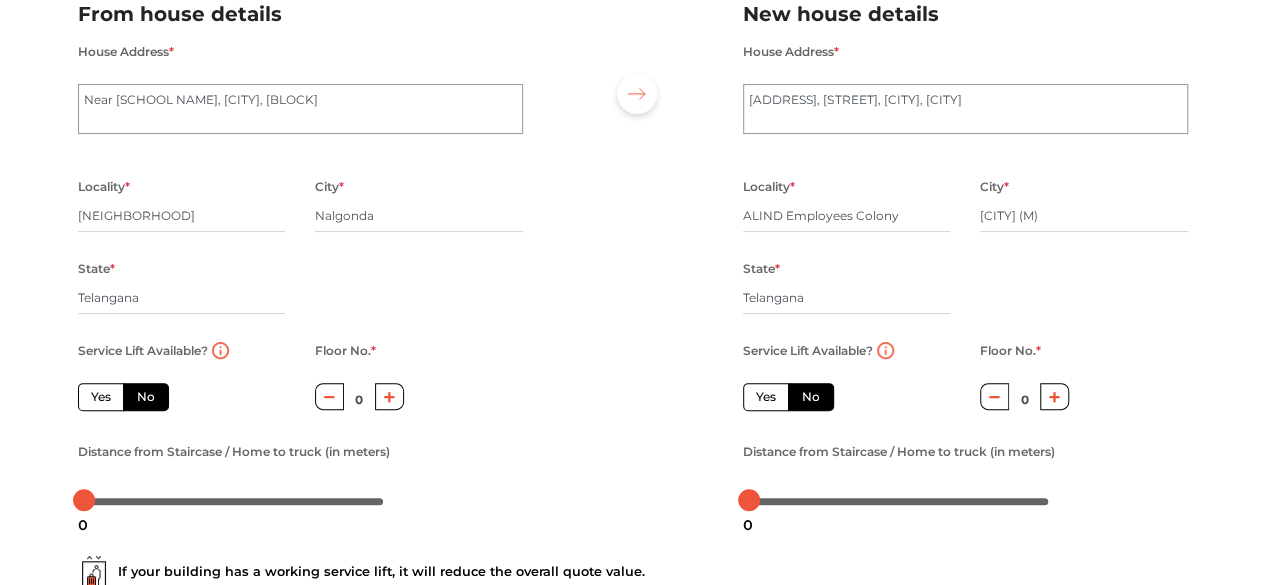 click 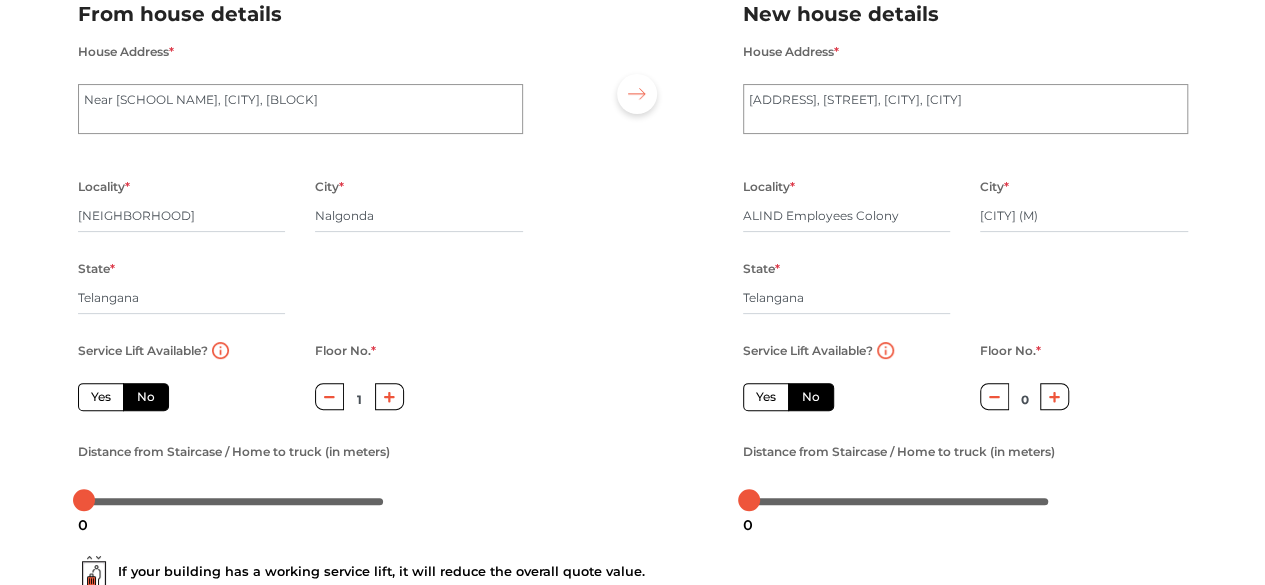 click on "Yes" at bounding box center (101, 397) 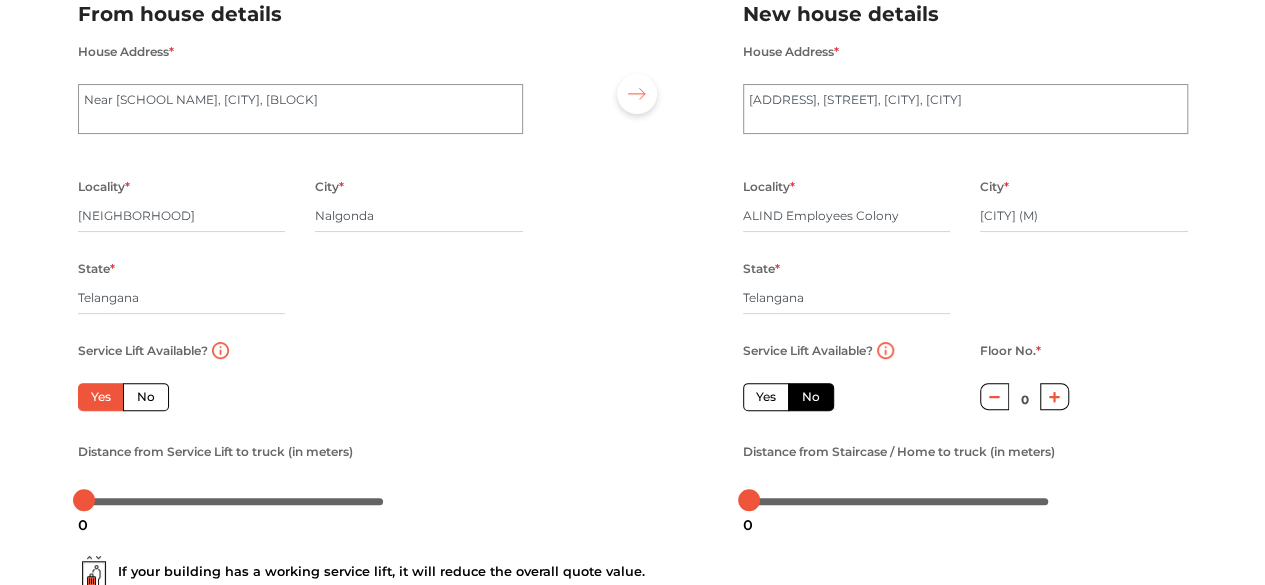 click on "No" at bounding box center (146, 397) 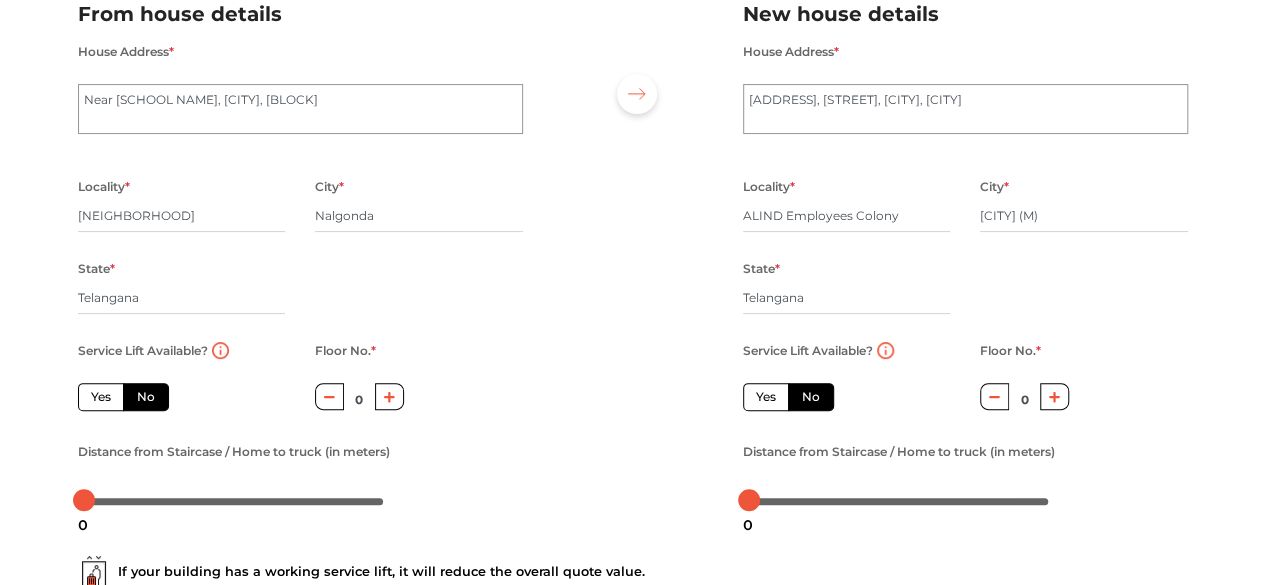 click at bounding box center (389, 396) 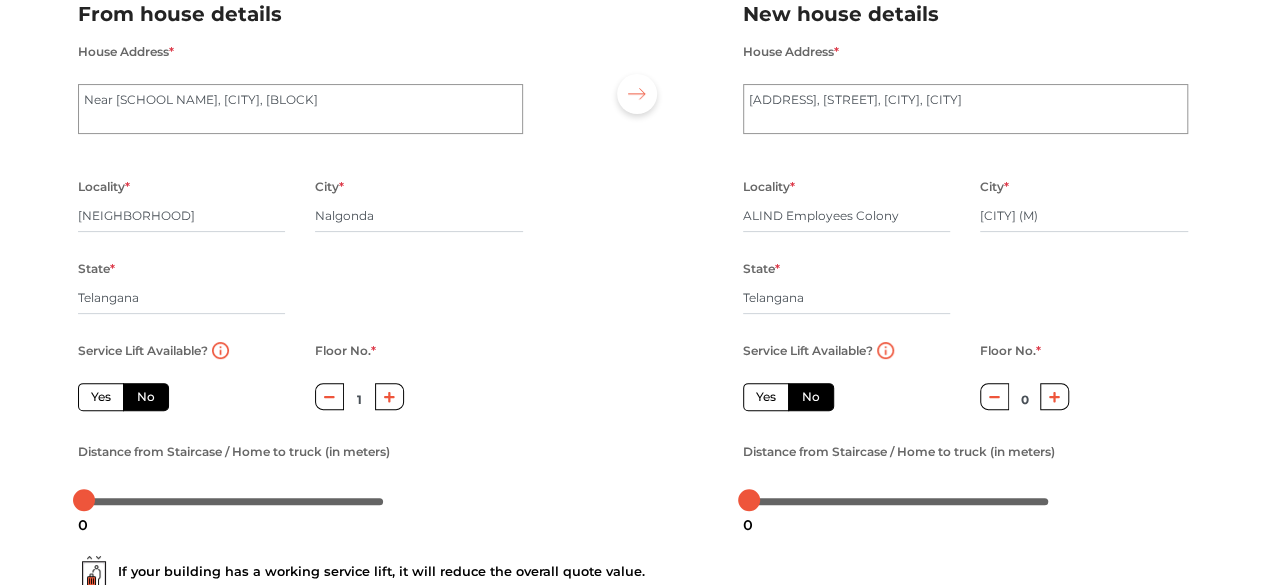 click on "Yes" at bounding box center [766, 397] 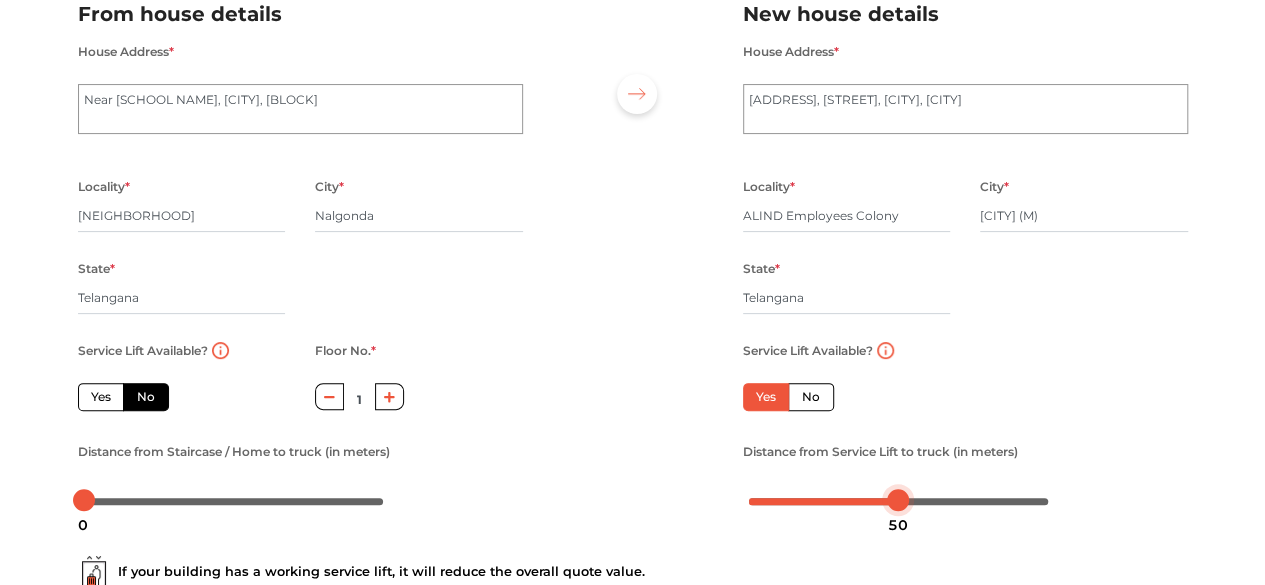 drag, startPoint x: 742, startPoint y: 500, endPoint x: 892, endPoint y: 551, distance: 158.43295 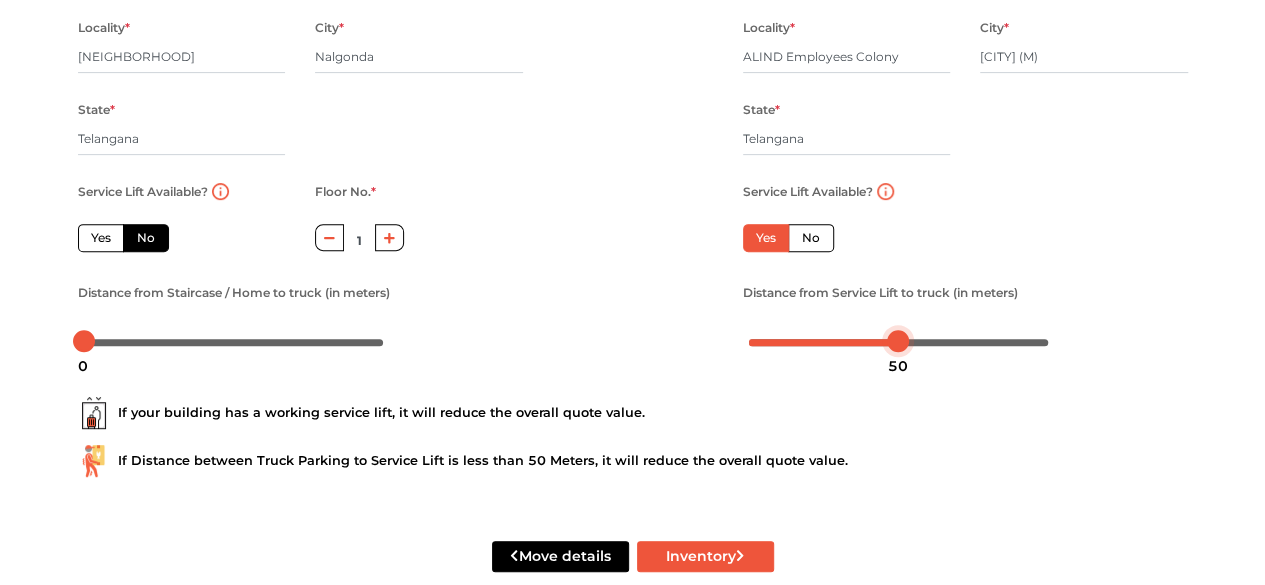 scroll, scrollTop: 360, scrollLeft: 0, axis: vertical 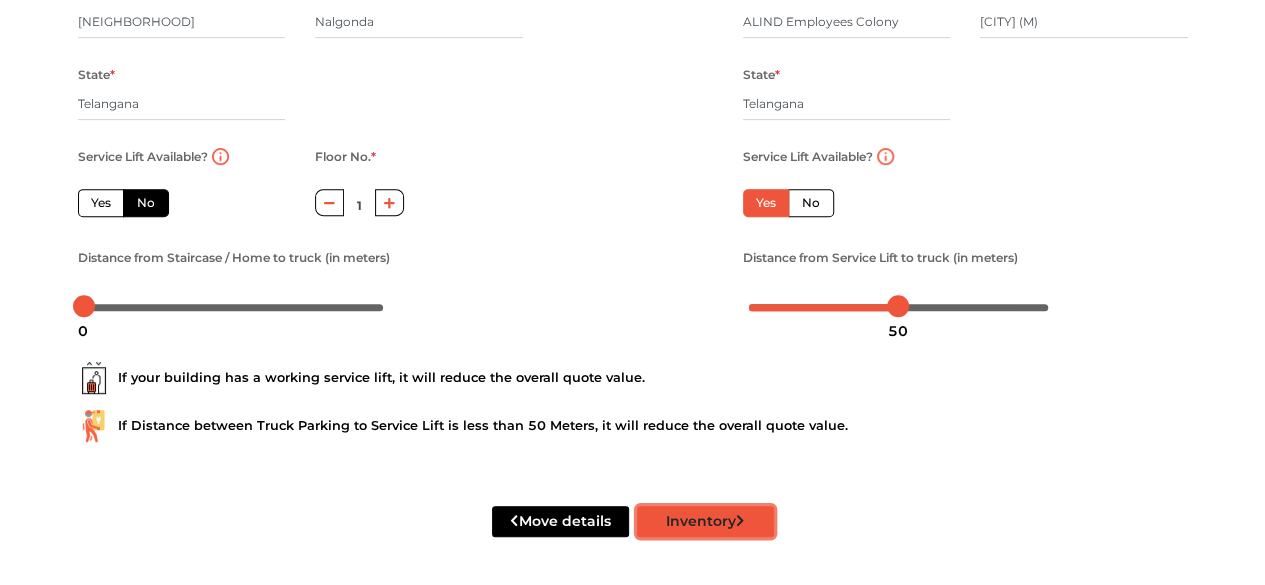 click on "Inventory" at bounding box center [705, 521] 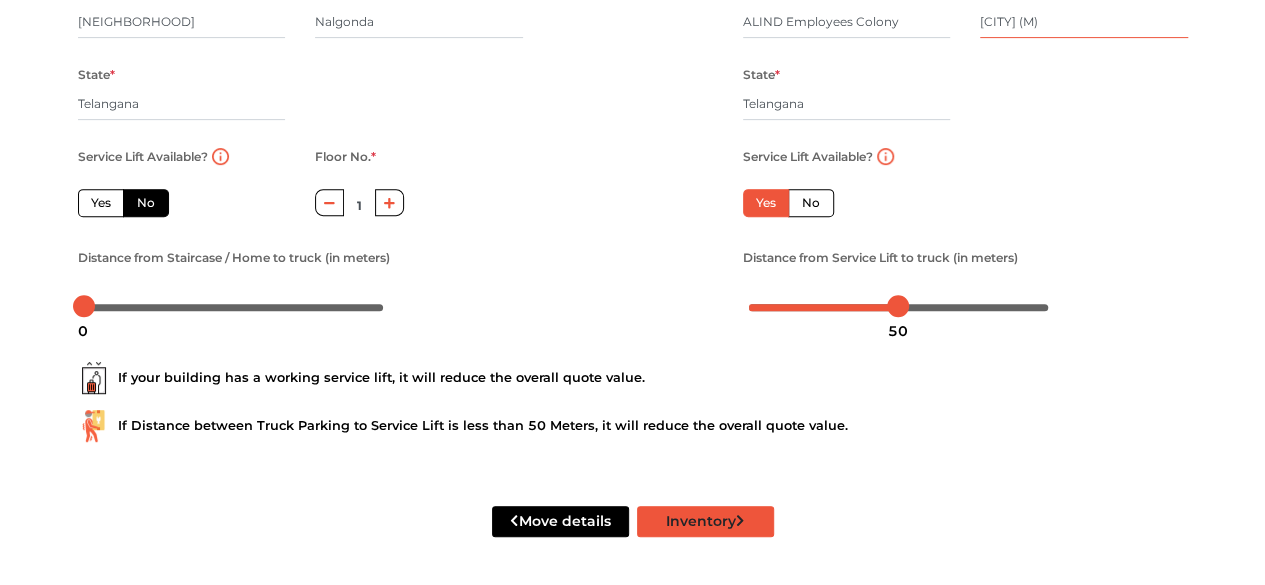 radio on "true" 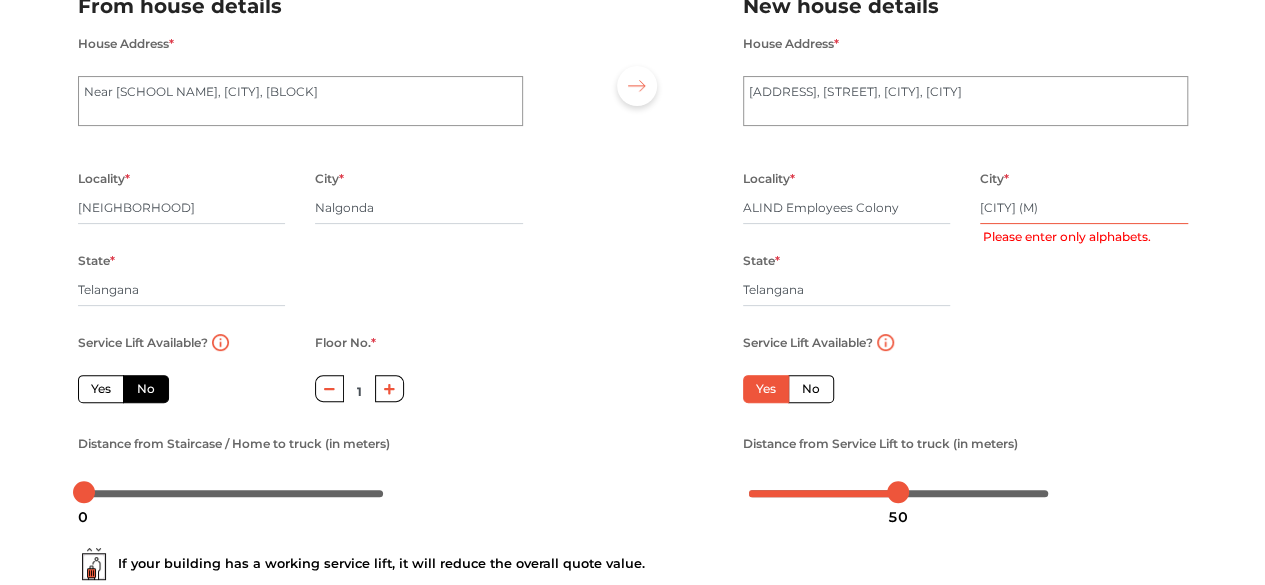 scroll, scrollTop: 170, scrollLeft: 0, axis: vertical 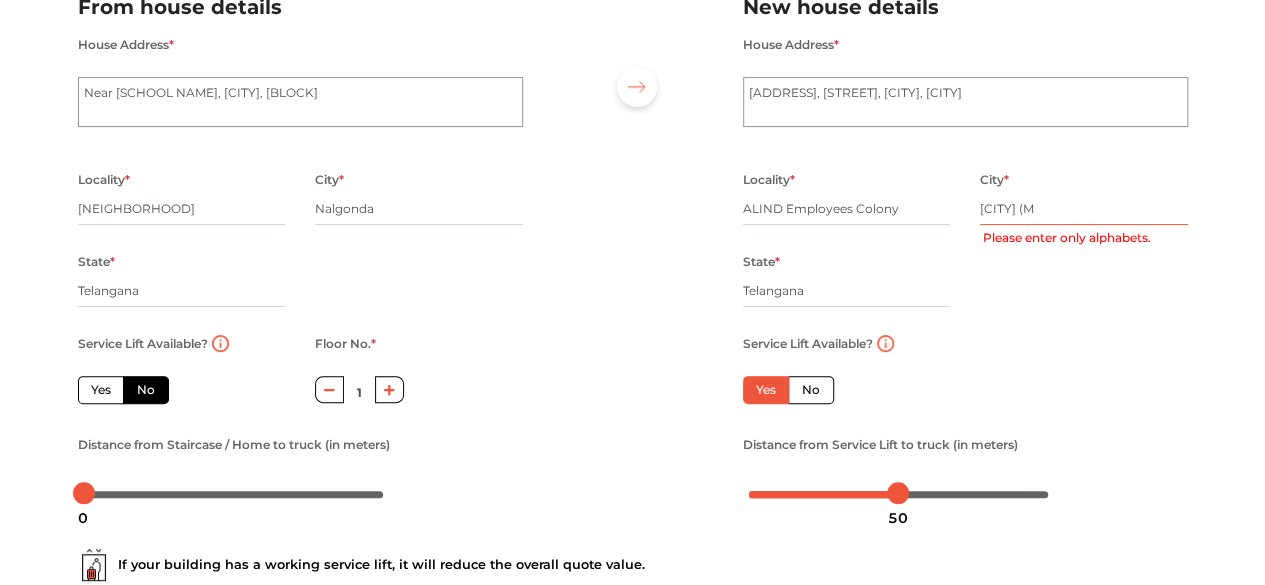 type on "Serilingampalle (" 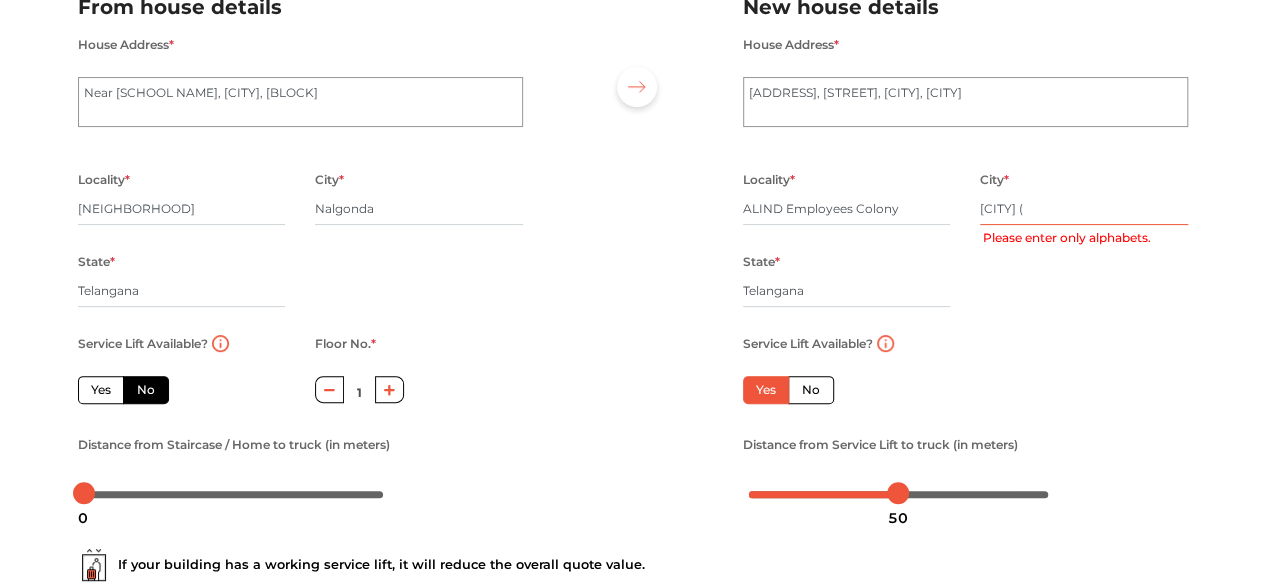 radio on "true" 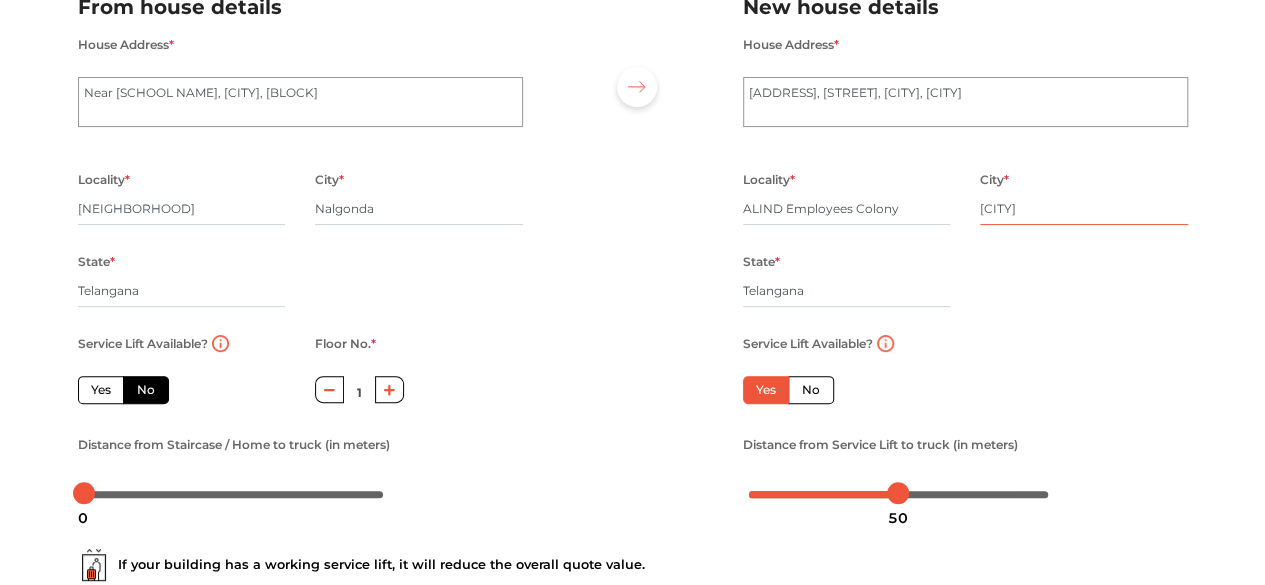 click on "Serilingampalle" at bounding box center [1084, 209] 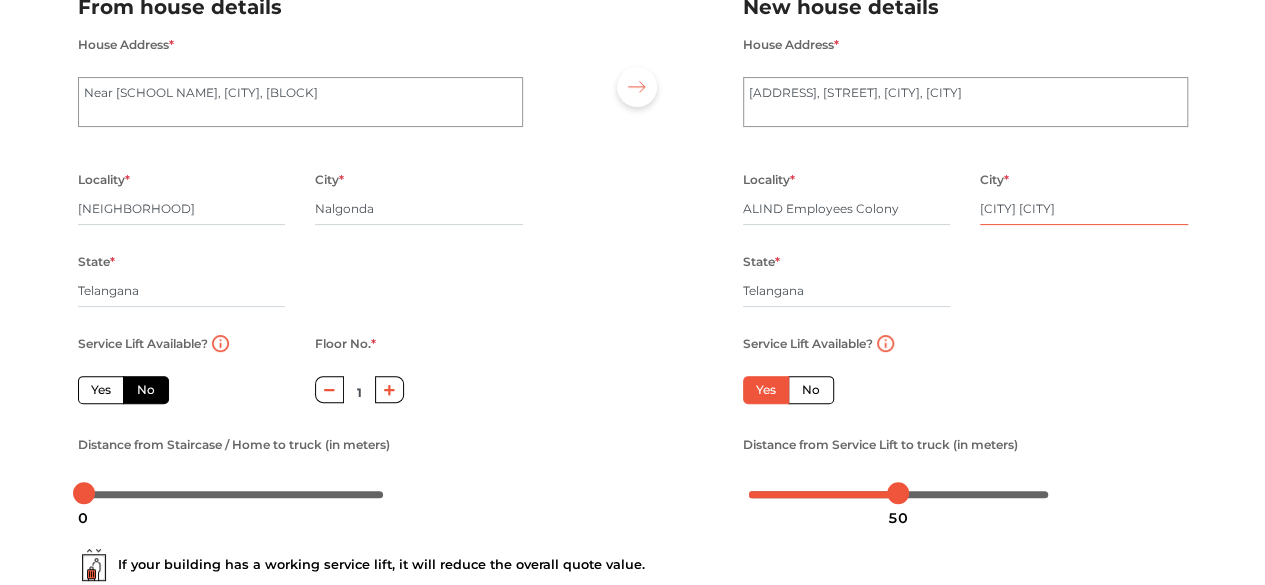 scroll, scrollTop: 360, scrollLeft: 0, axis: vertical 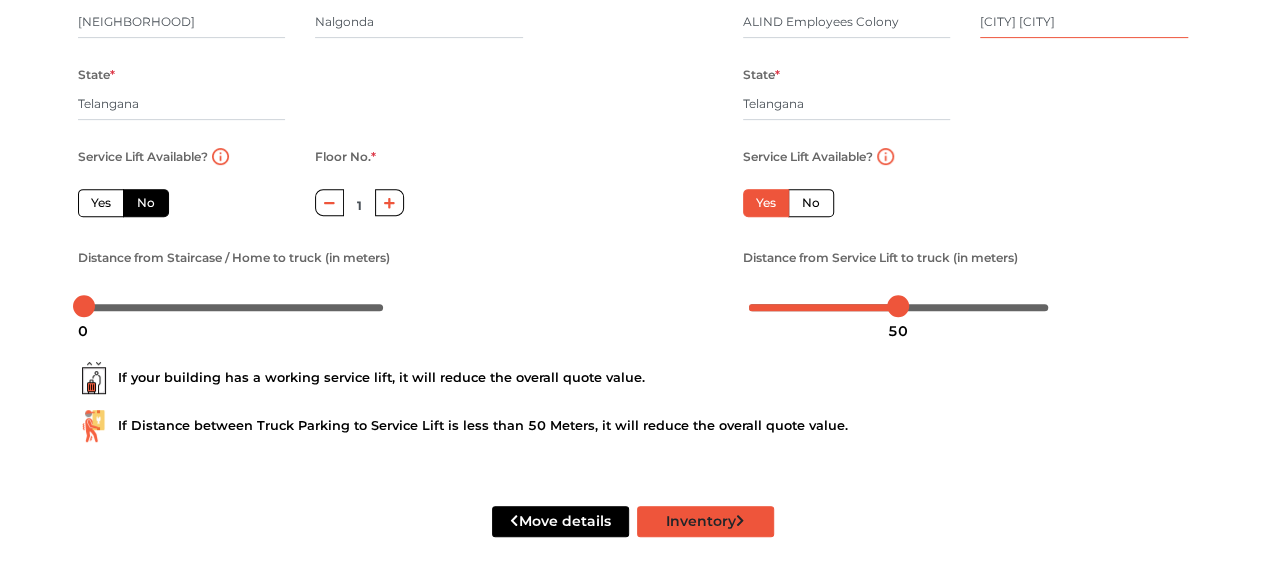 type on "Hyderabad Serilingampalle" 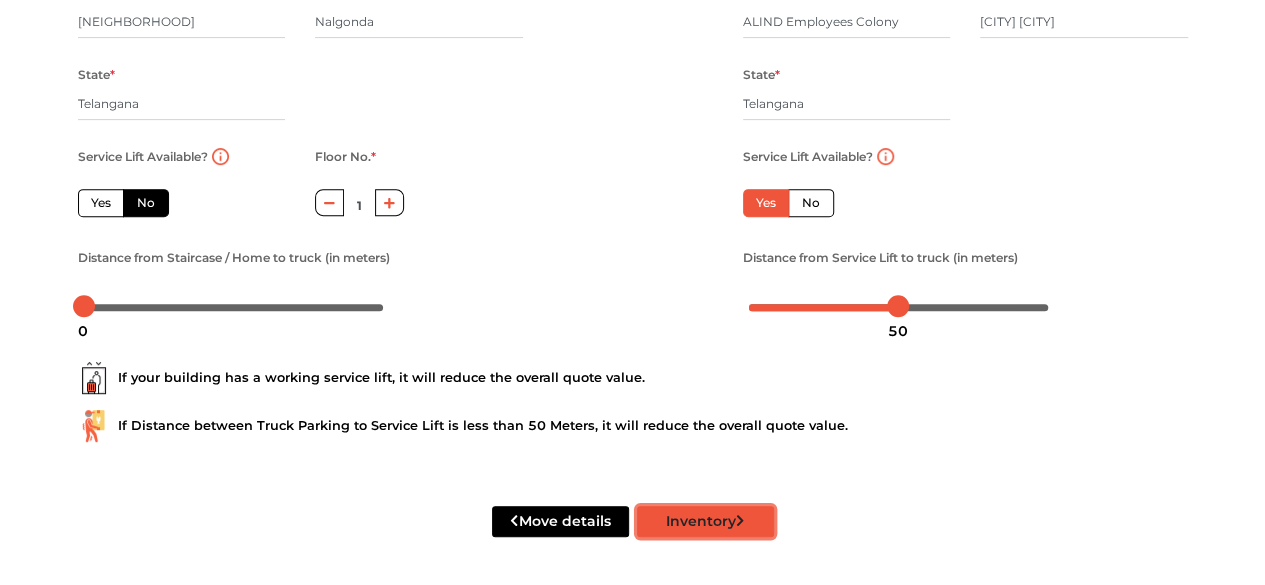 click on "Inventory" at bounding box center (705, 521) 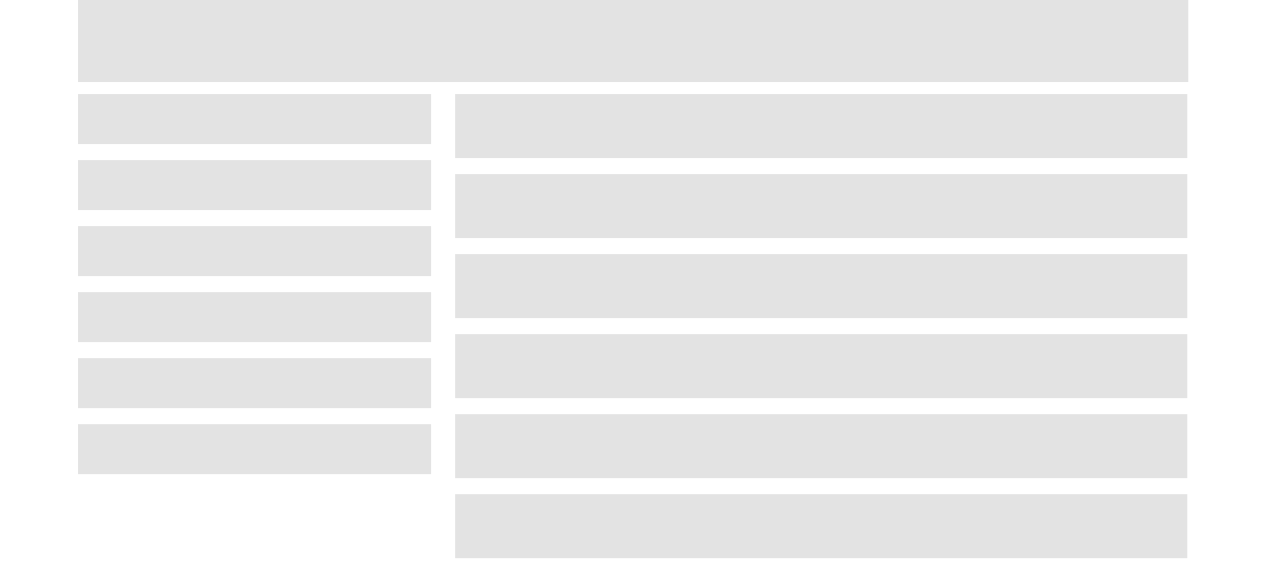 scroll, scrollTop: 96, scrollLeft: 0, axis: vertical 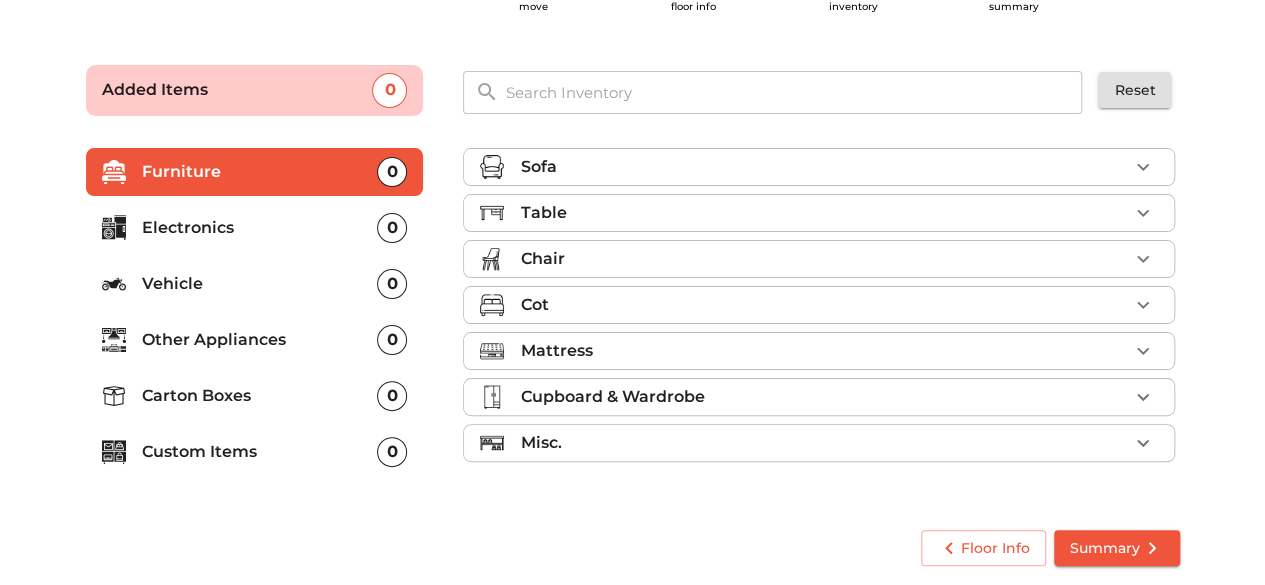 click on "Sofa" at bounding box center [824, 167] 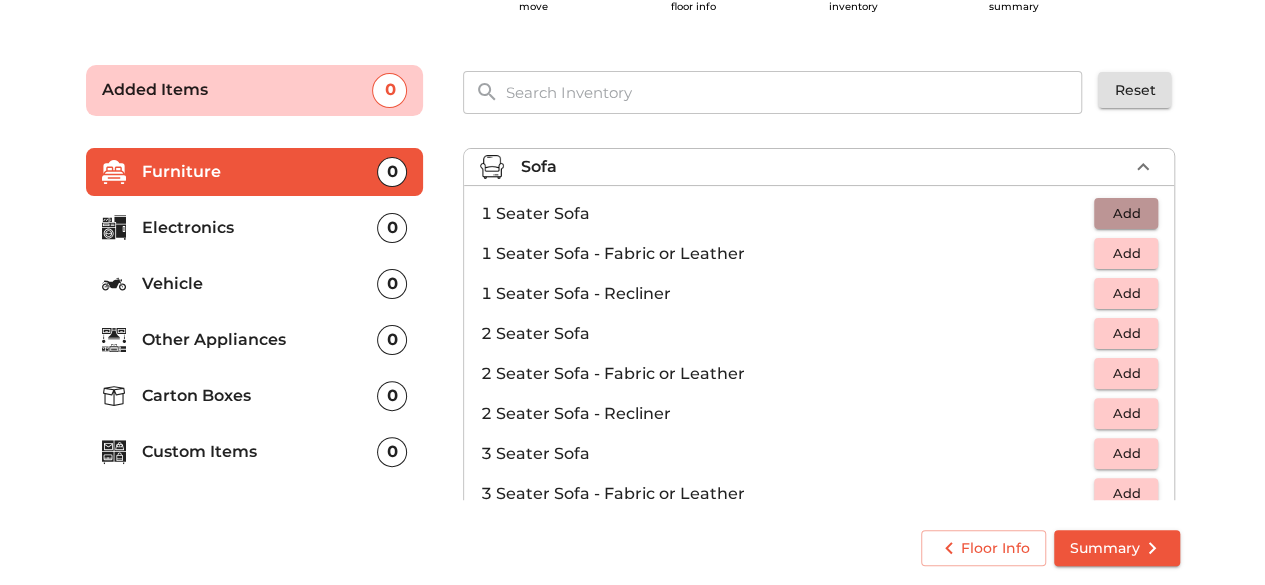 click on "Add" at bounding box center (1126, 213) 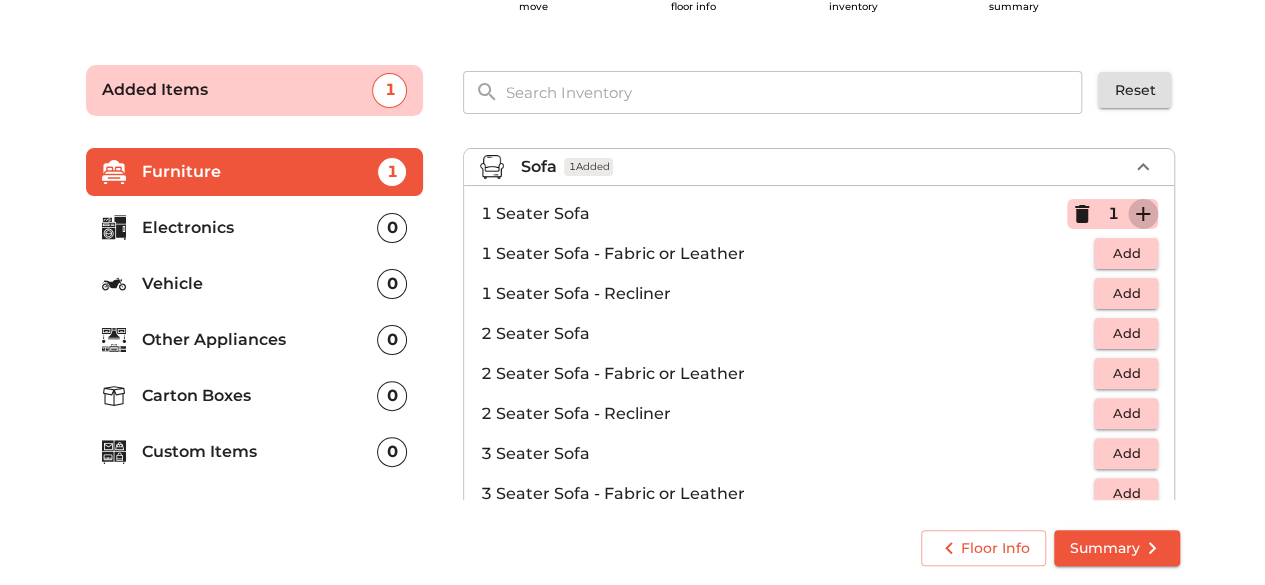 click 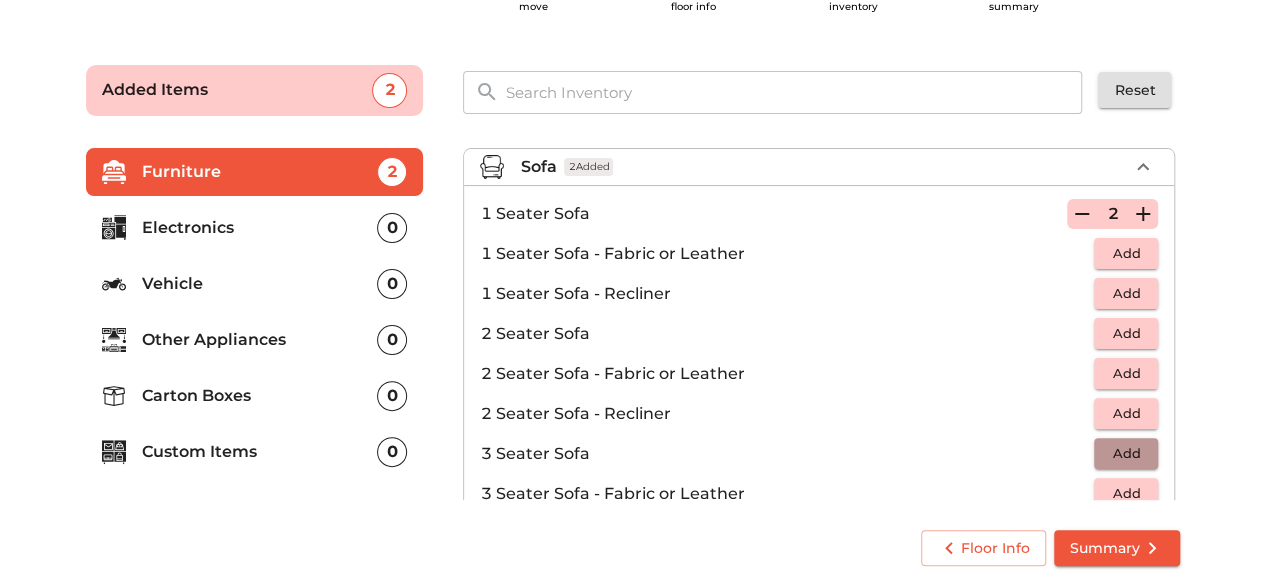 click on "Add" at bounding box center (1126, 453) 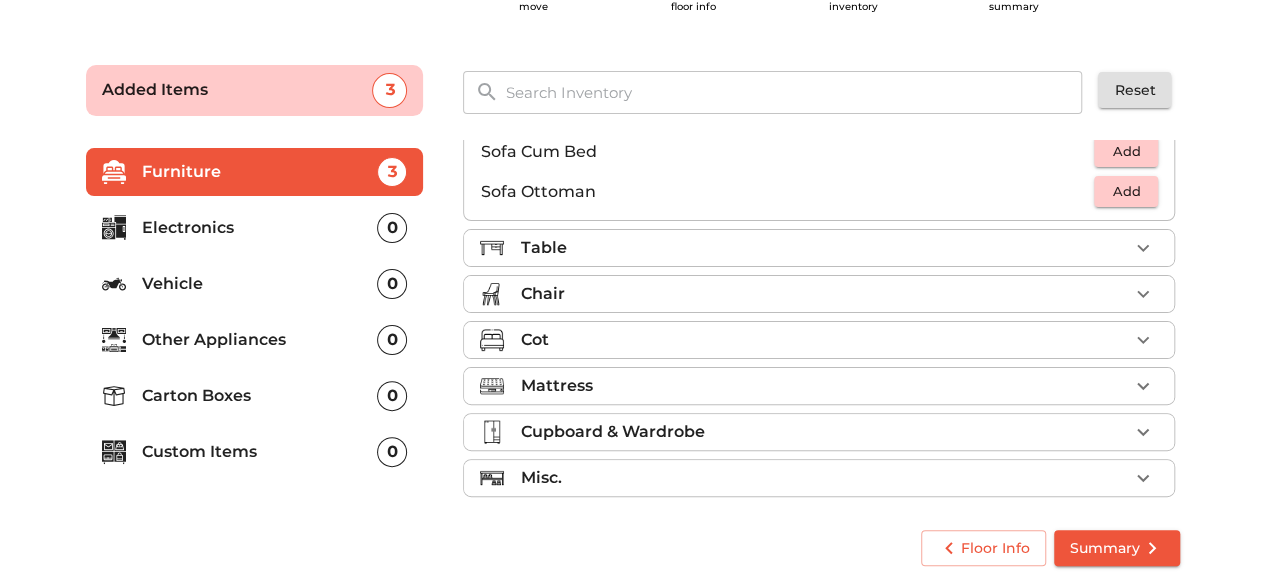 scroll, scrollTop: 590, scrollLeft: 0, axis: vertical 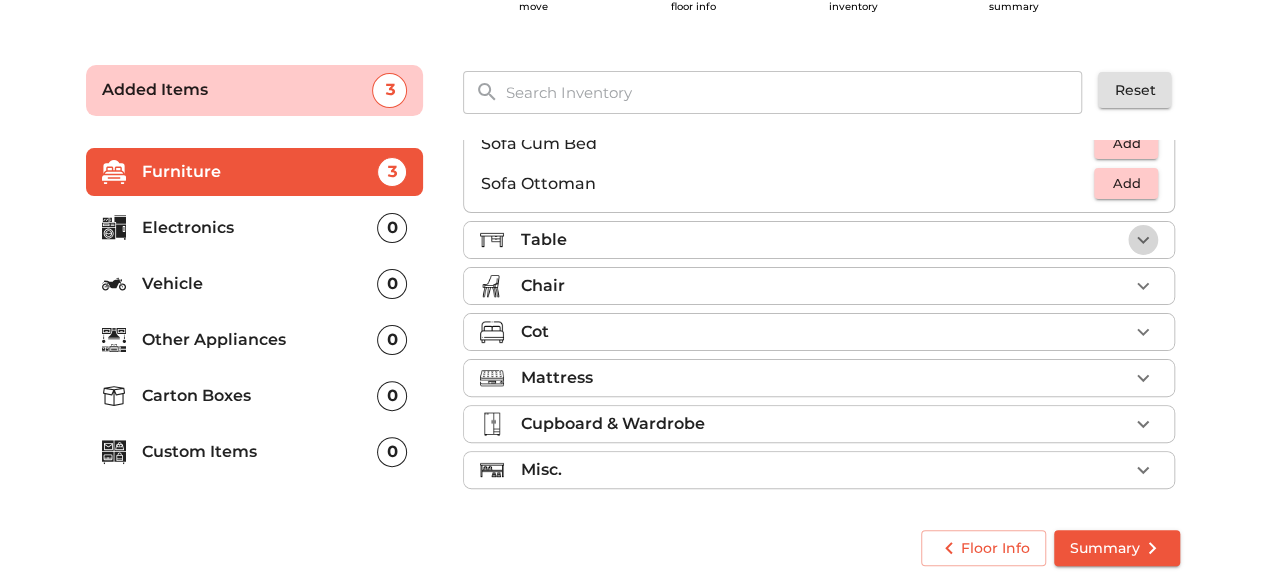 click 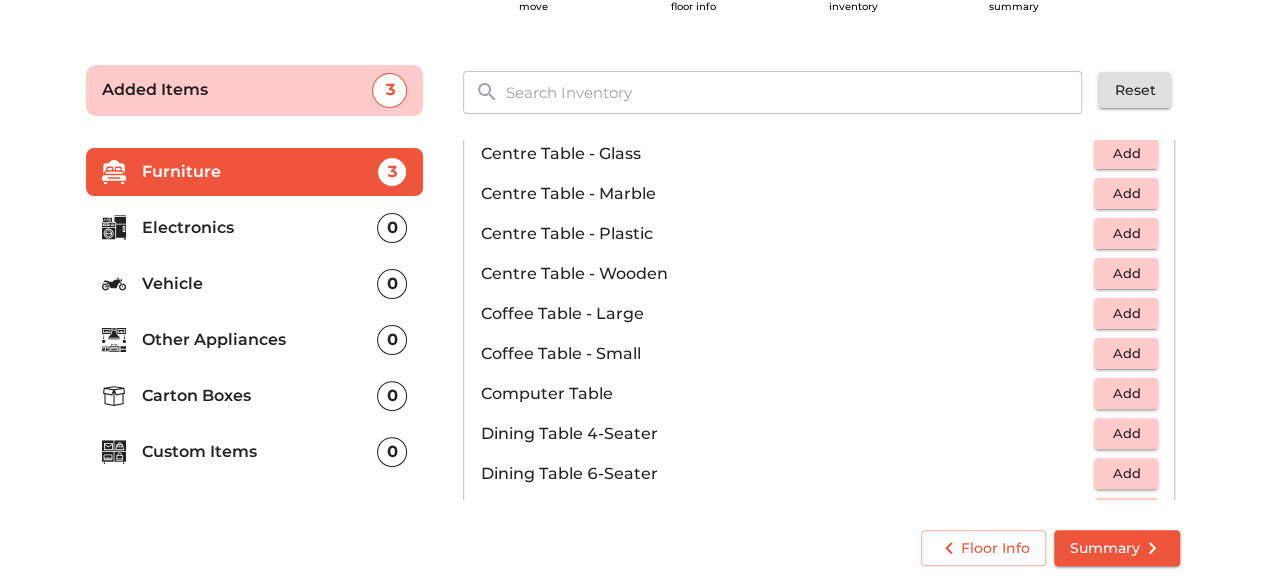 scroll, scrollTop: 165, scrollLeft: 0, axis: vertical 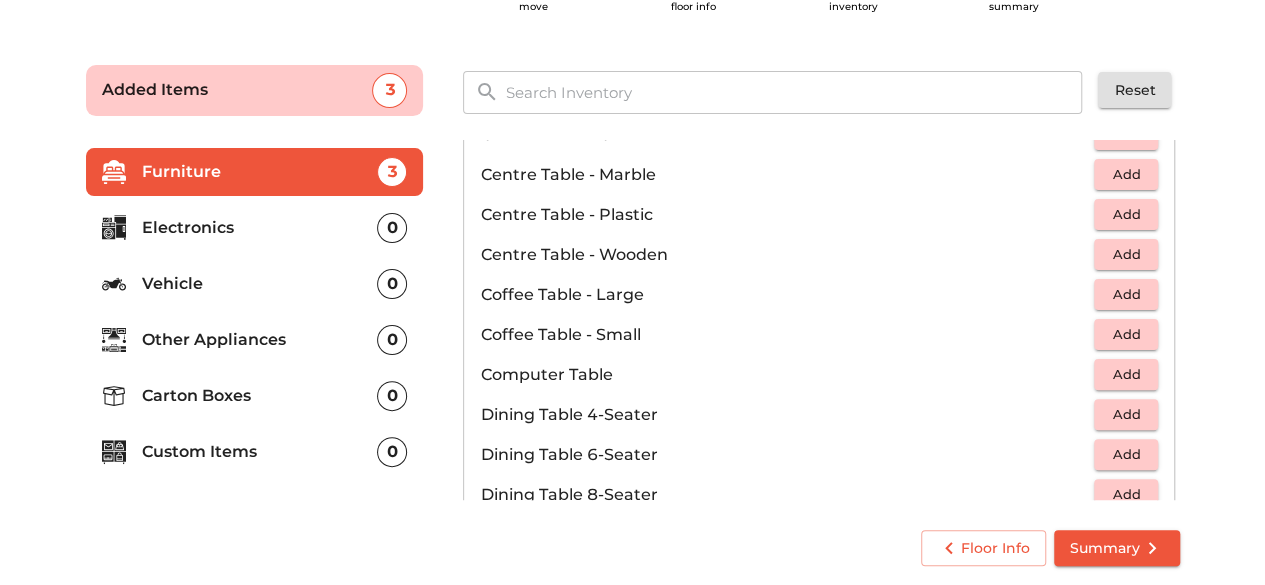 click on "Add" at bounding box center [1126, 374] 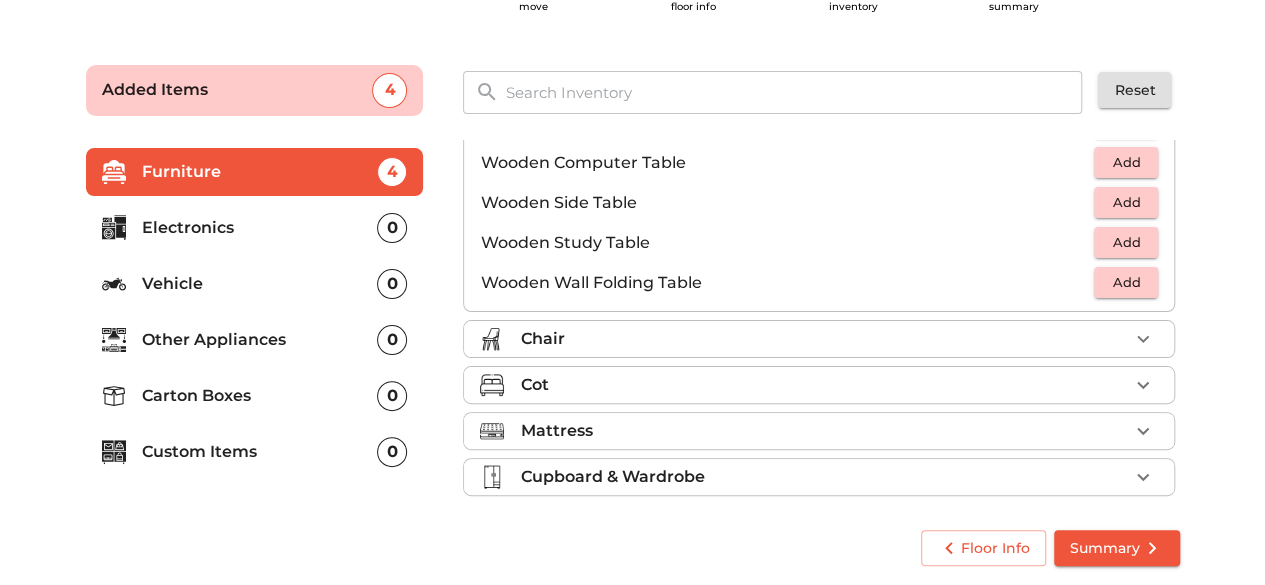 scroll, scrollTop: 1390, scrollLeft: 0, axis: vertical 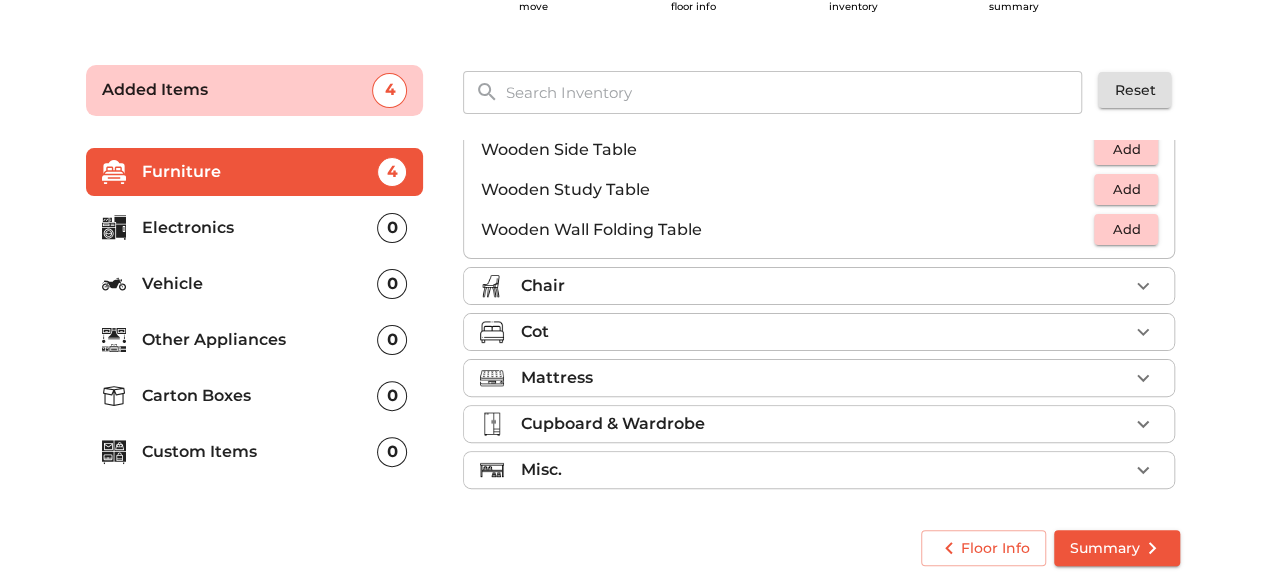 click on "Chair" at bounding box center [824, 286] 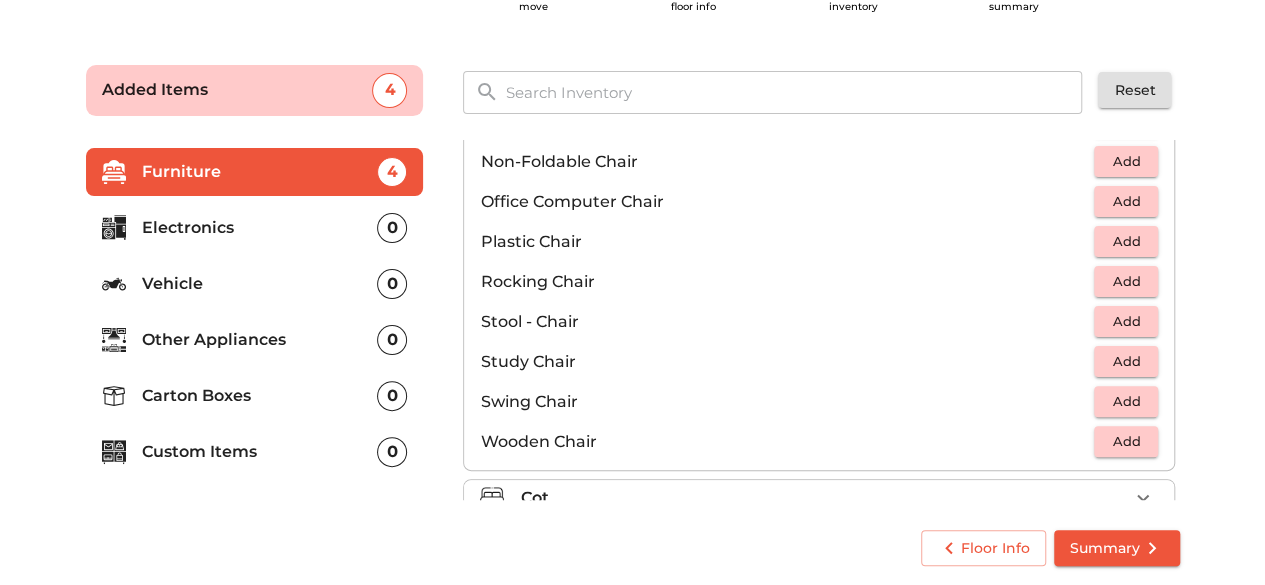 scroll, scrollTop: 662, scrollLeft: 0, axis: vertical 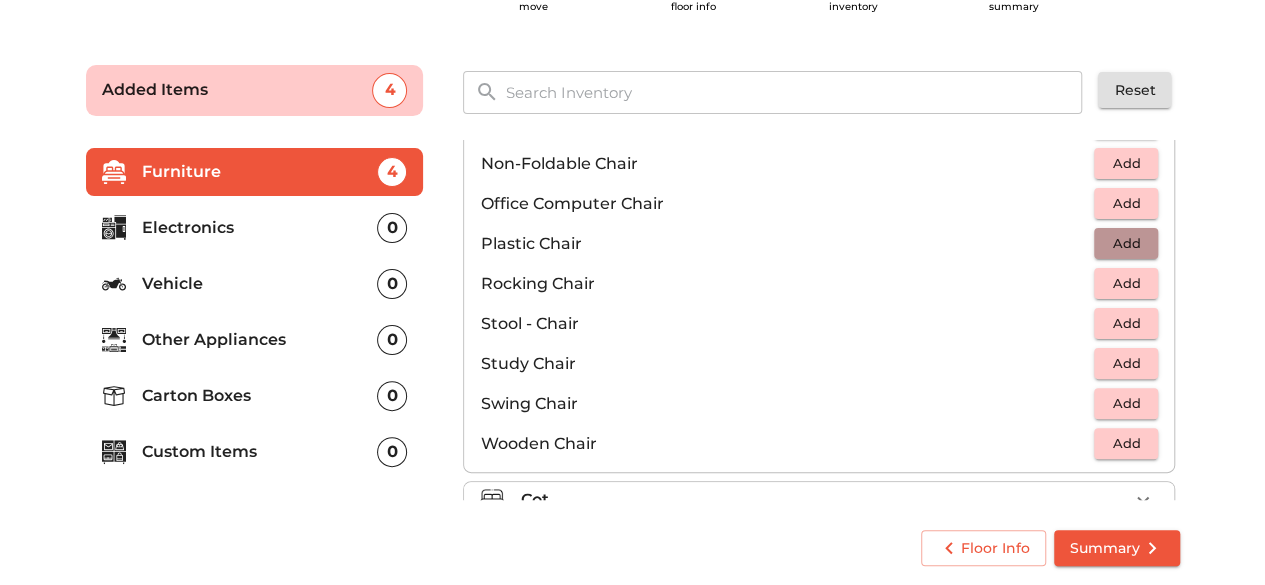 click on "Add" at bounding box center [1126, 243] 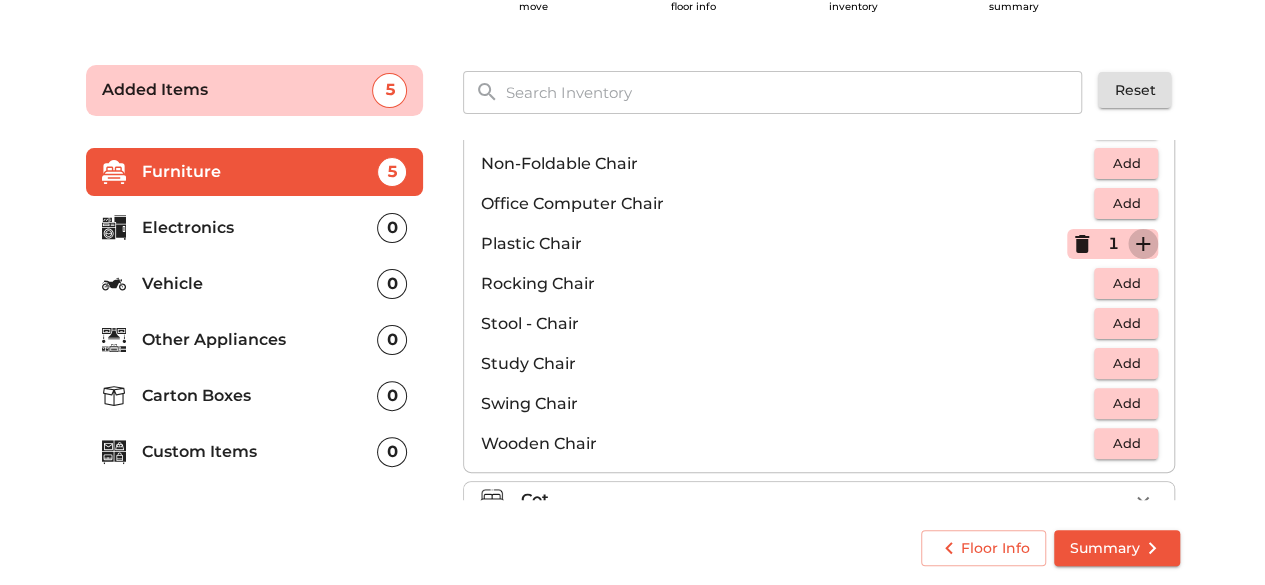 click 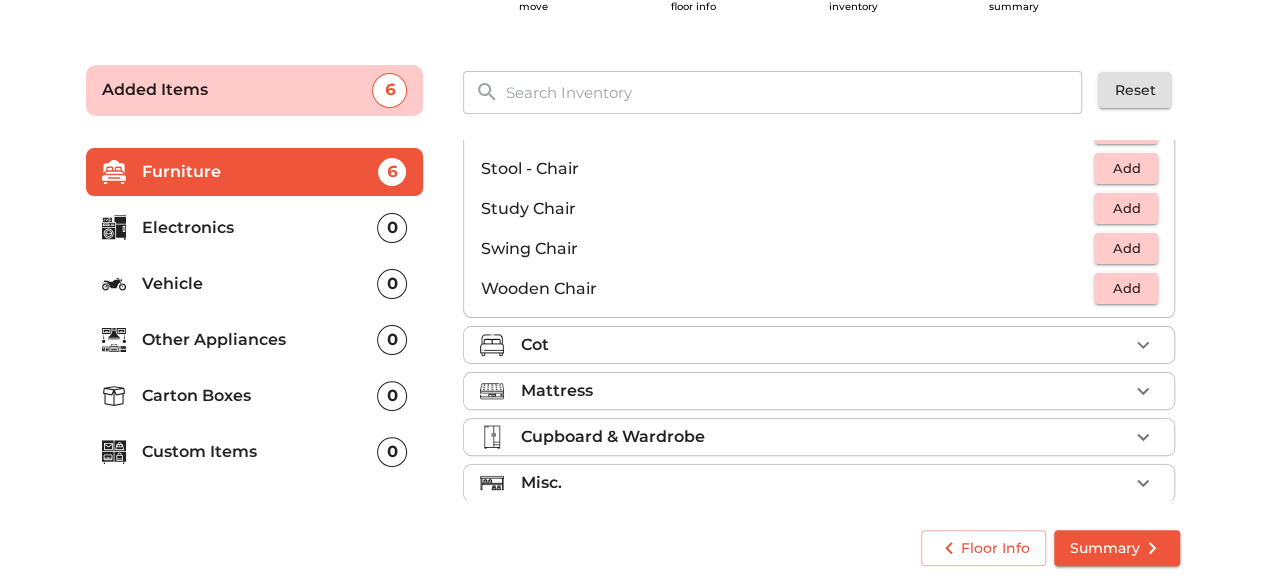 scroll, scrollTop: 830, scrollLeft: 0, axis: vertical 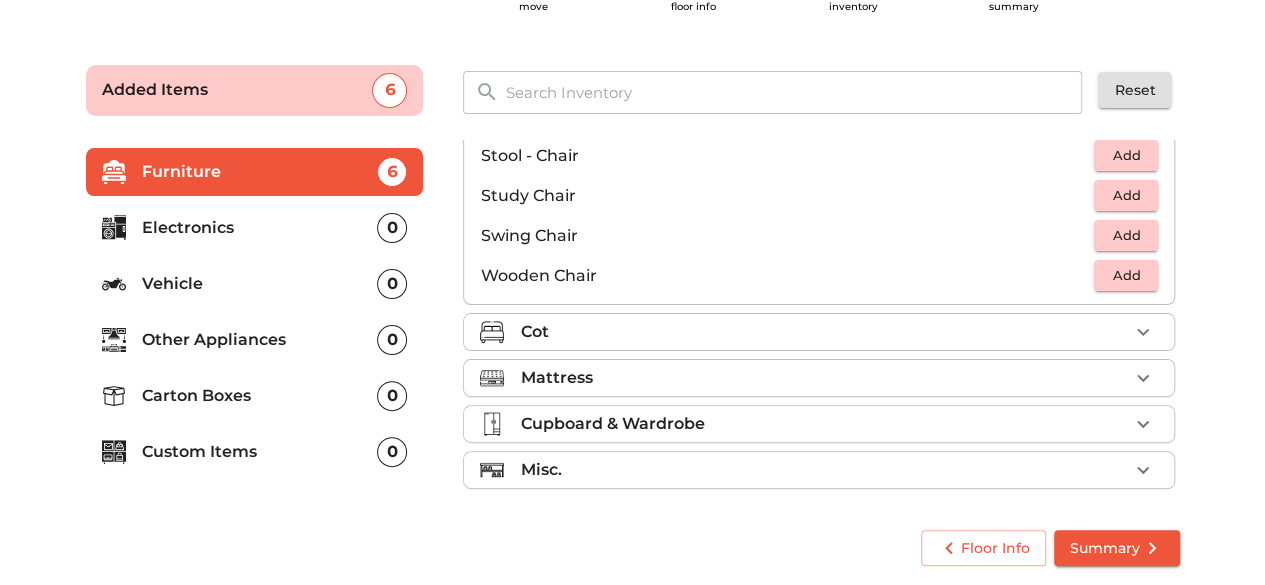 click on "Cot" at bounding box center (819, 332) 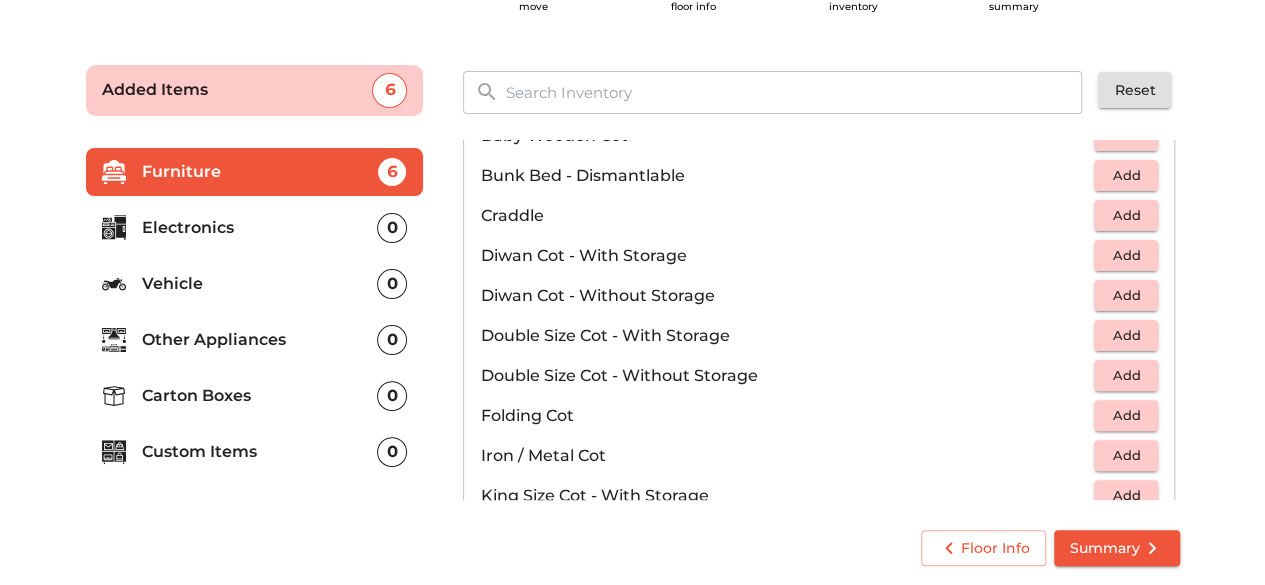 scroll, scrollTop: 218, scrollLeft: 0, axis: vertical 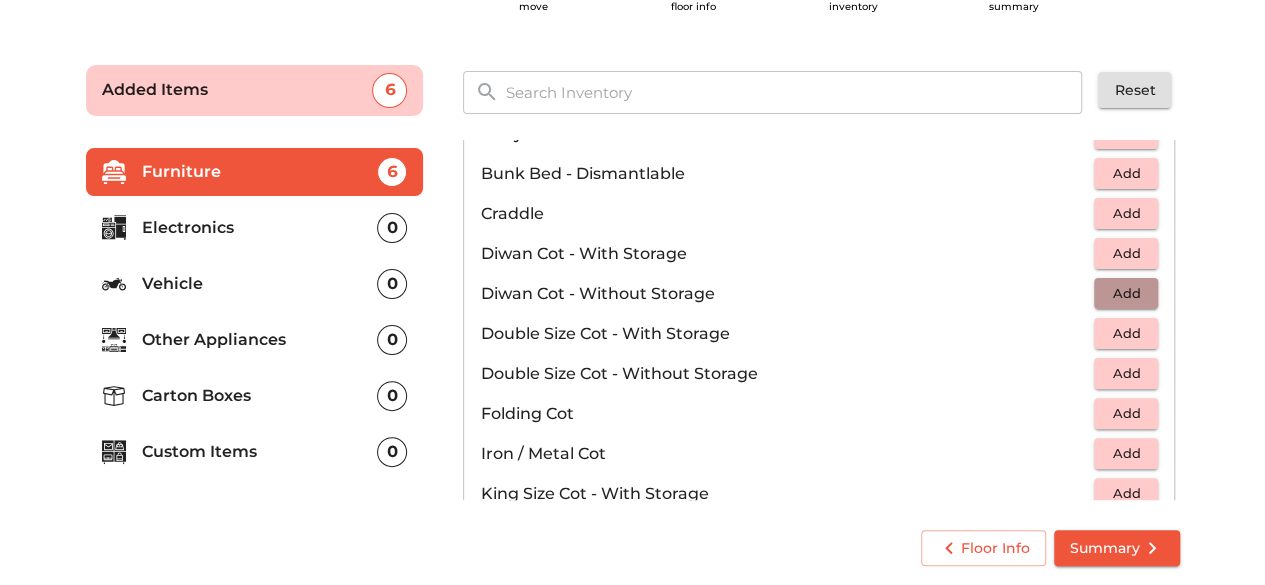 click on "Add" at bounding box center [1126, 293] 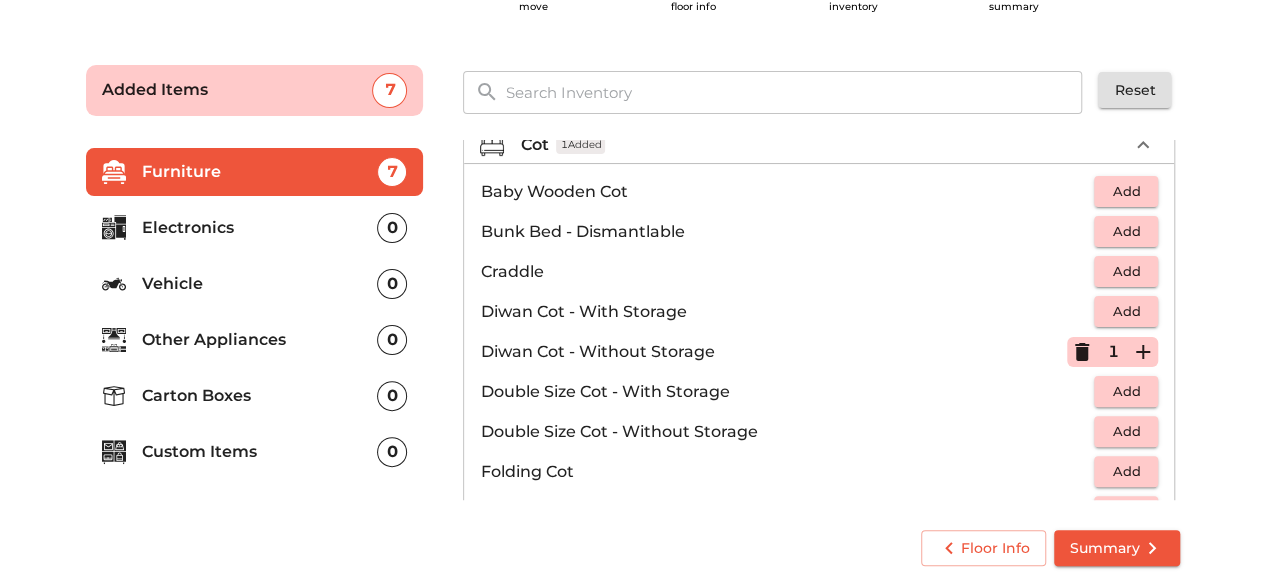 scroll, scrollTop: 165, scrollLeft: 0, axis: vertical 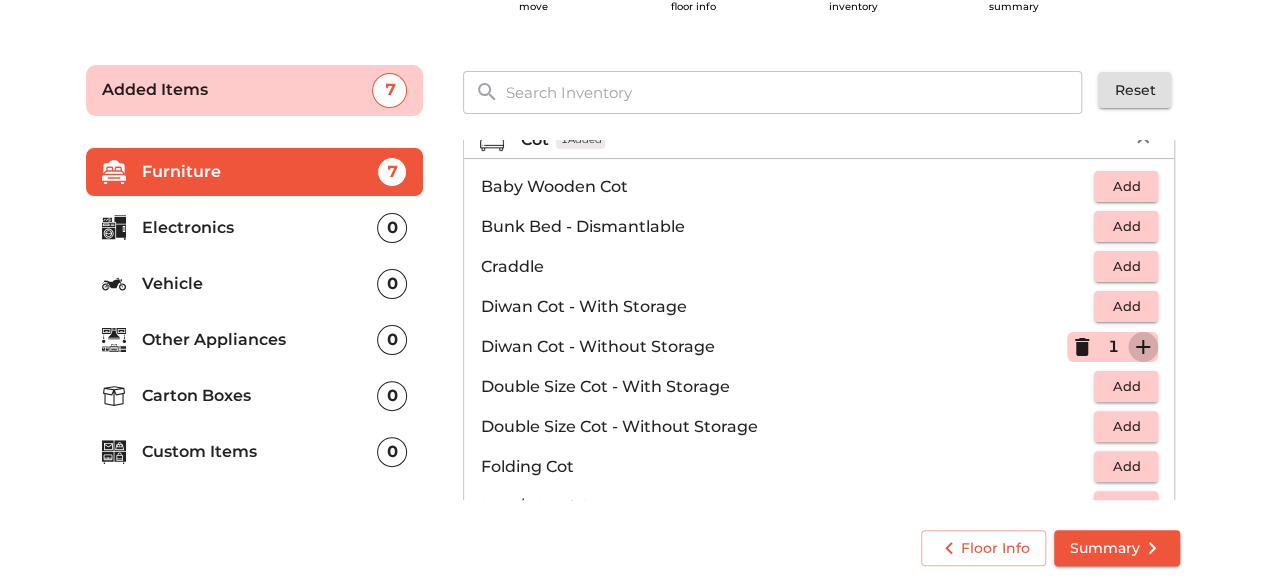 click 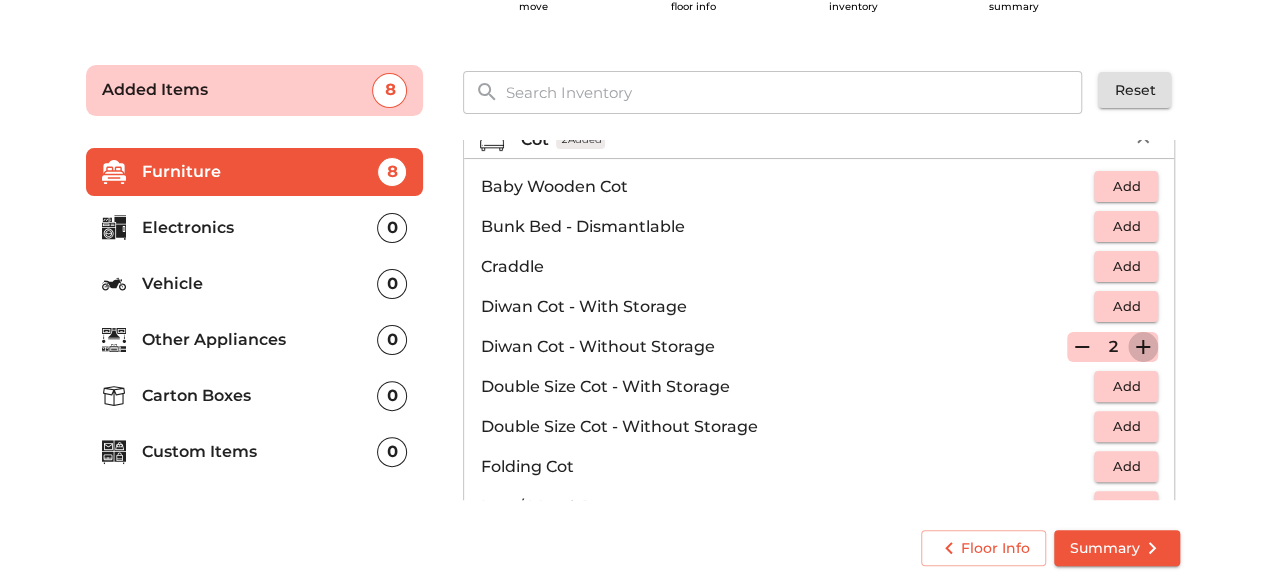 click 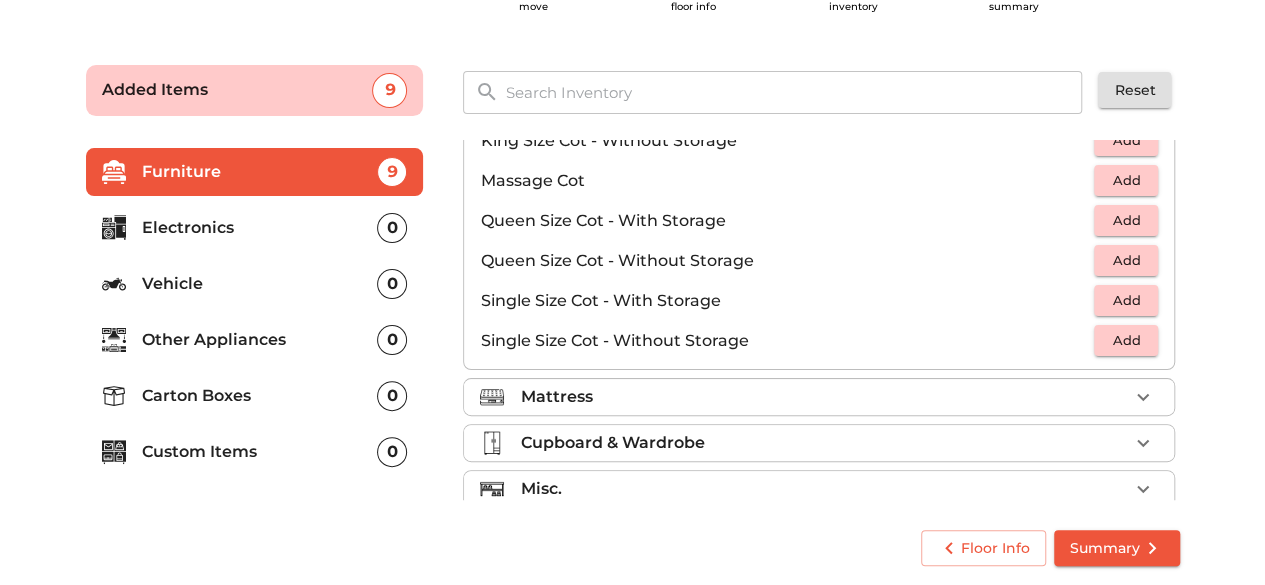 scroll, scrollTop: 612, scrollLeft: 0, axis: vertical 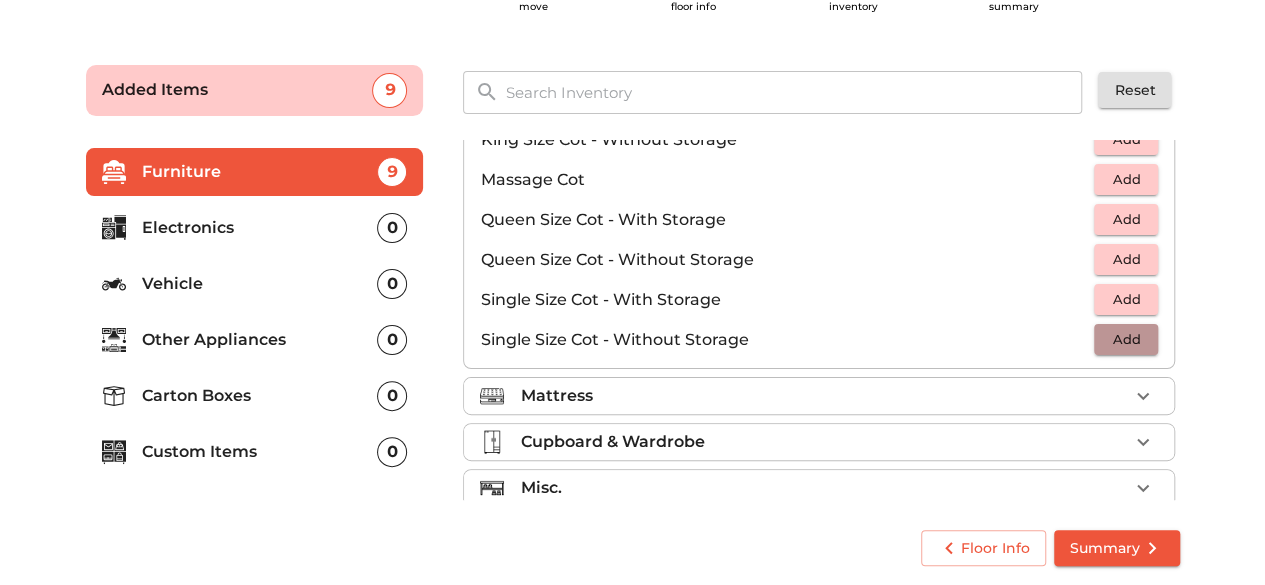 click on "Add" at bounding box center (1126, 339) 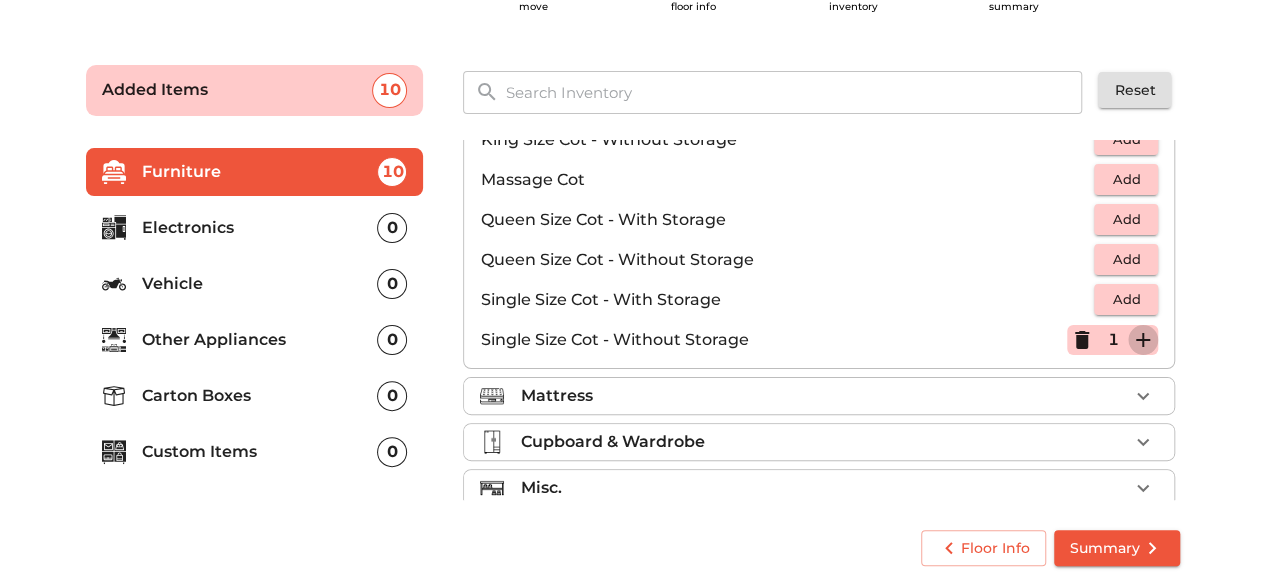 click 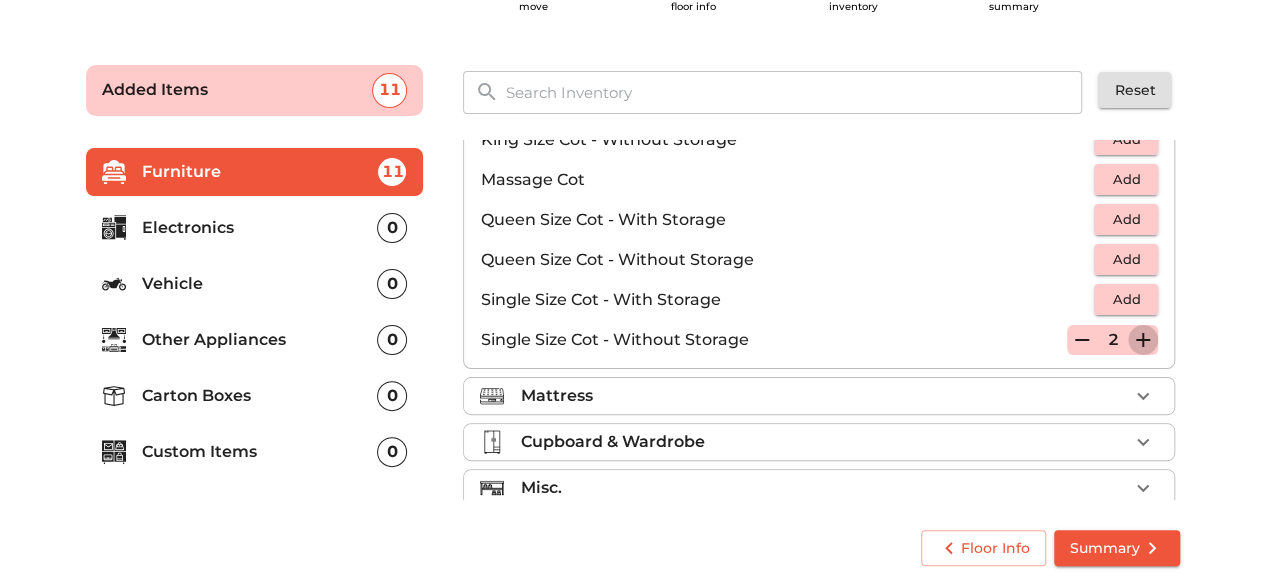 click 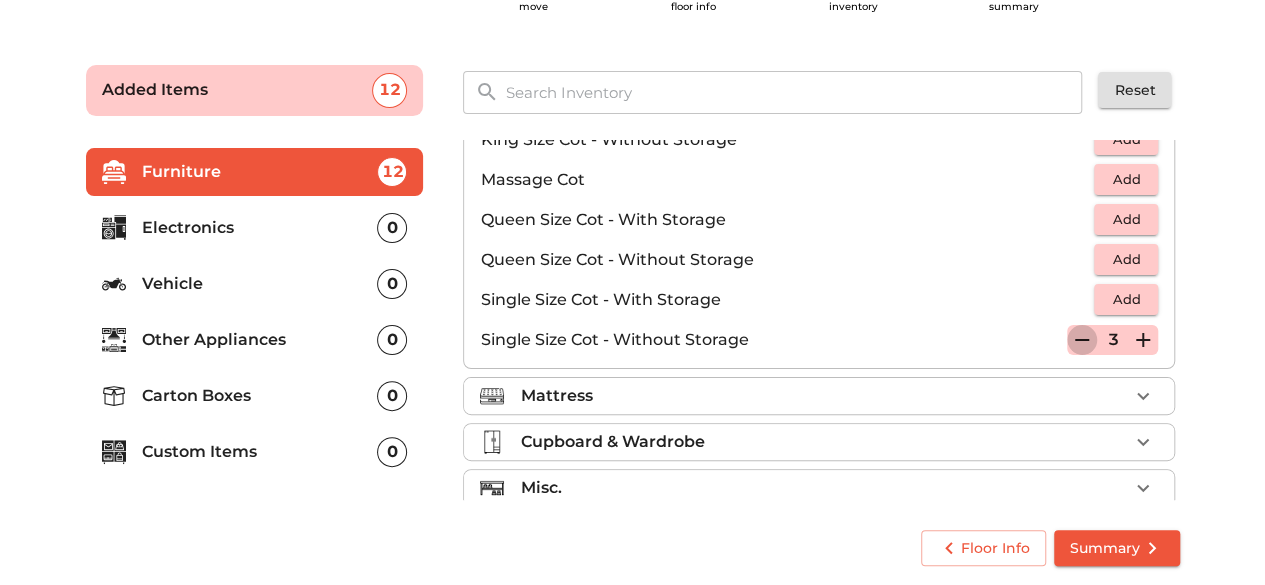 click 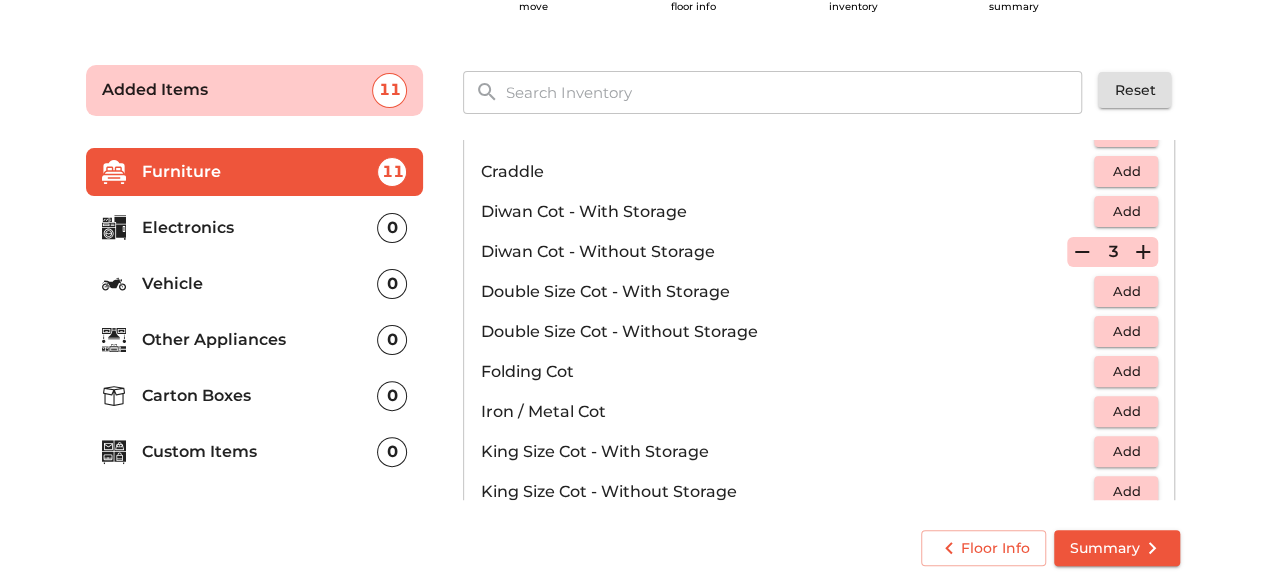 scroll, scrollTop: 258, scrollLeft: 0, axis: vertical 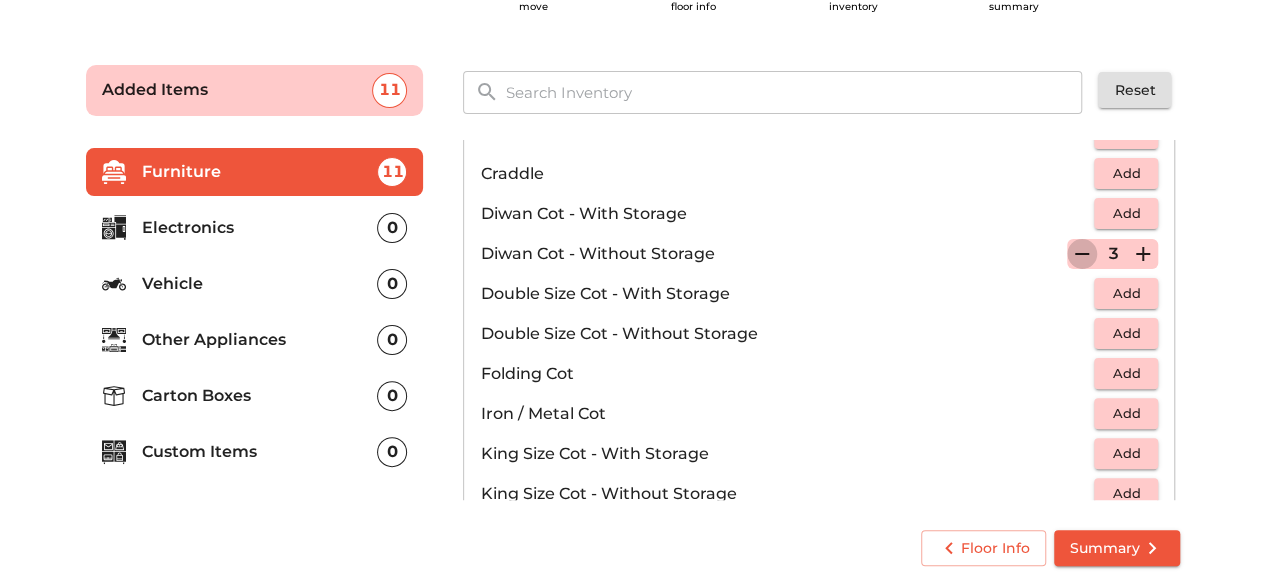 click 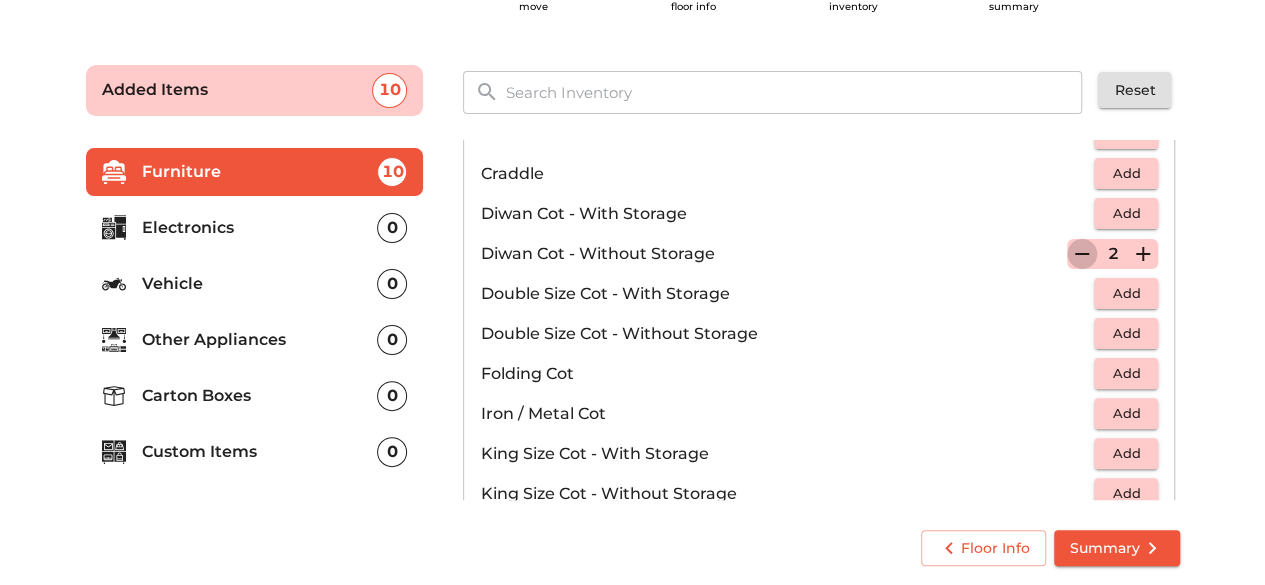 click 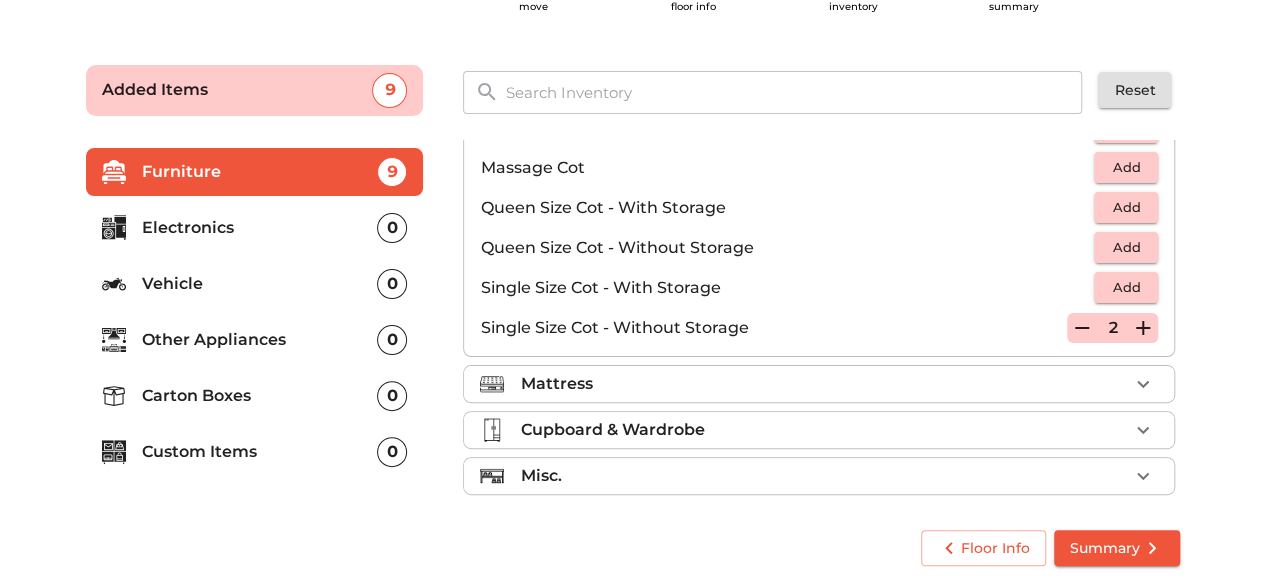 scroll, scrollTop: 630, scrollLeft: 0, axis: vertical 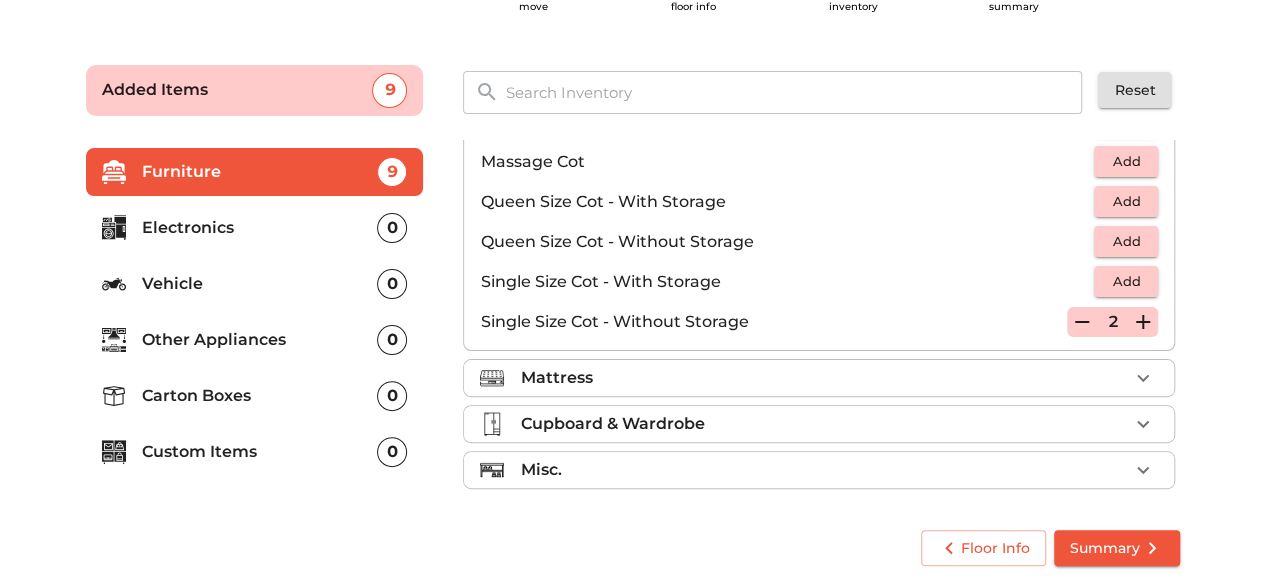 click on "Mattress" at bounding box center (824, 378) 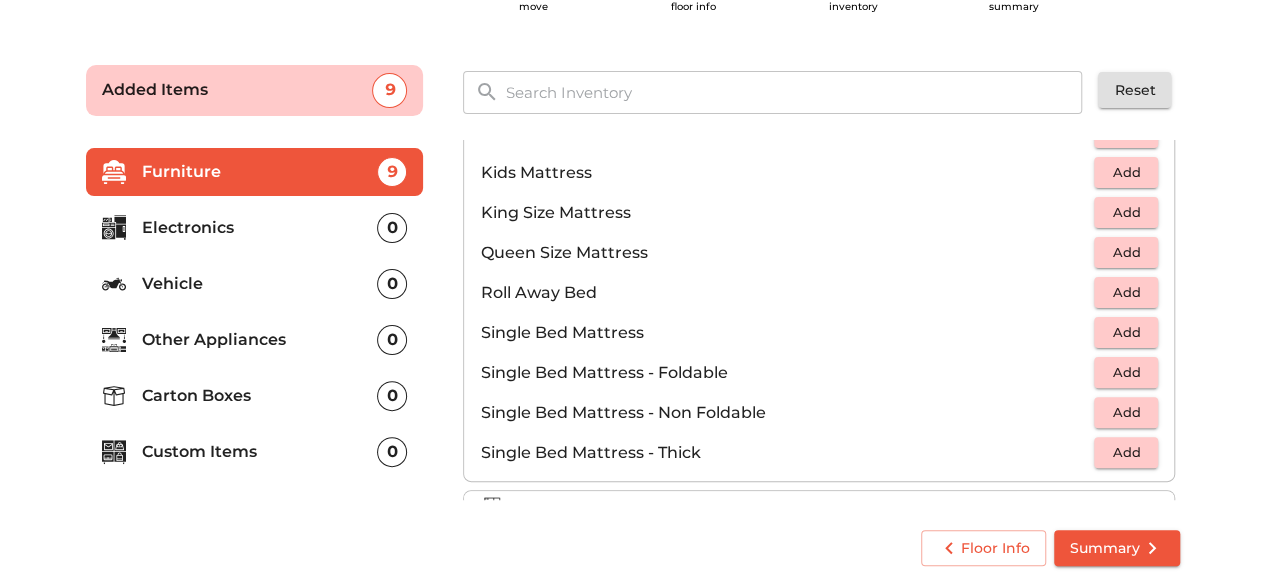 scroll, scrollTop: 333, scrollLeft: 0, axis: vertical 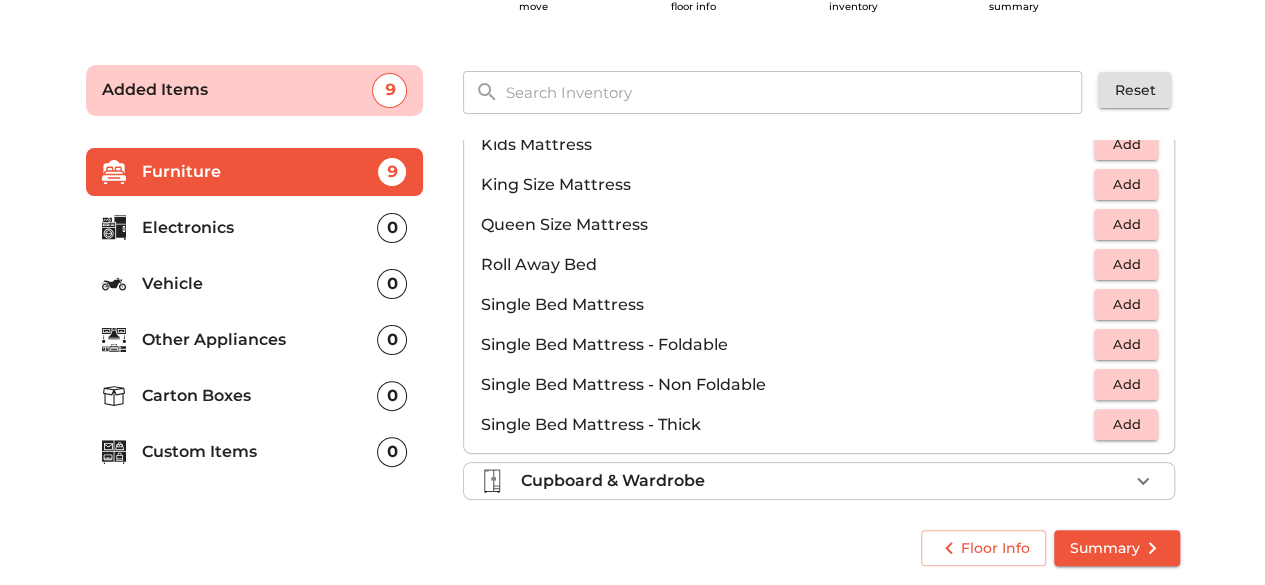 click on "Add" at bounding box center (1126, 384) 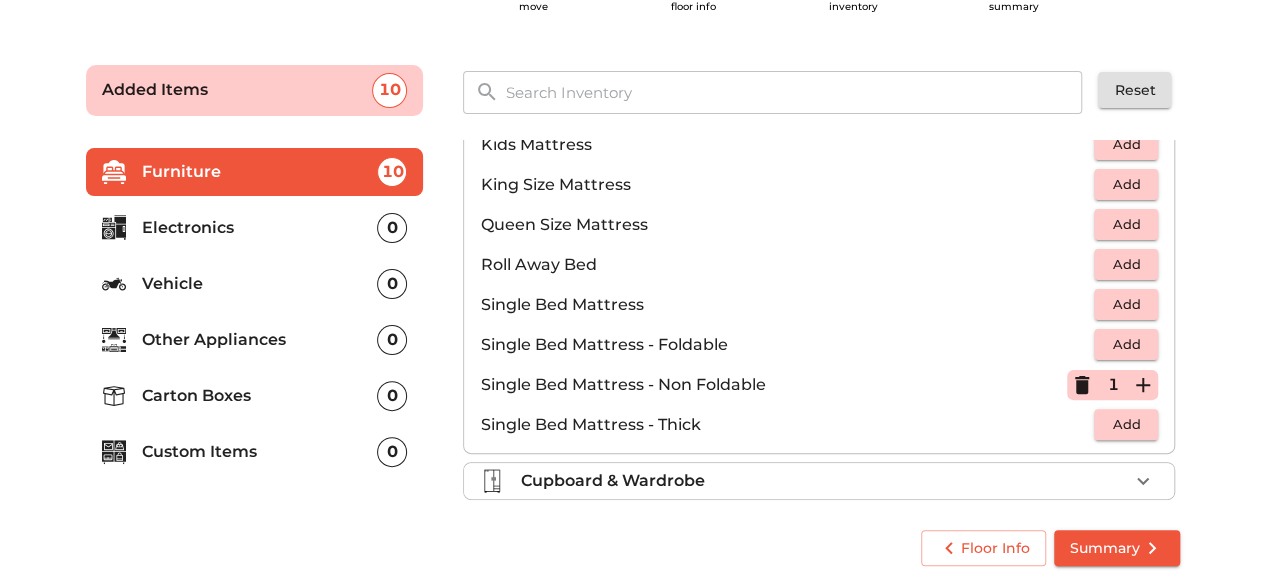 click 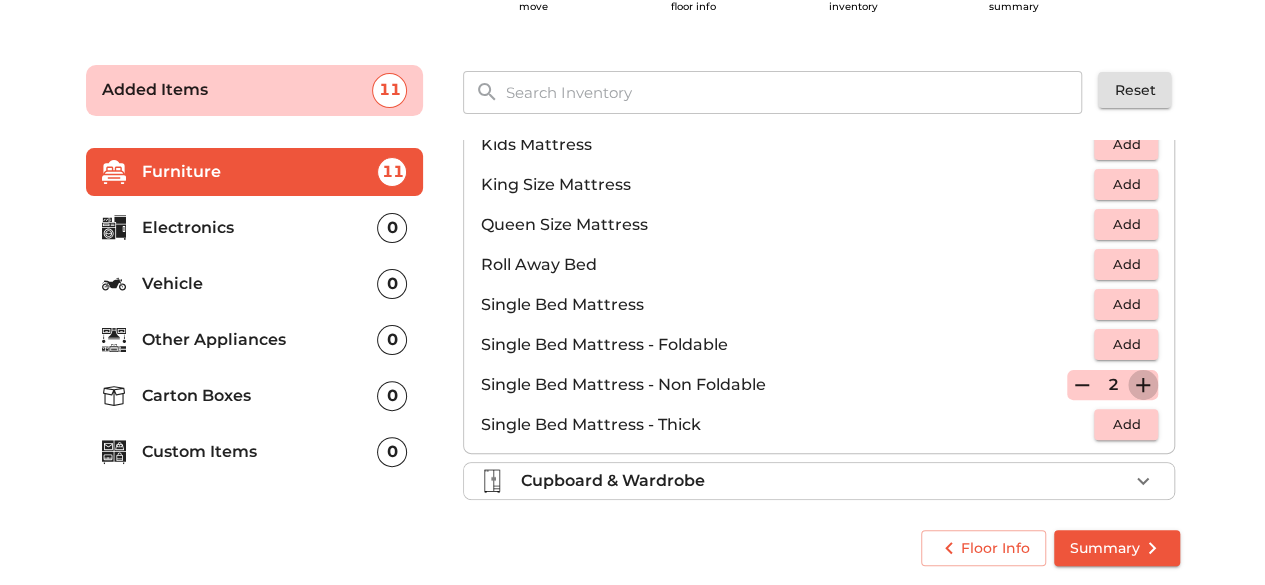 click 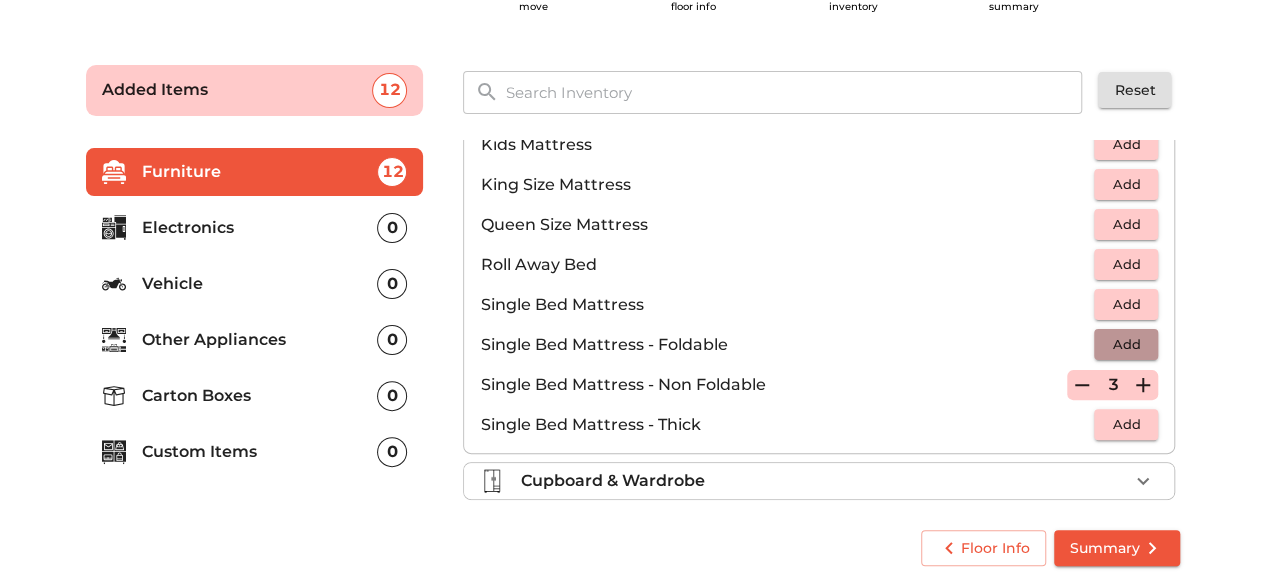 click on "Add" at bounding box center (1126, 344) 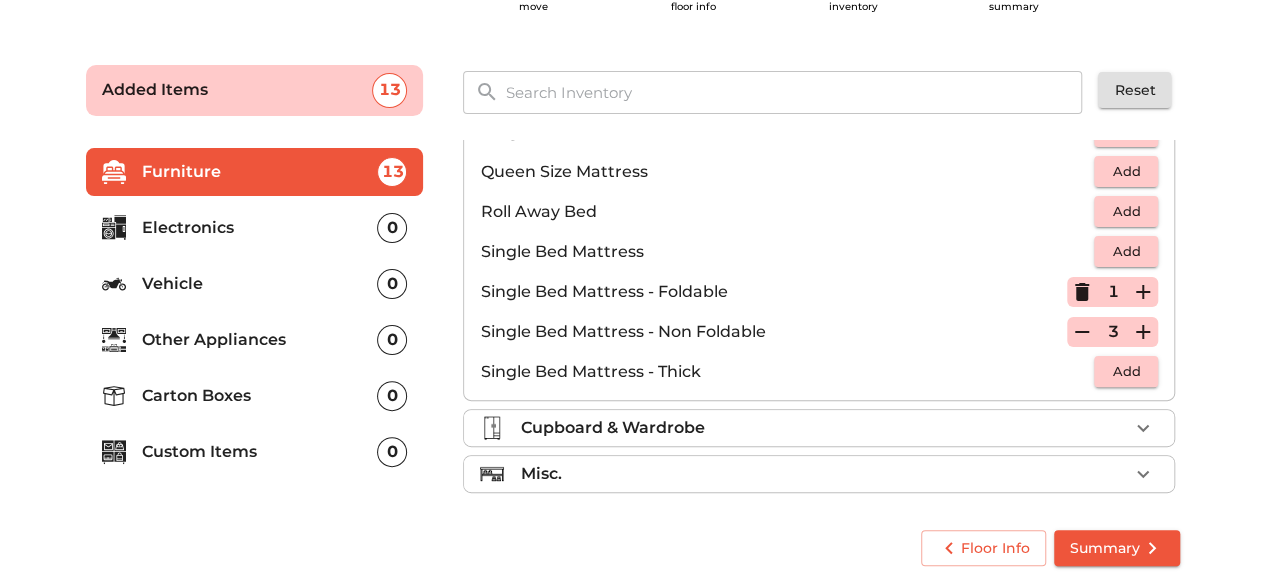 scroll, scrollTop: 390, scrollLeft: 0, axis: vertical 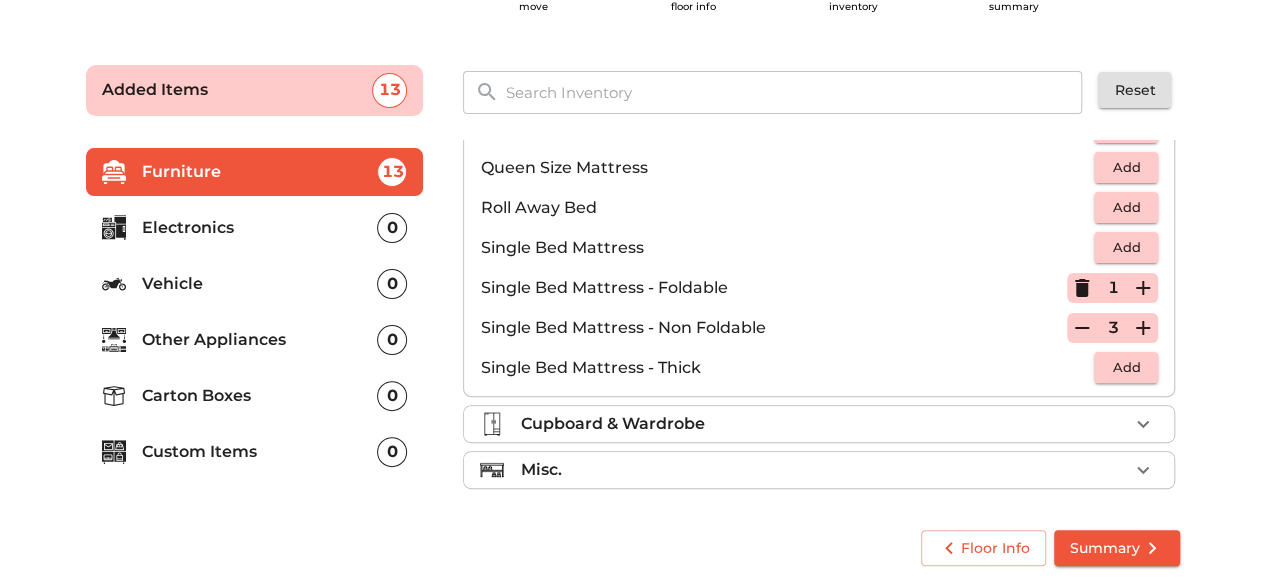 click on "Cupboard & Wardrobe" at bounding box center [824, 424] 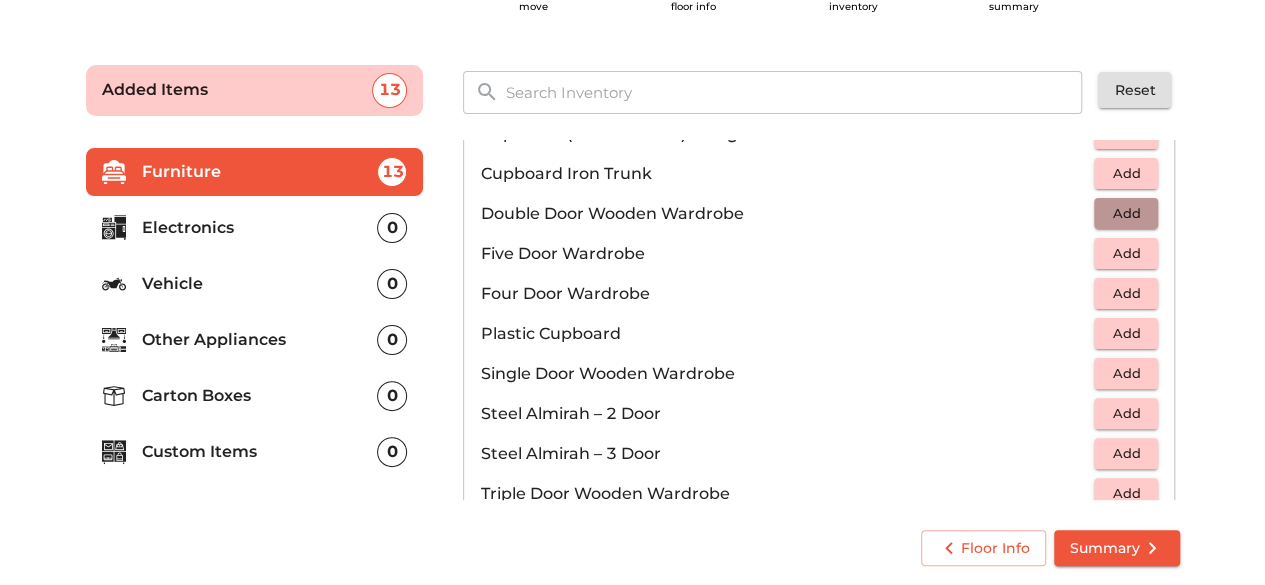 click on "Add" at bounding box center [1126, 213] 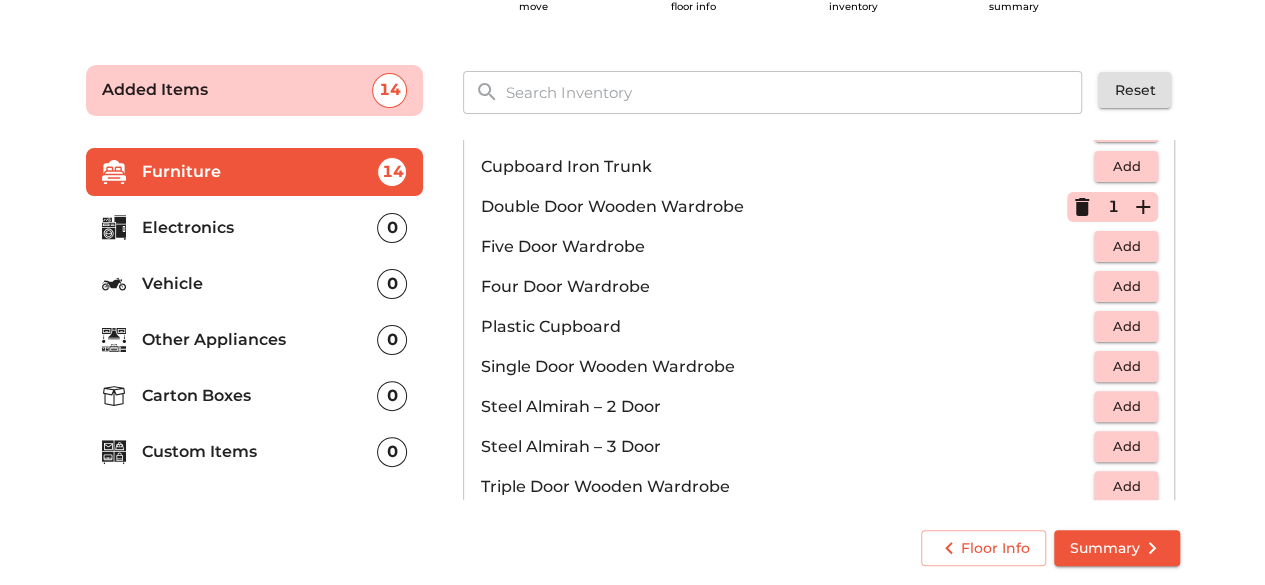 scroll, scrollTop: 428, scrollLeft: 0, axis: vertical 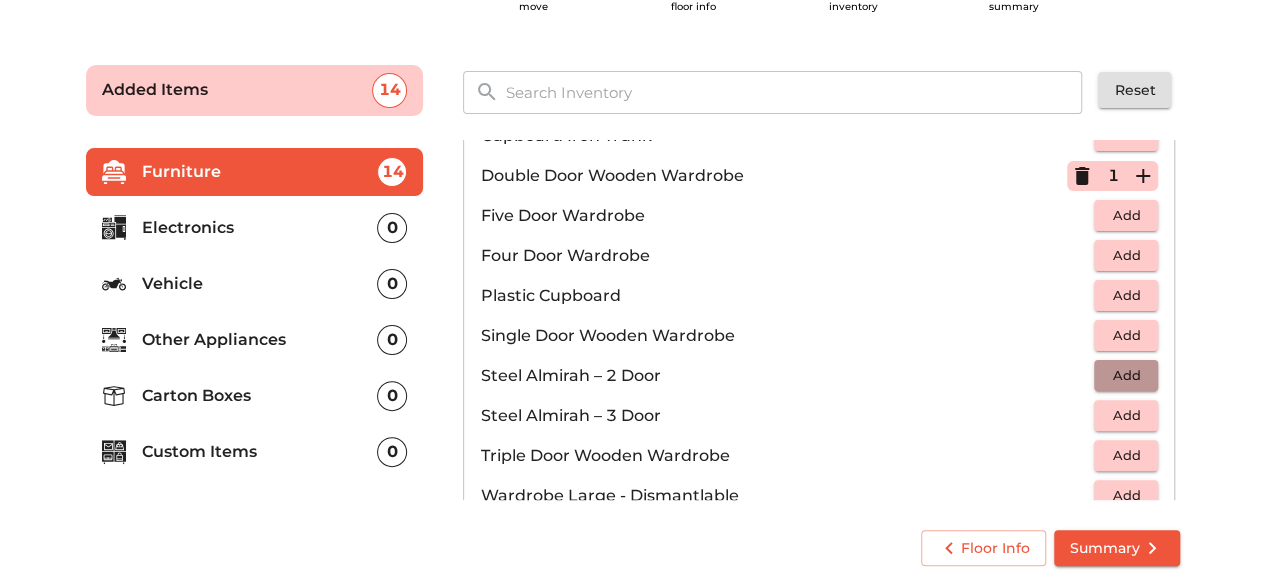 click on "Add" at bounding box center (1126, 375) 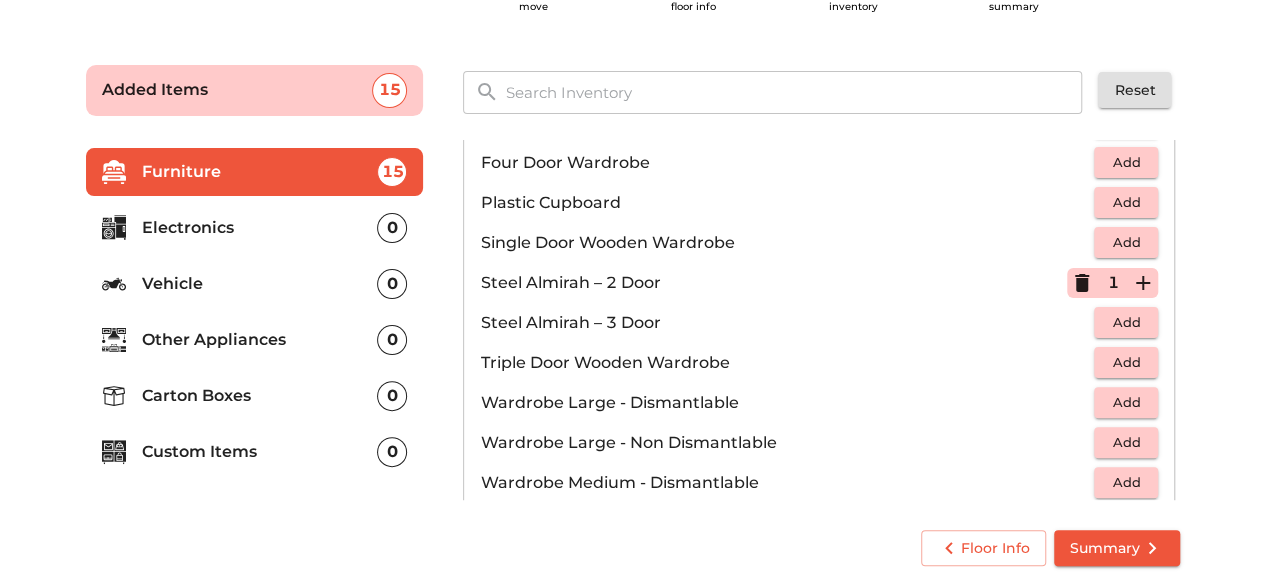 scroll, scrollTop: 670, scrollLeft: 0, axis: vertical 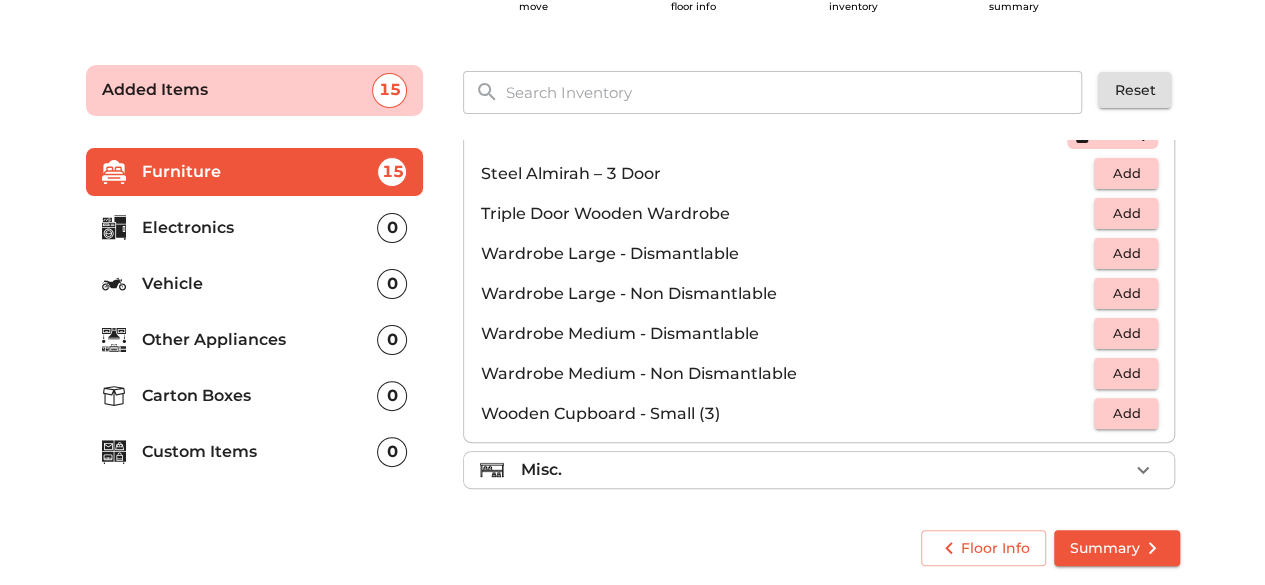 click on "Misc." at bounding box center (824, 470) 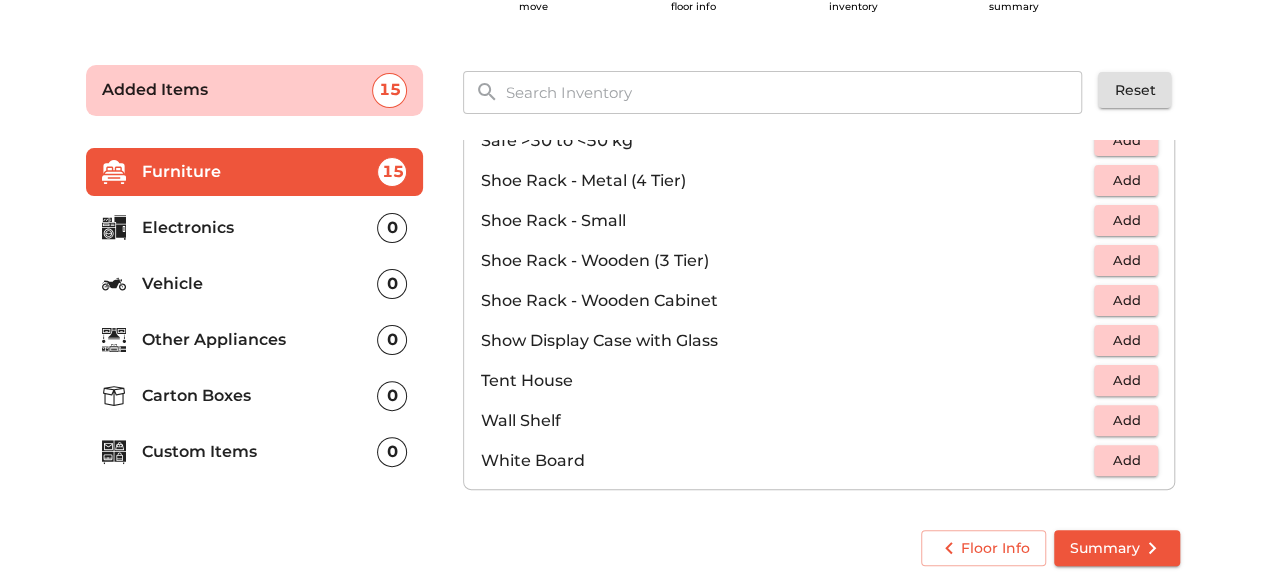 scroll, scrollTop: 1070, scrollLeft: 0, axis: vertical 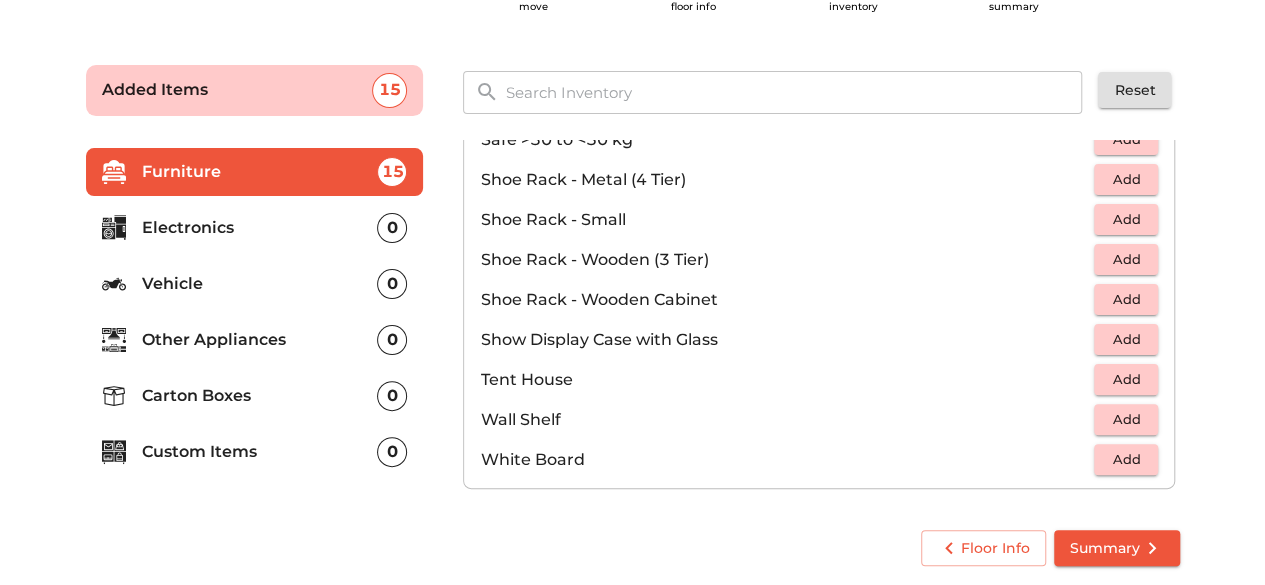 click on "Electronics" at bounding box center [260, 228] 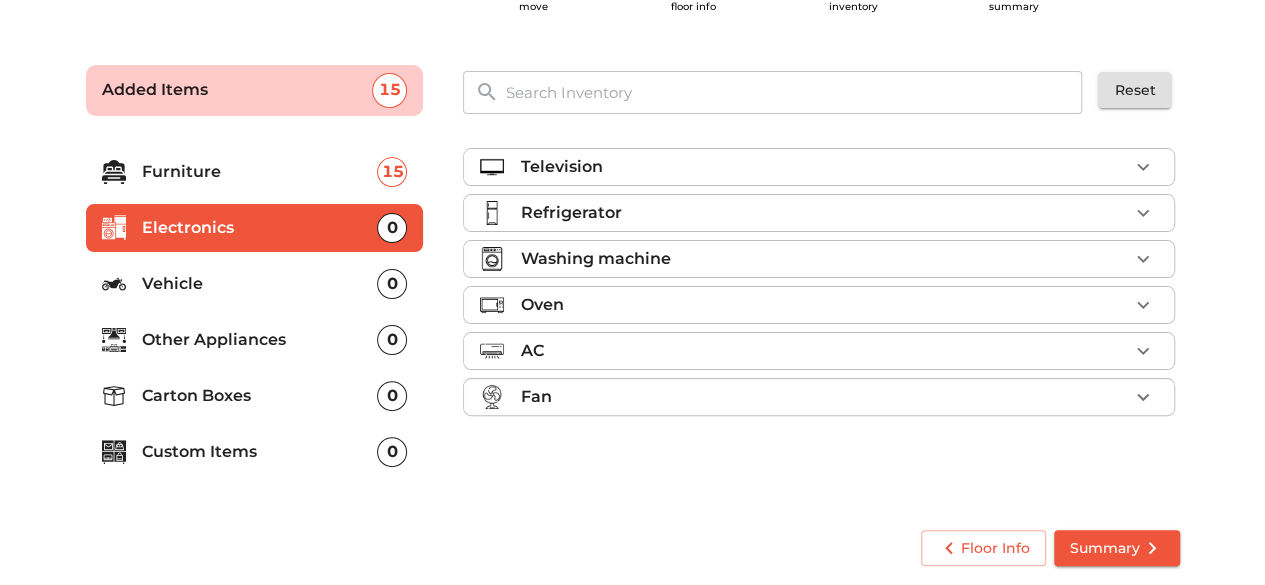 click on "Television" at bounding box center [824, 167] 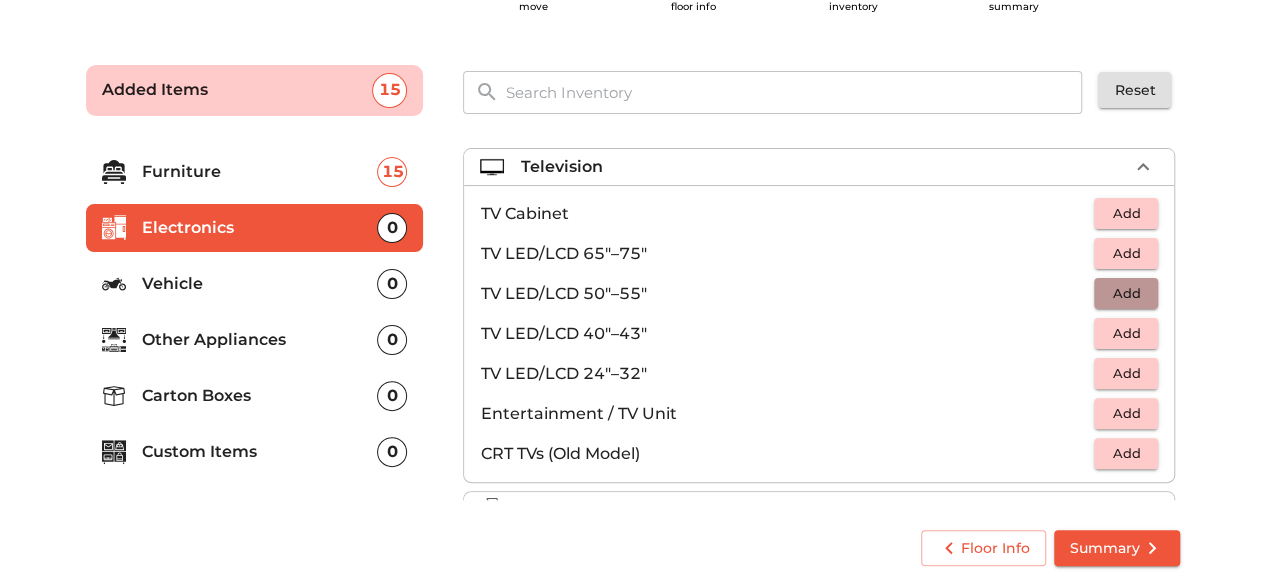 click on "Add" at bounding box center (1126, 293) 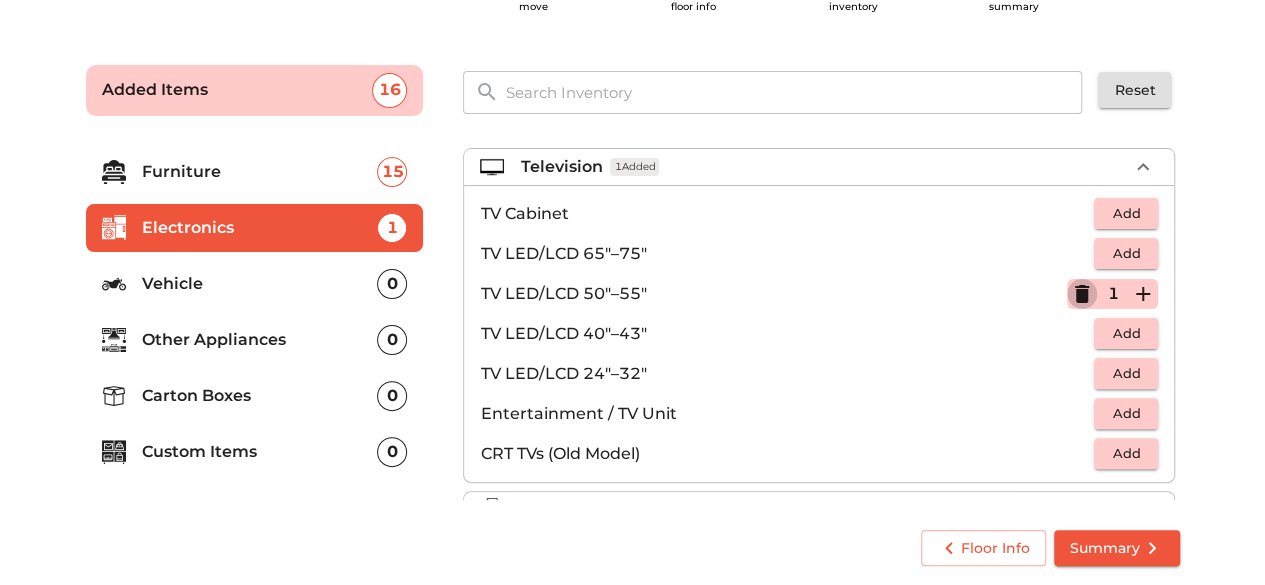 click 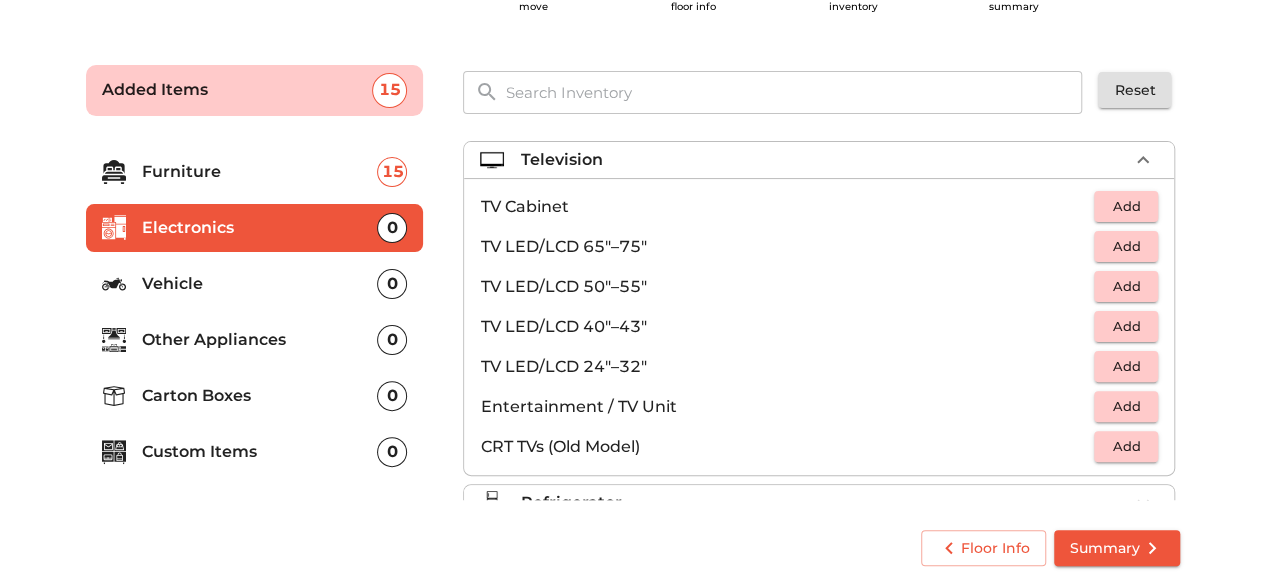 scroll, scrollTop: 8, scrollLeft: 0, axis: vertical 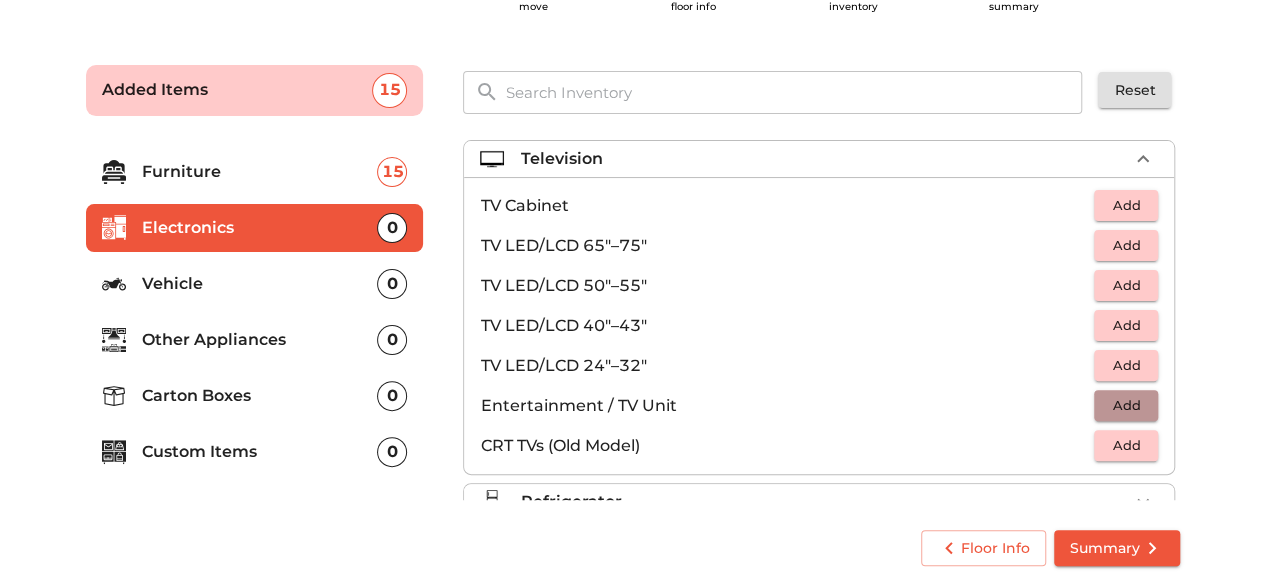 click on "Add" at bounding box center (1126, 405) 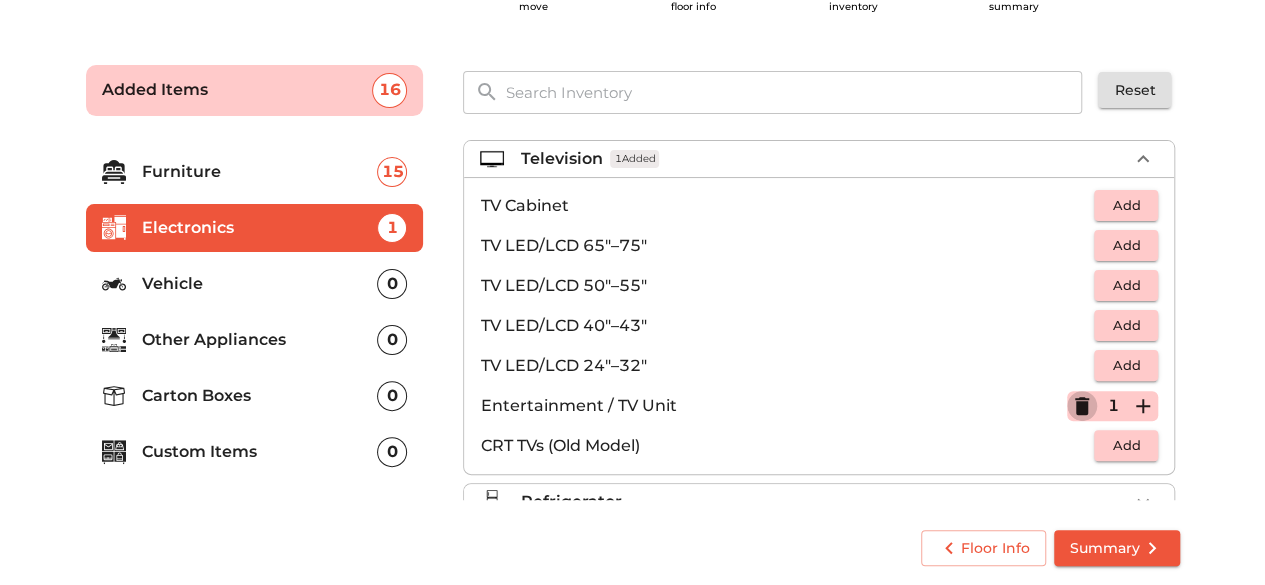 click 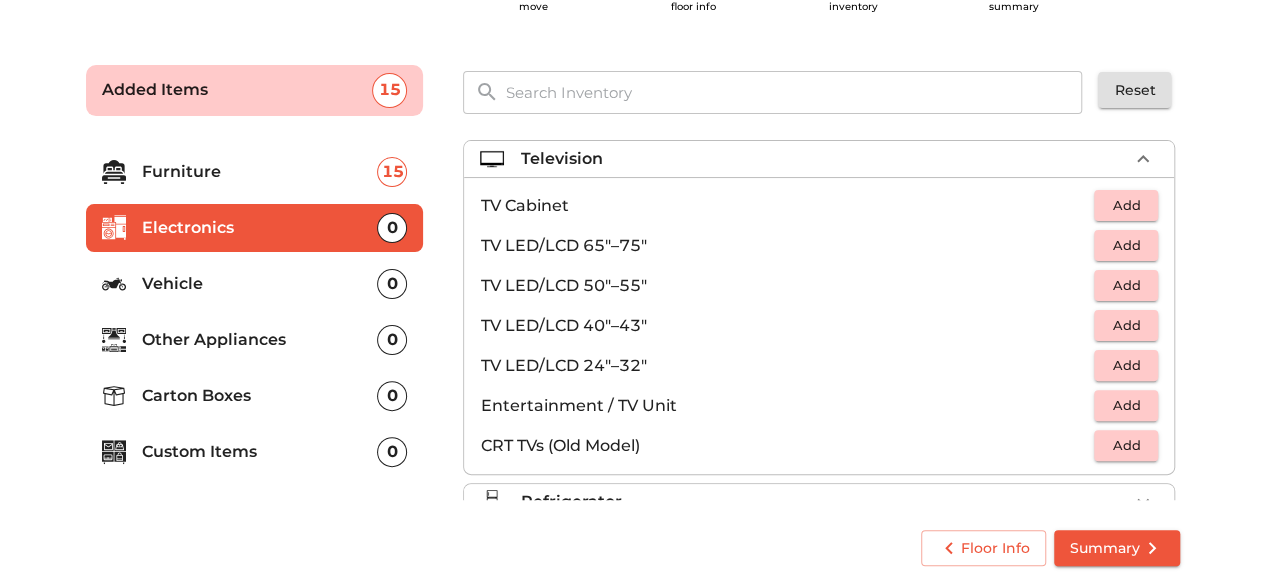 click on "Add" at bounding box center [1126, 285] 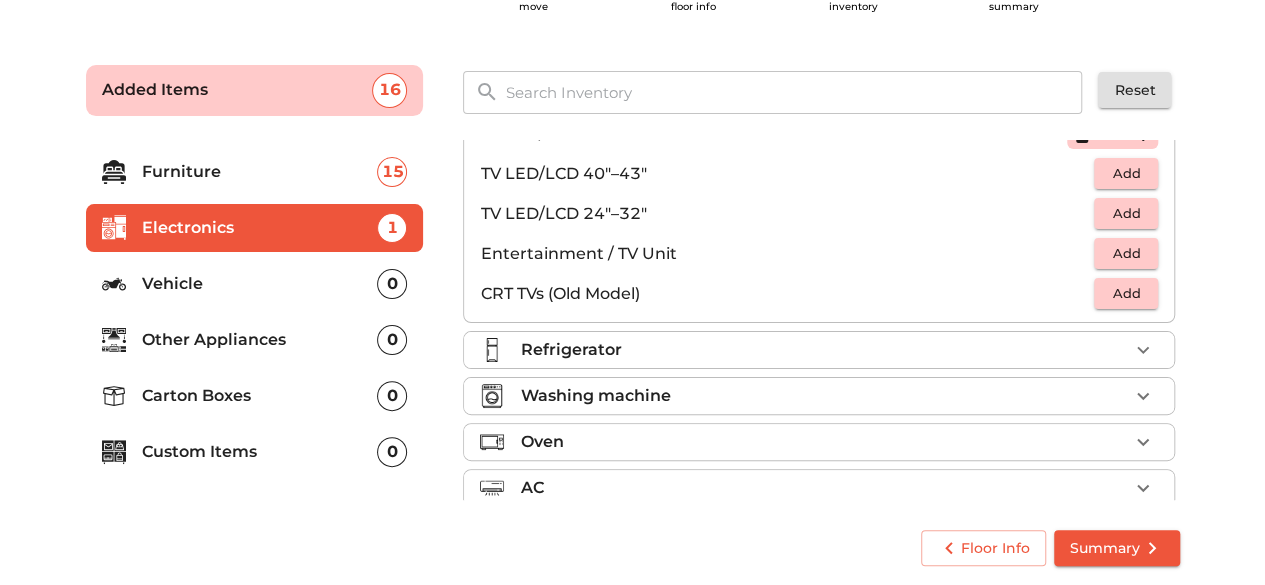 scroll, scrollTop: 176, scrollLeft: 0, axis: vertical 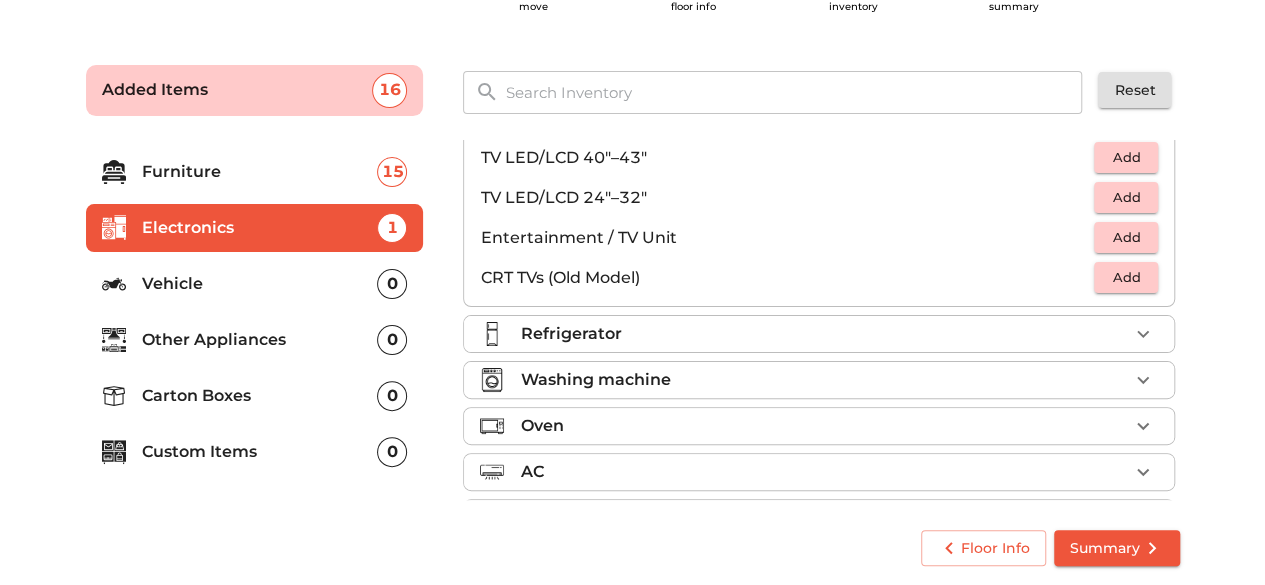 click on "Refrigerator" at bounding box center [824, 334] 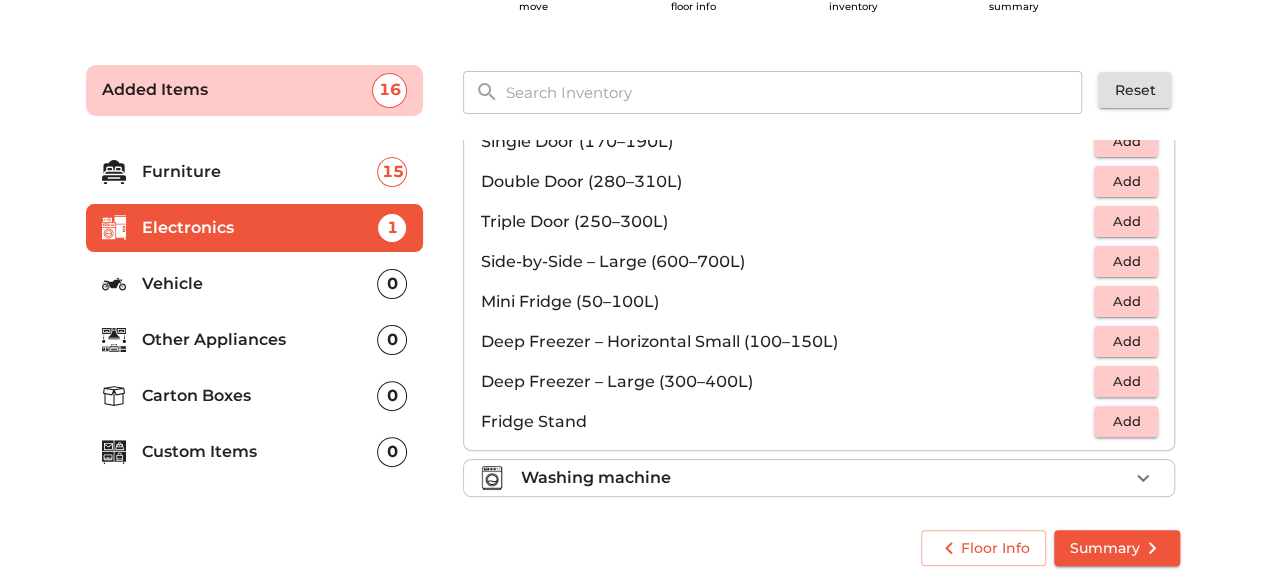 scroll, scrollTop: 86, scrollLeft: 0, axis: vertical 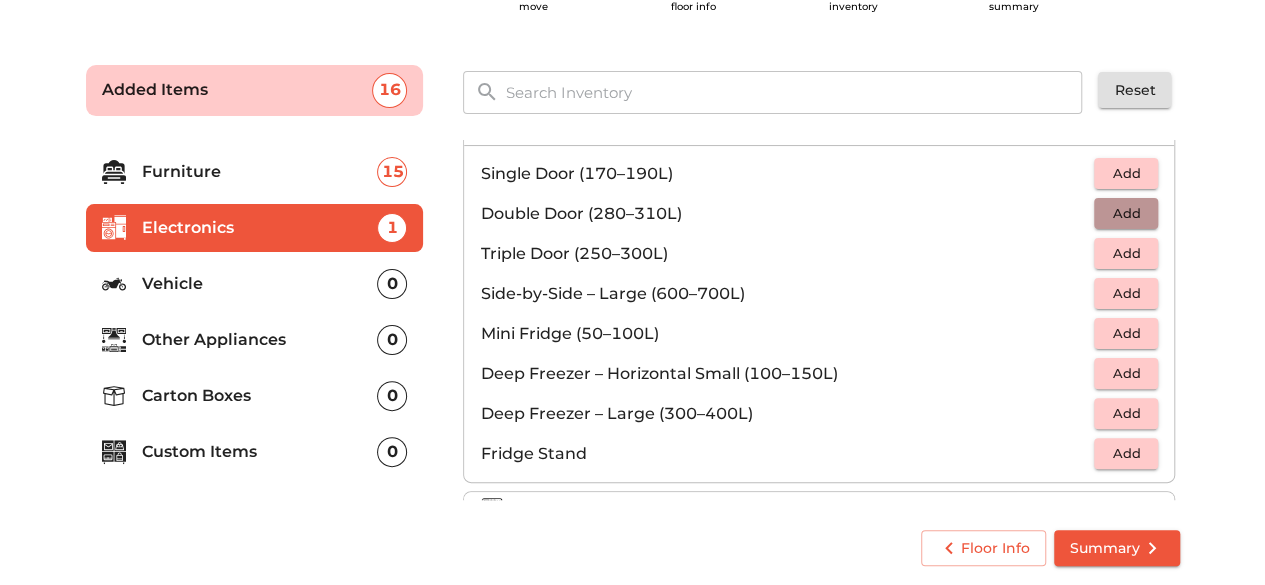 click on "Add" at bounding box center (1126, 213) 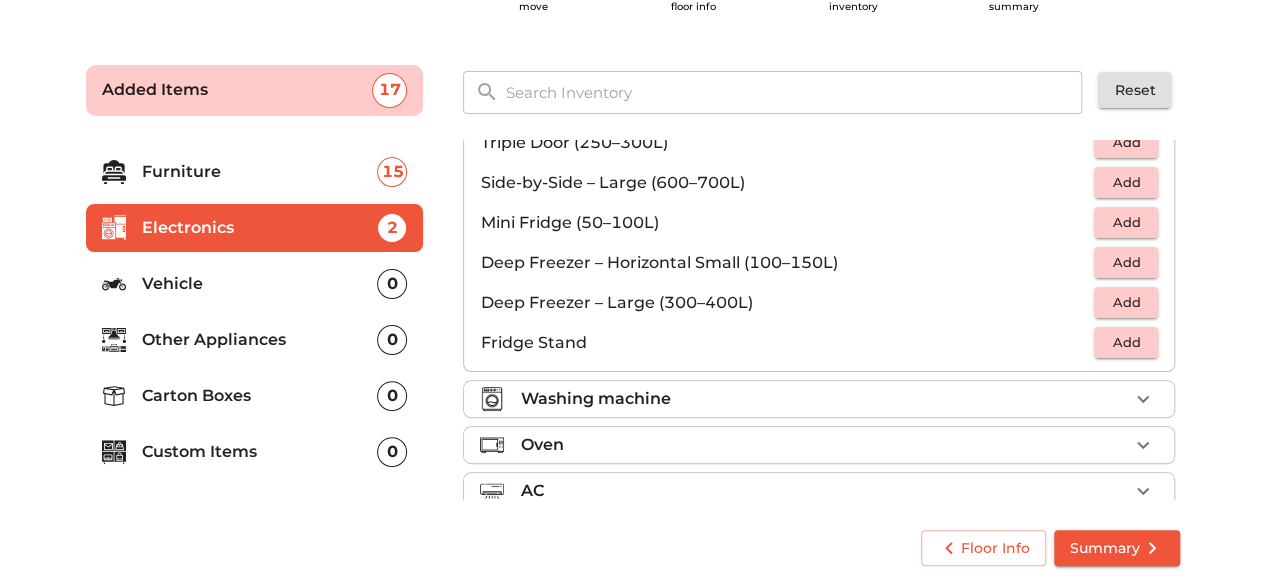 scroll, scrollTop: 201, scrollLeft: 0, axis: vertical 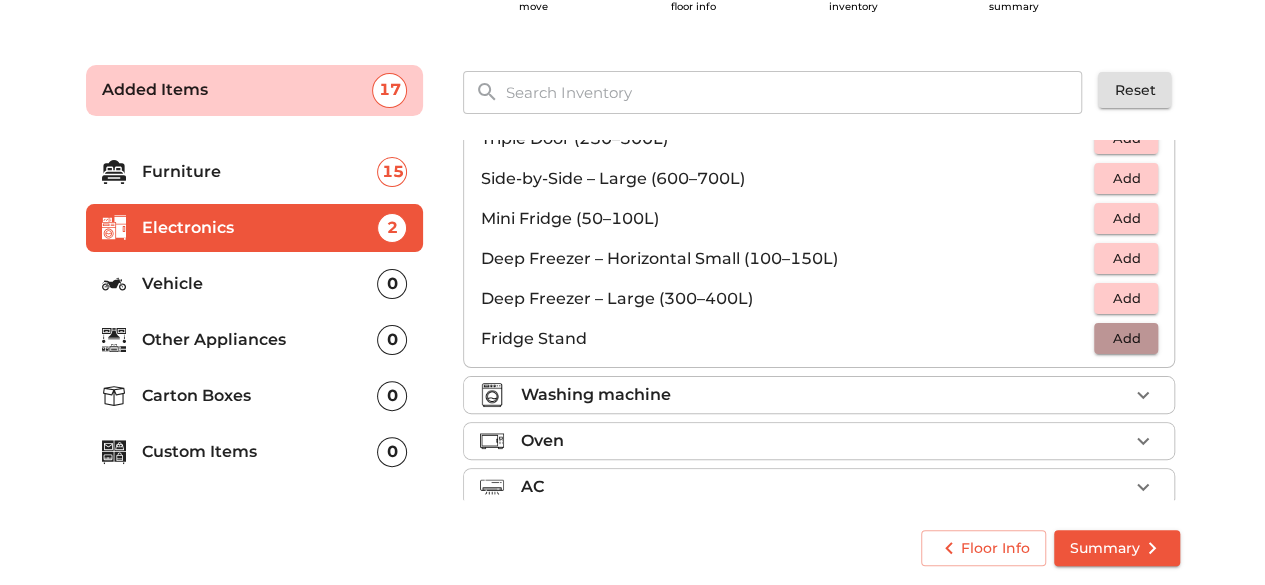 click on "Add" at bounding box center (1126, 338) 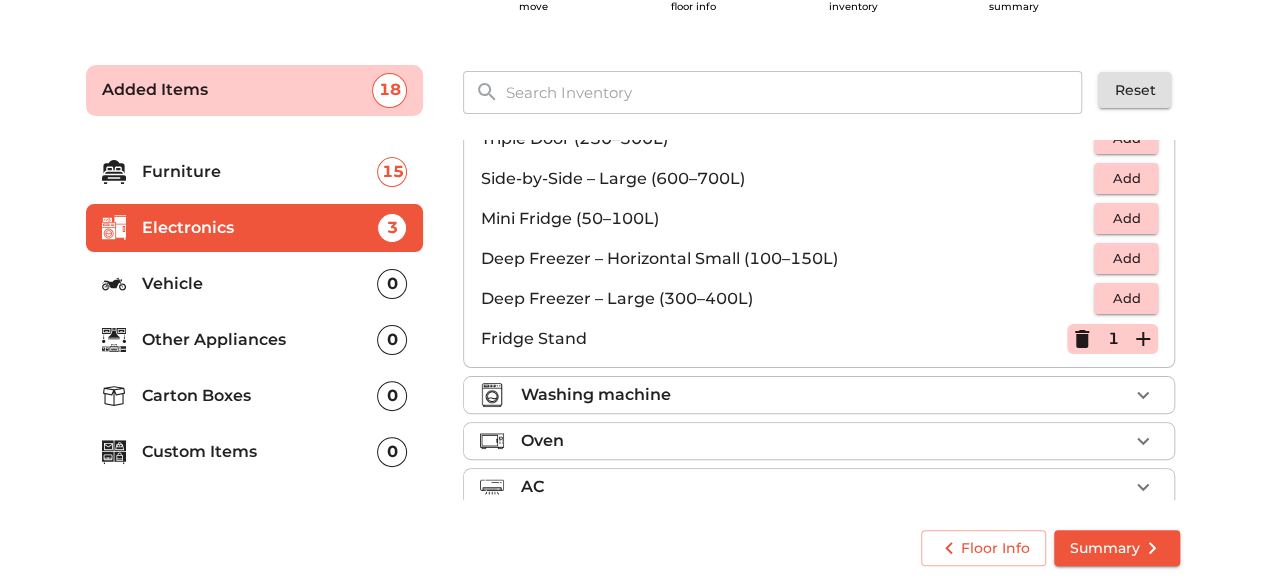 click on "Washing machine" at bounding box center (824, 395) 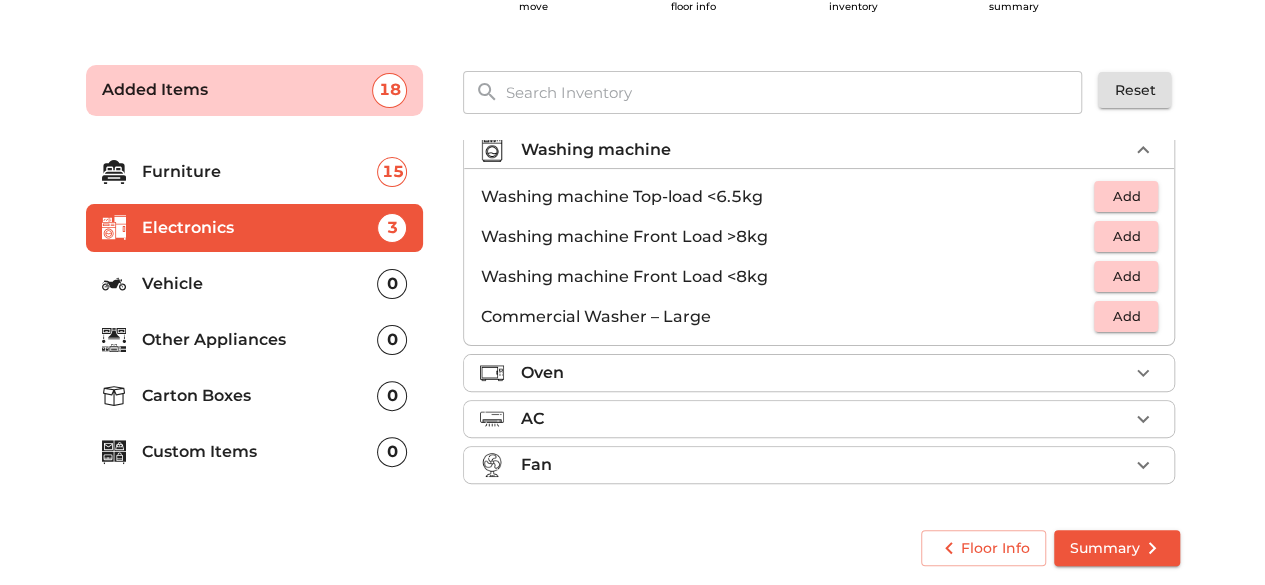 scroll, scrollTop: 91, scrollLeft: 0, axis: vertical 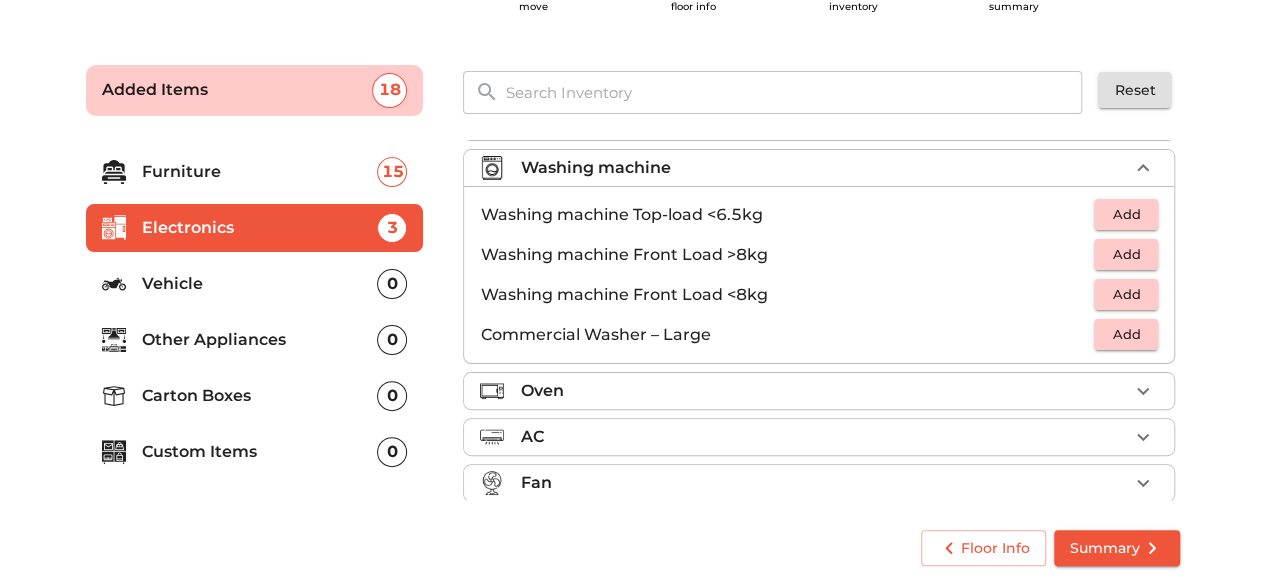 click on "Add" at bounding box center [1126, 254] 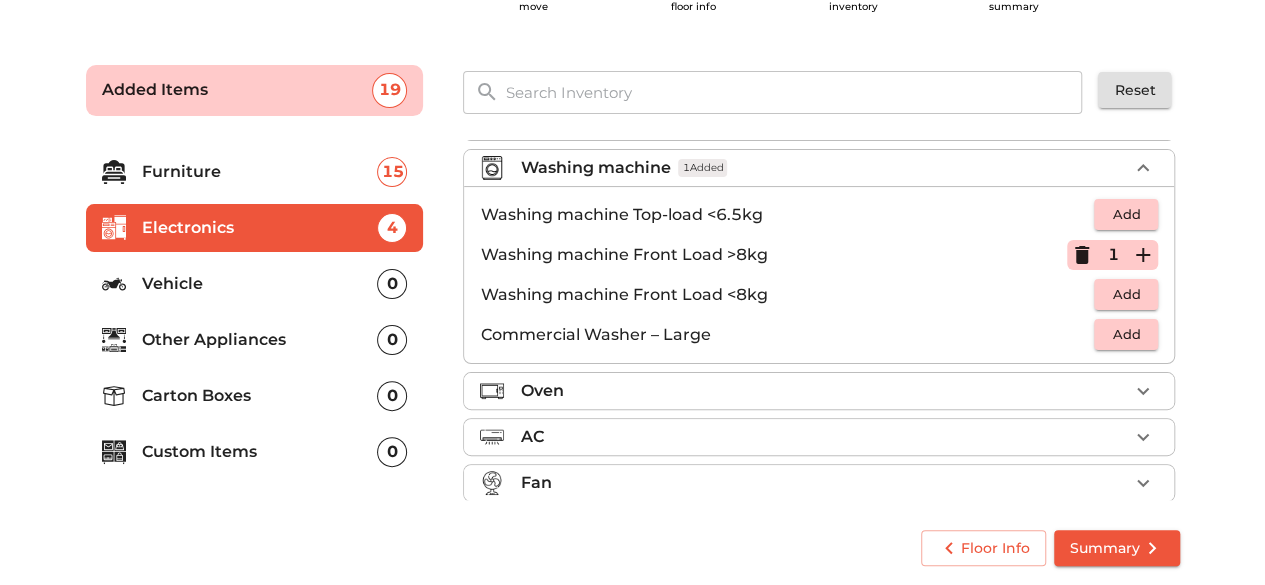 scroll, scrollTop: 104, scrollLeft: 0, axis: vertical 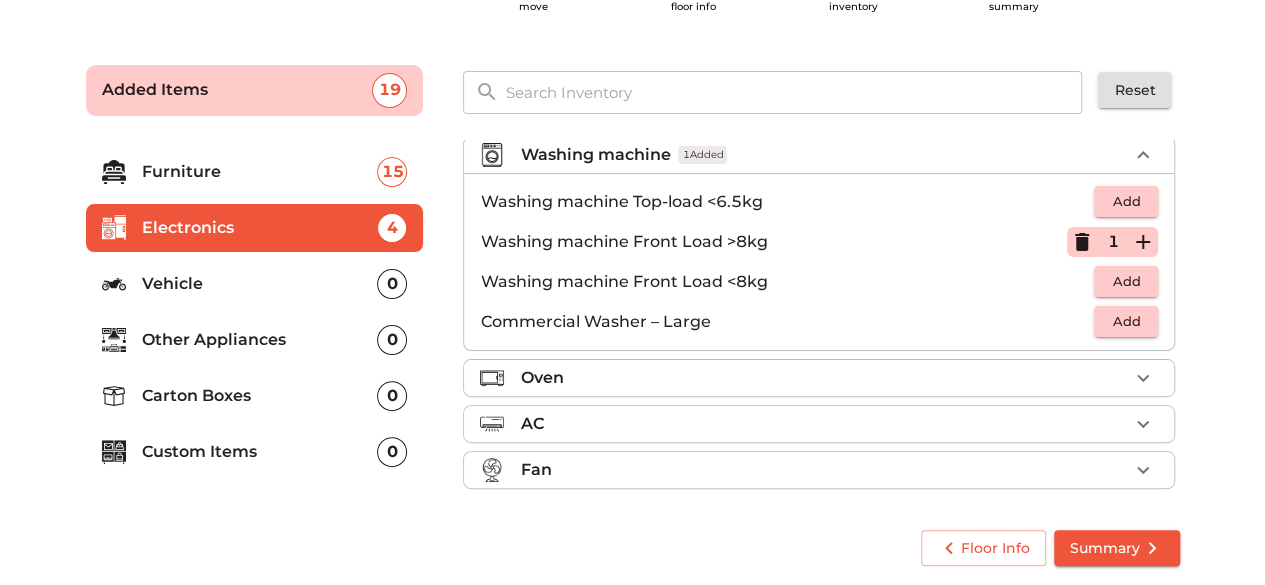 click on "AC" at bounding box center [824, 424] 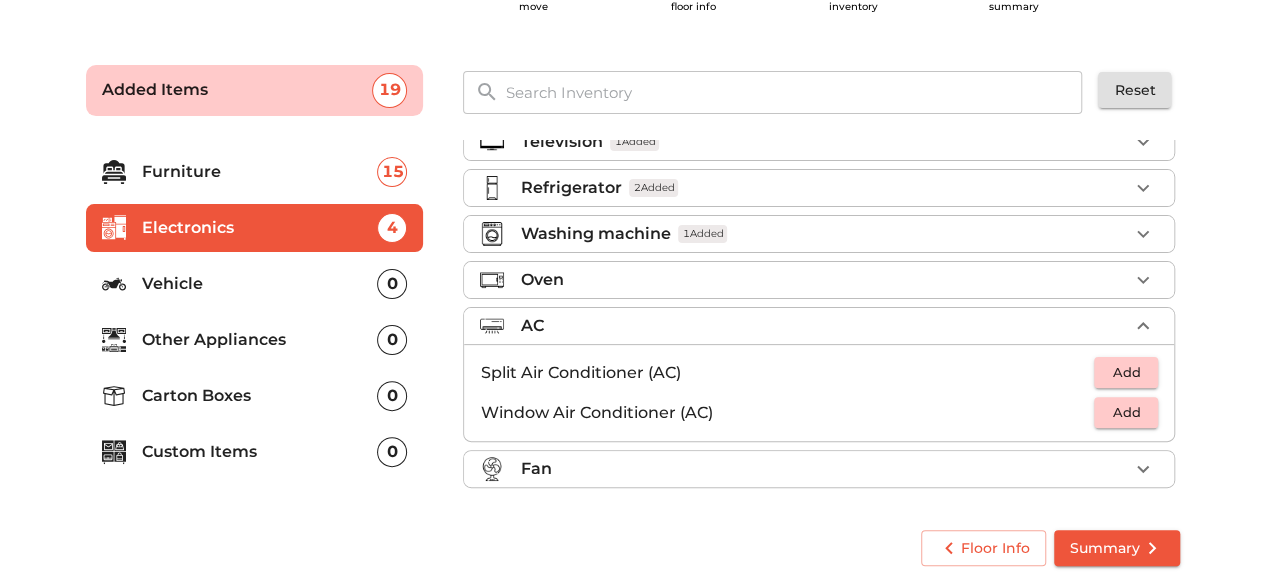 scroll, scrollTop: 24, scrollLeft: 0, axis: vertical 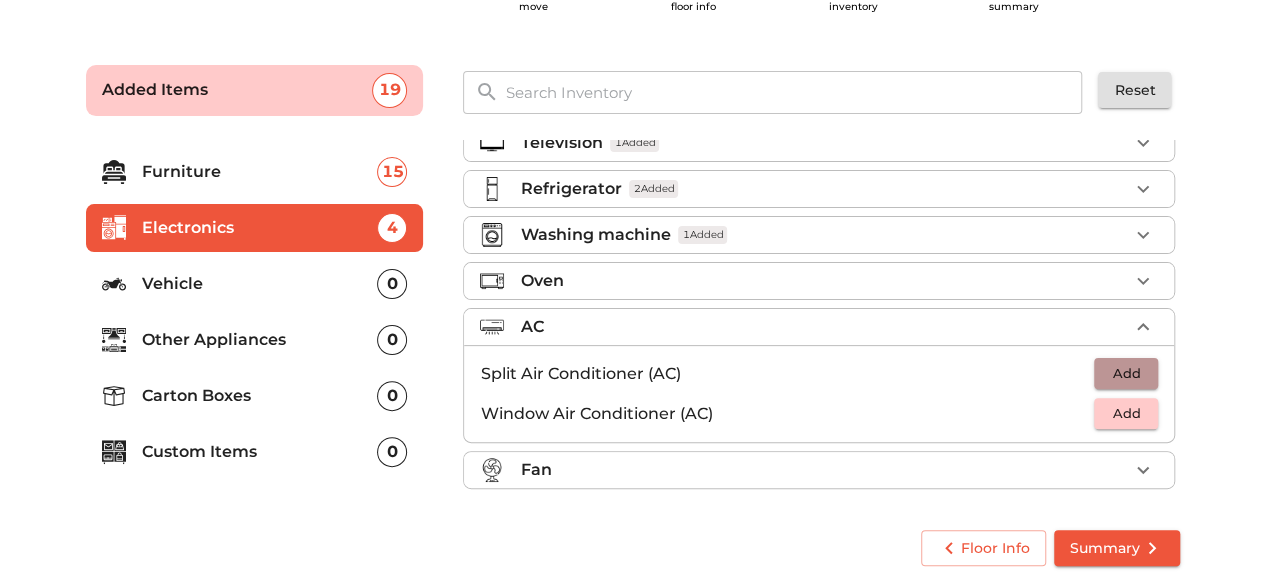 click on "Add" at bounding box center (1126, 373) 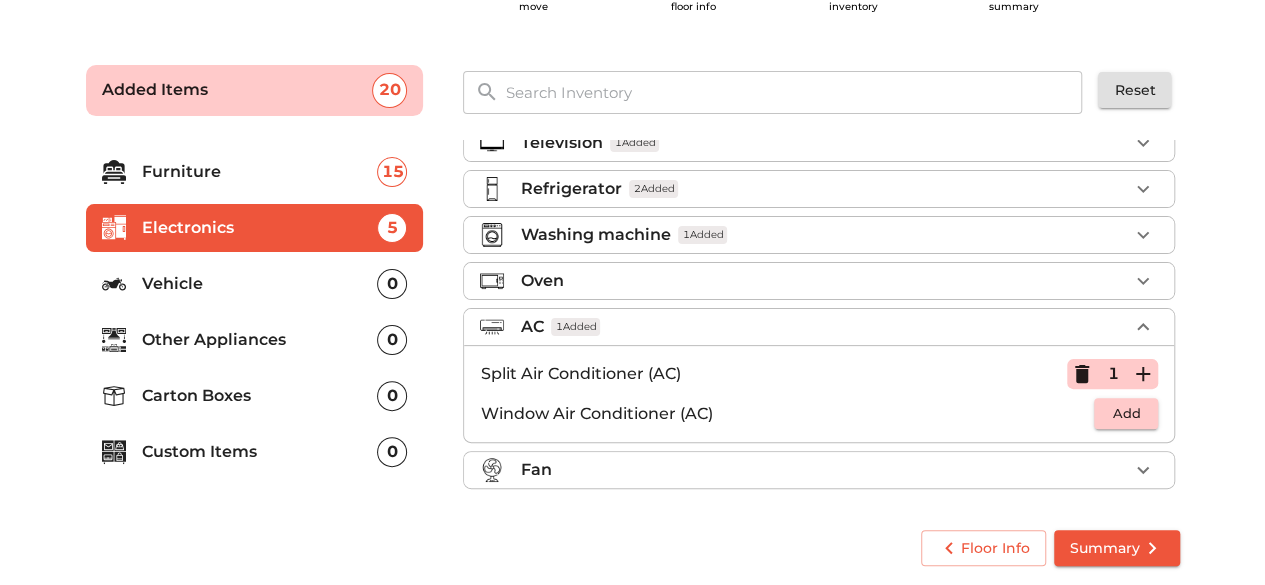 click on "Fan" at bounding box center (824, 470) 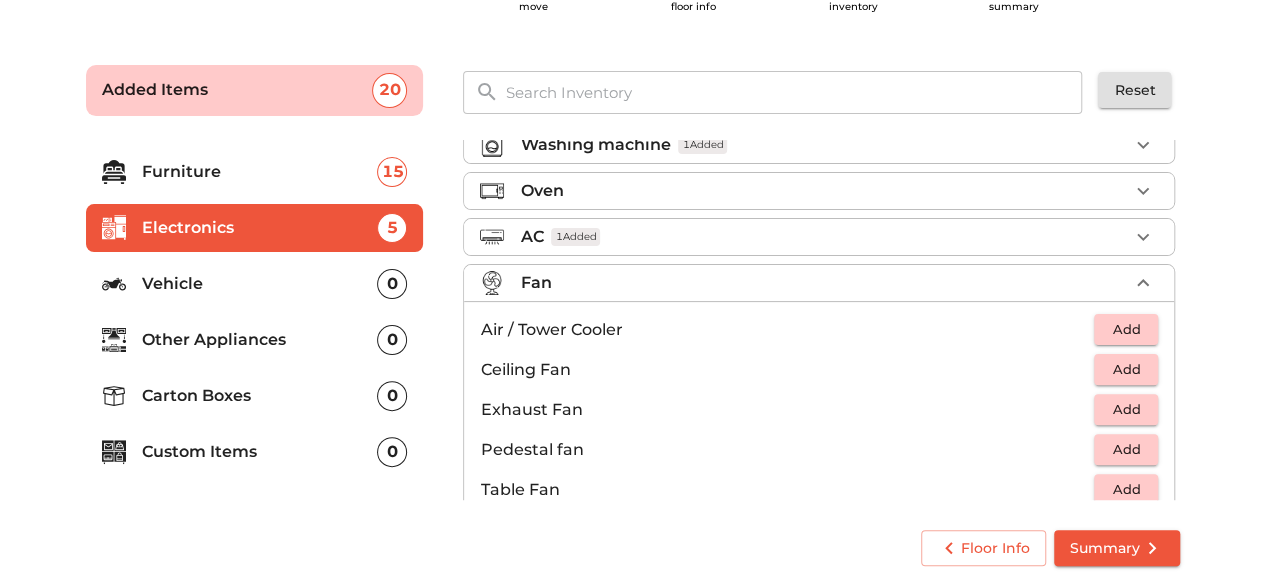 scroll, scrollTop: 144, scrollLeft: 0, axis: vertical 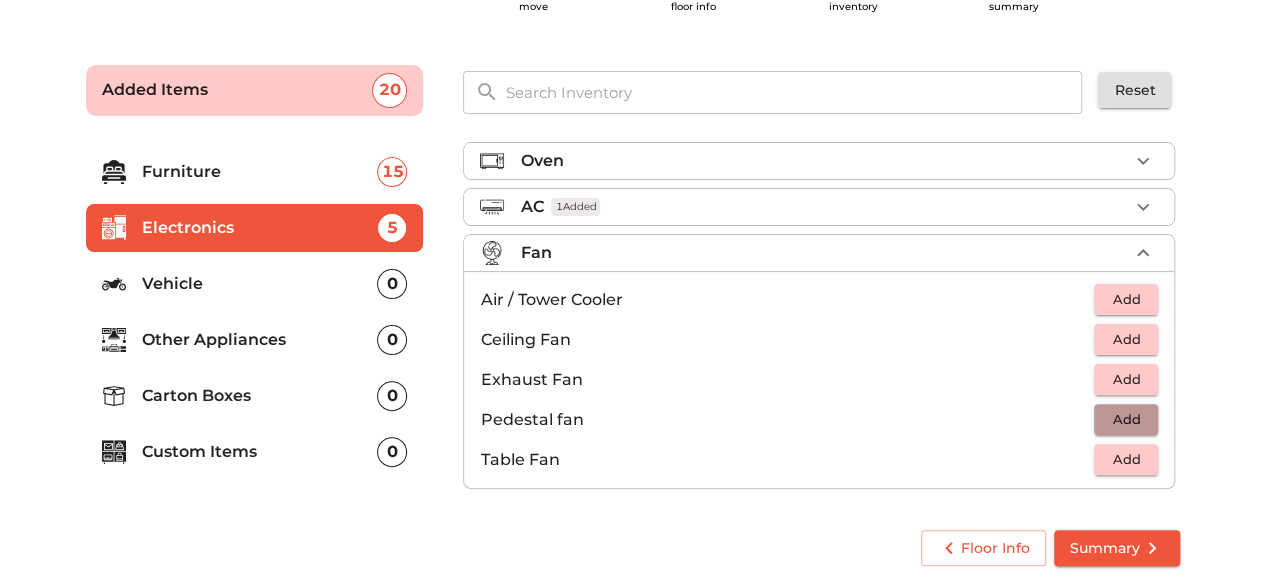 click on "Add" at bounding box center (1126, 419) 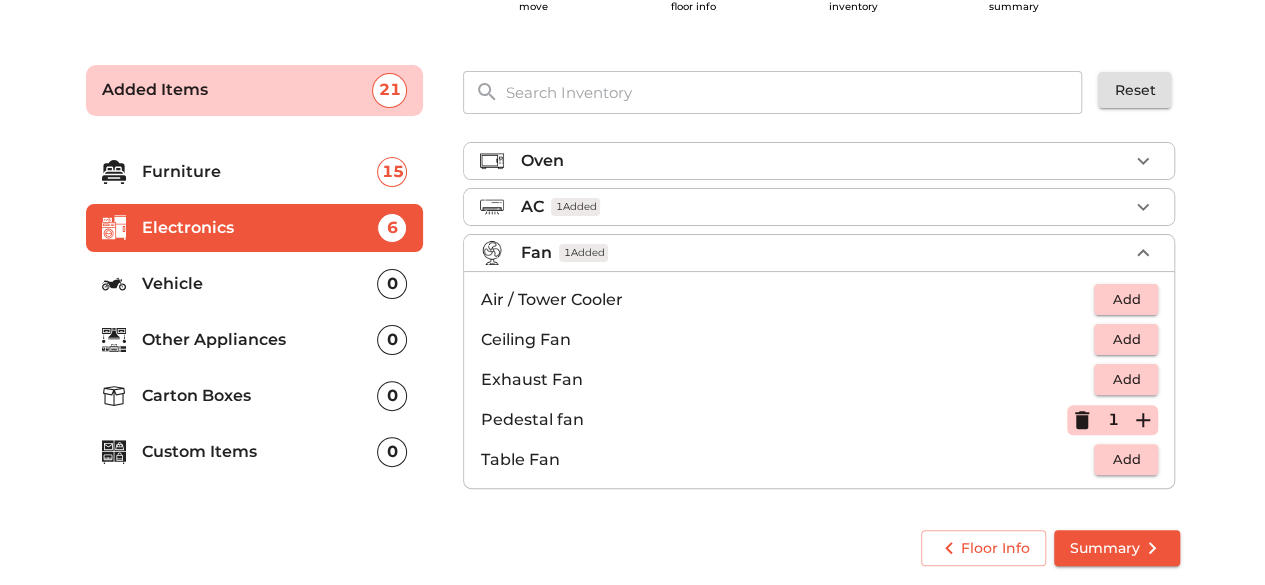click on "Add" at bounding box center (1126, 339) 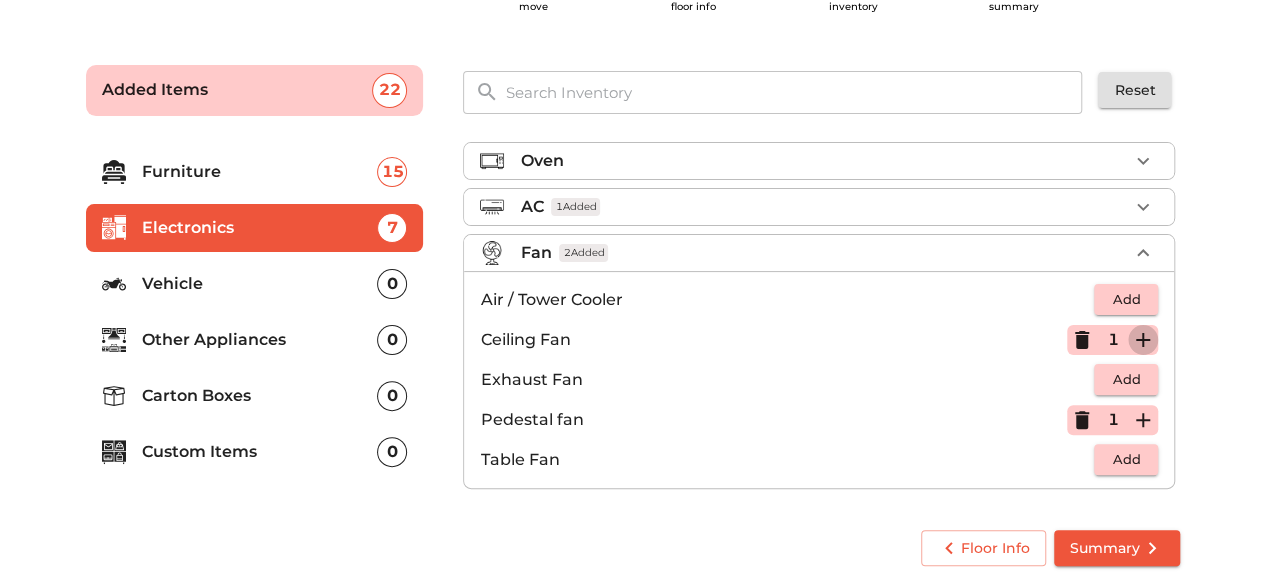 click 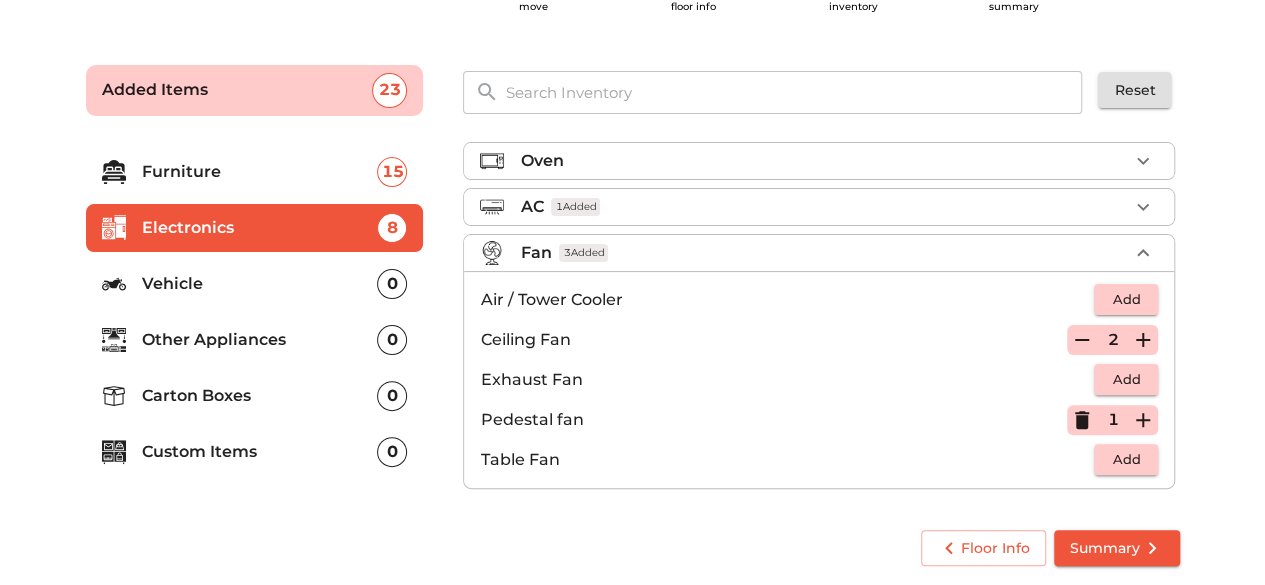 click on "Vehicle" at bounding box center (260, 284) 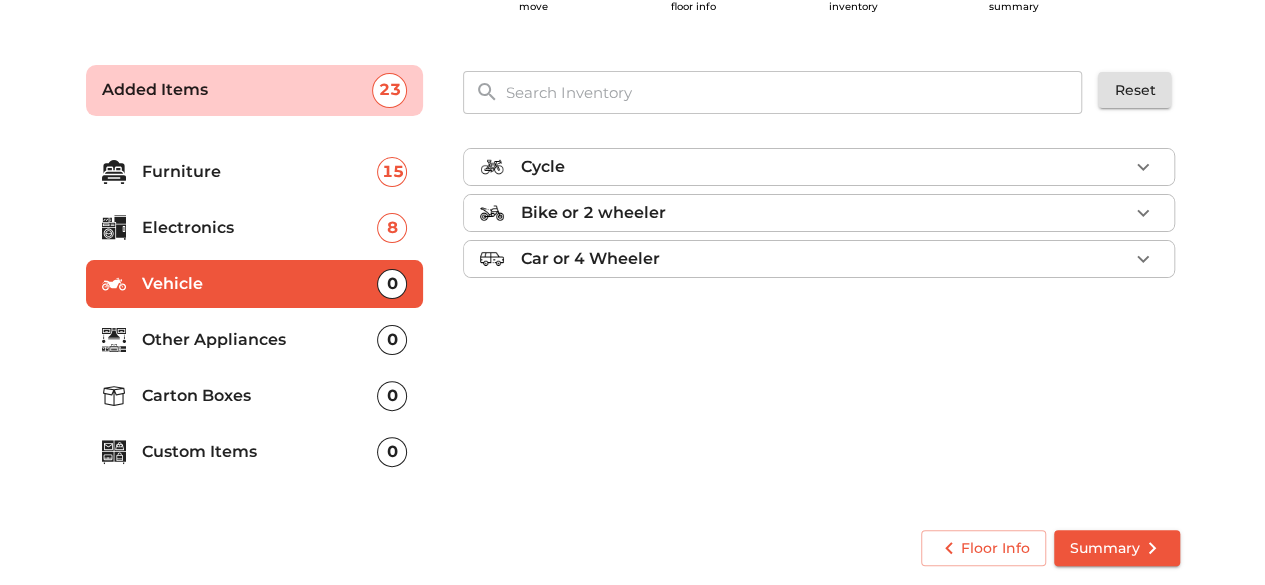 click on "Bike or 2 wheeler" at bounding box center (824, 213) 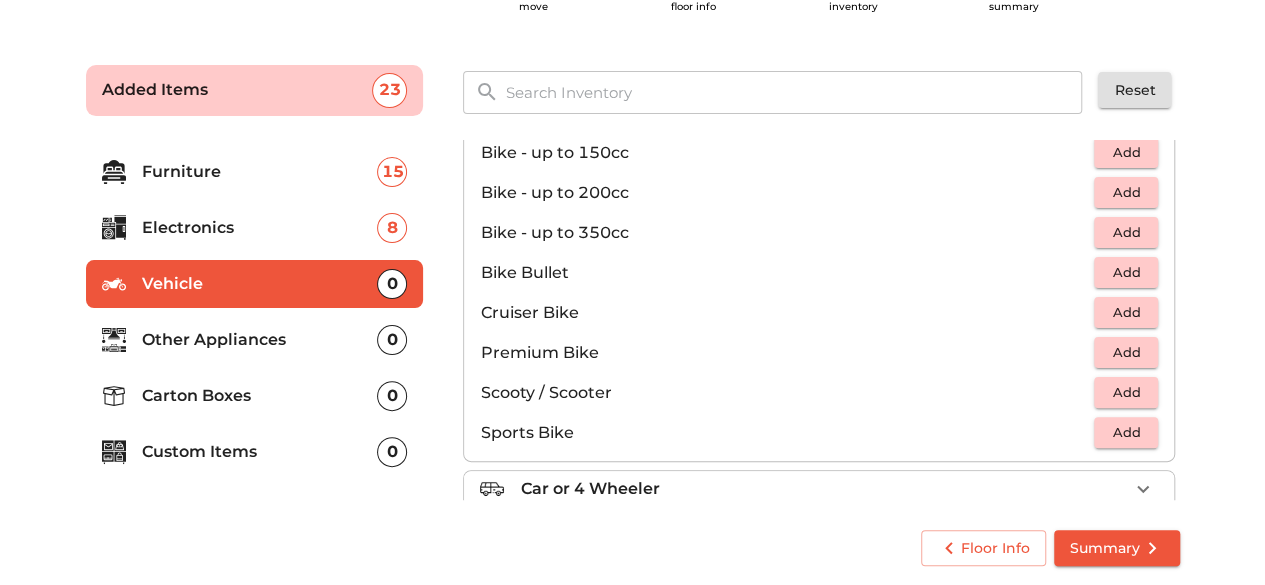 scroll, scrollTop: 108, scrollLeft: 0, axis: vertical 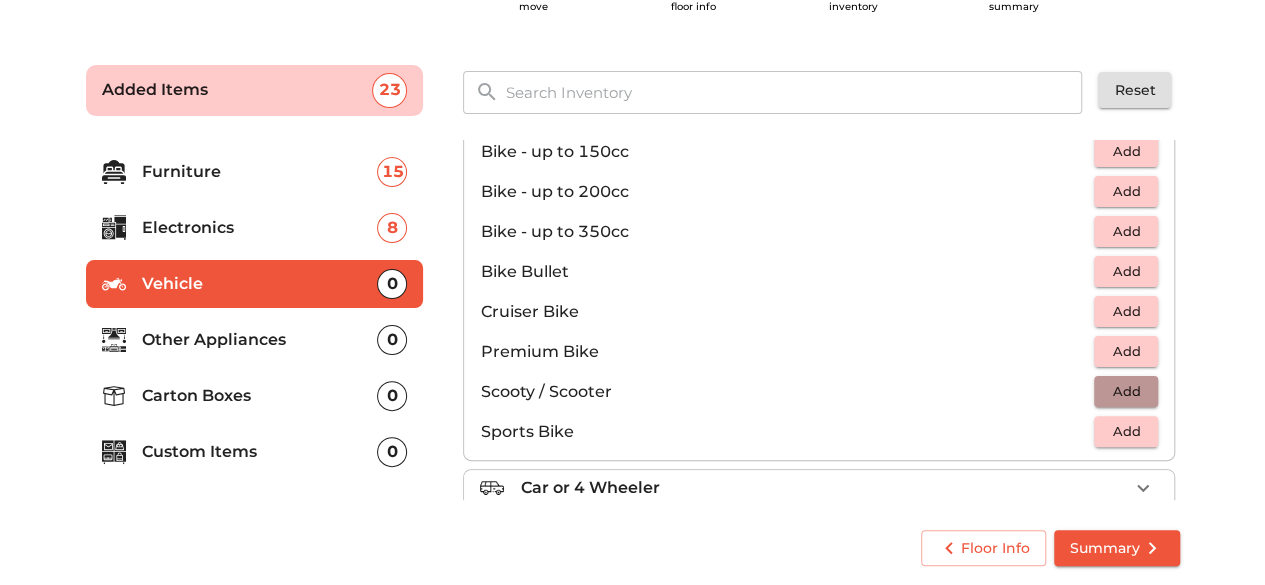 click on "Add" at bounding box center (1126, 391) 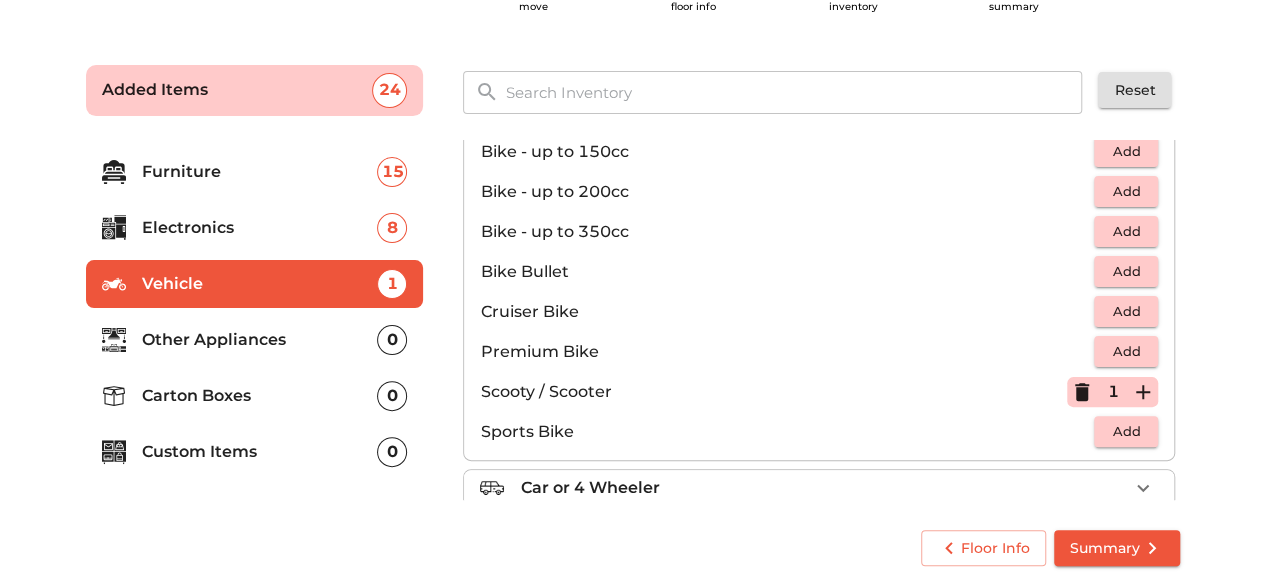 click on "Other Appliances" at bounding box center (260, 340) 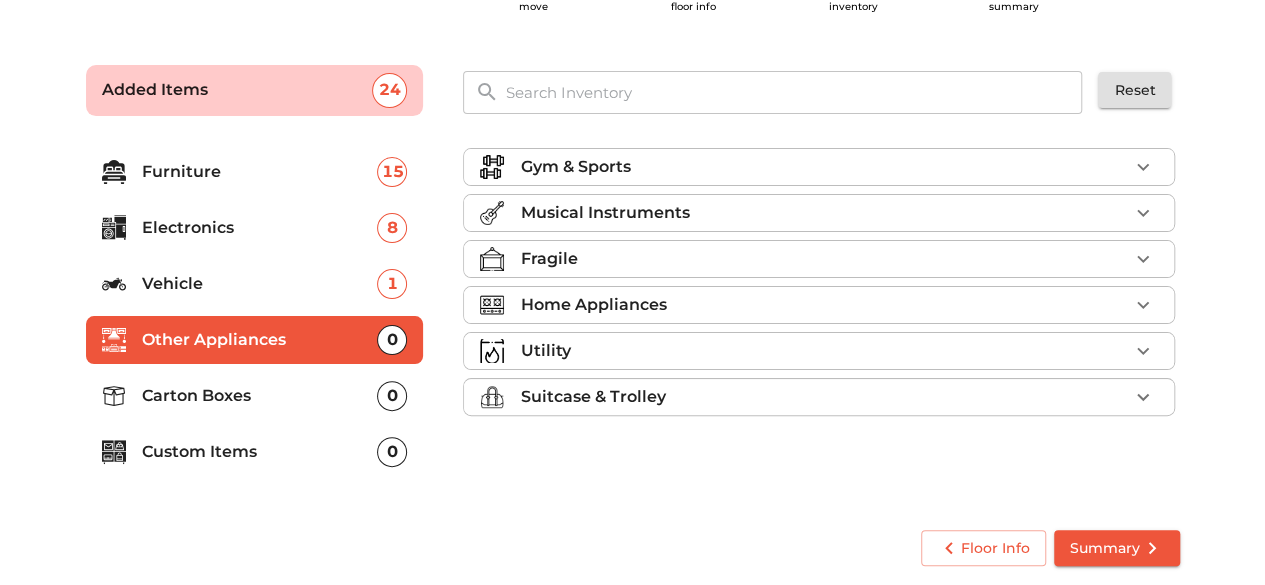 scroll, scrollTop: 0, scrollLeft: 0, axis: both 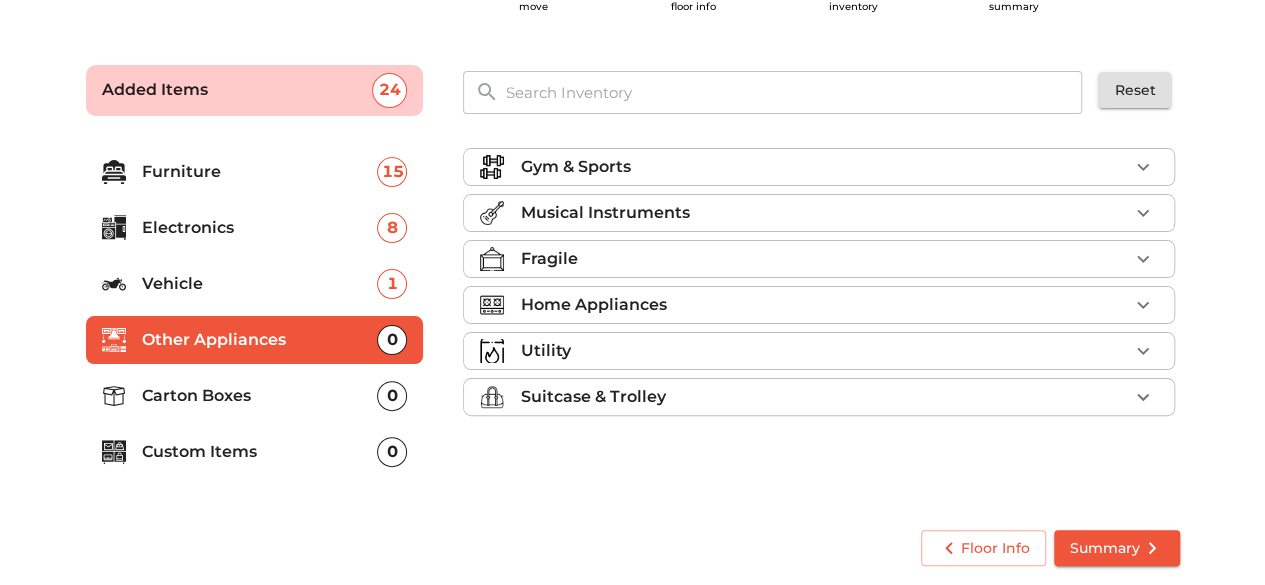 click on "Fragile" at bounding box center (824, 259) 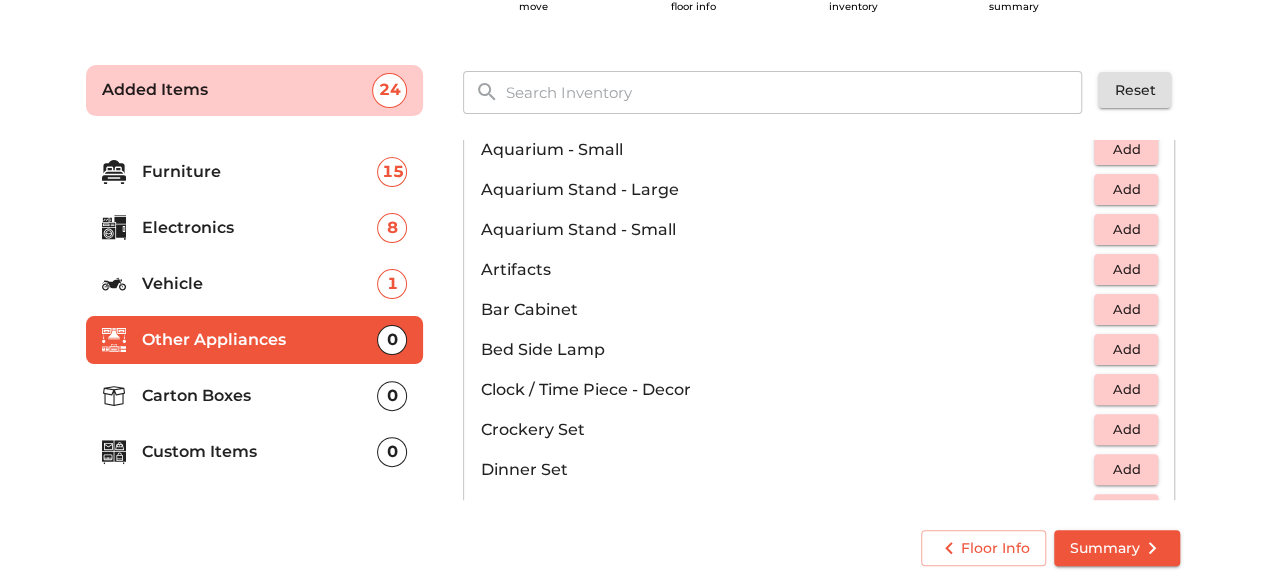 scroll, scrollTop: 0, scrollLeft: 0, axis: both 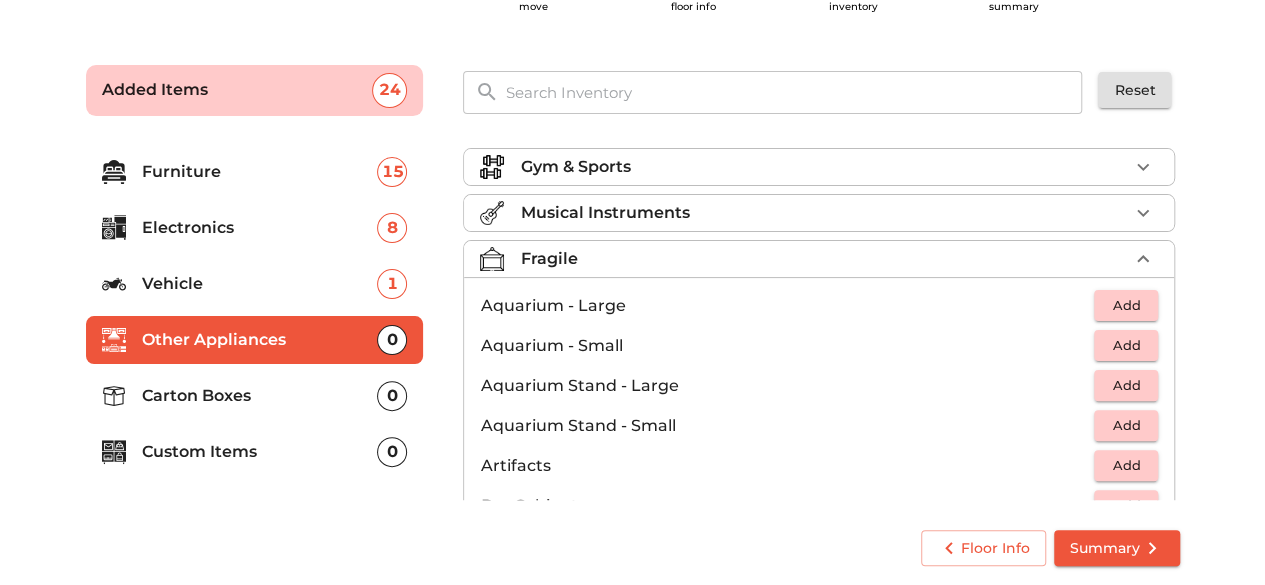click on "Fragile" at bounding box center [824, 259] 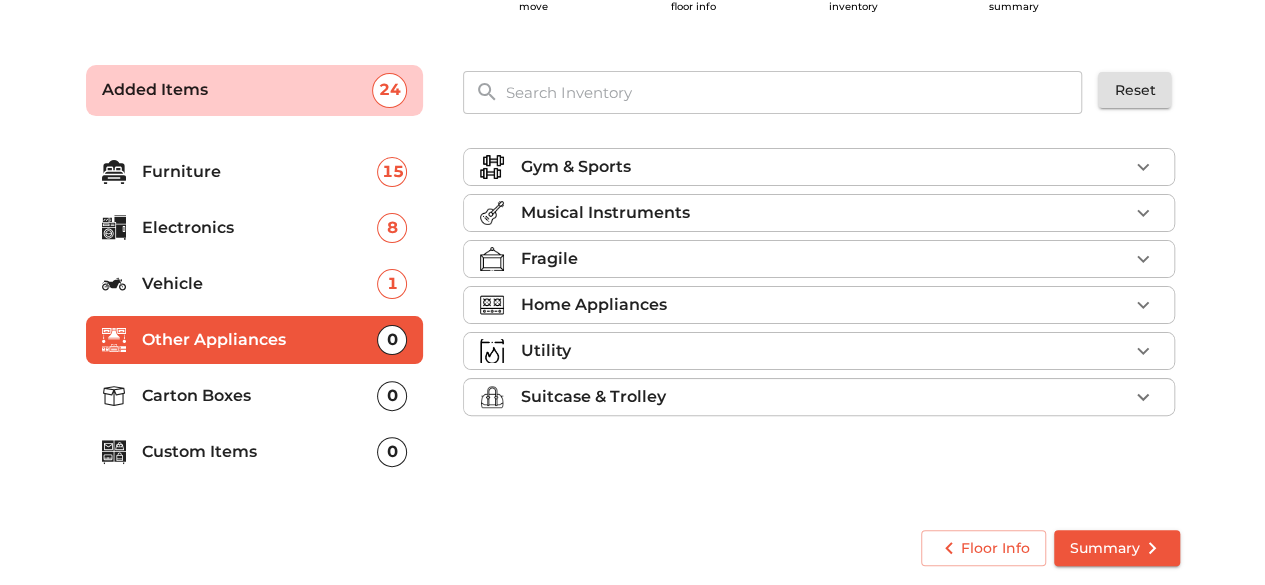 click on "Fragile" at bounding box center [824, 259] 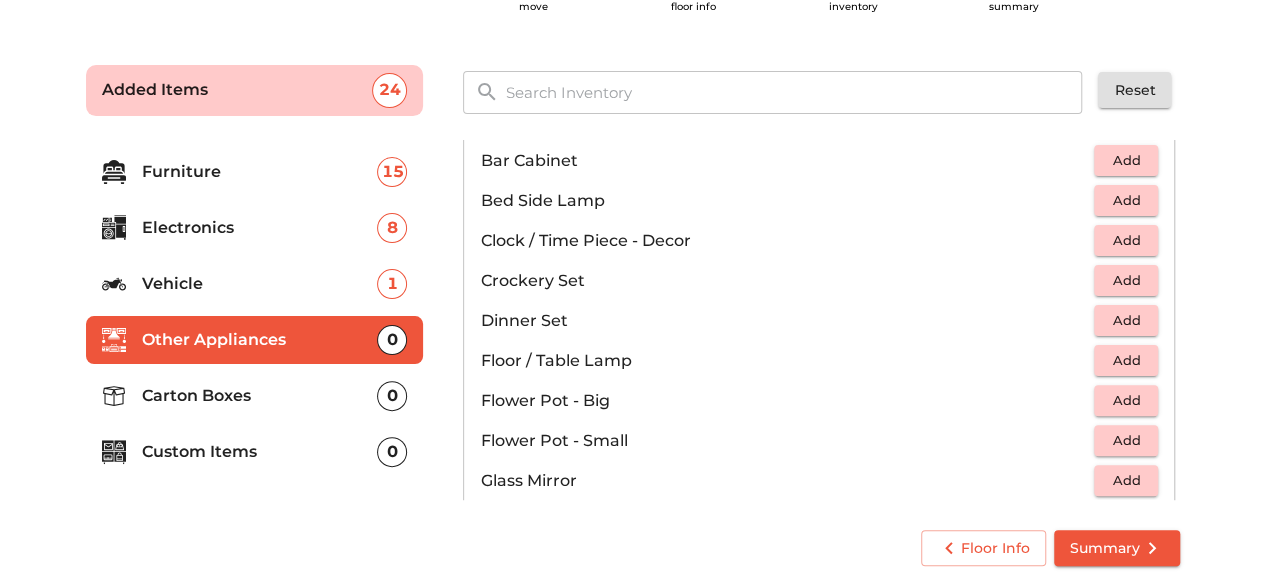 scroll, scrollTop: 346, scrollLeft: 0, axis: vertical 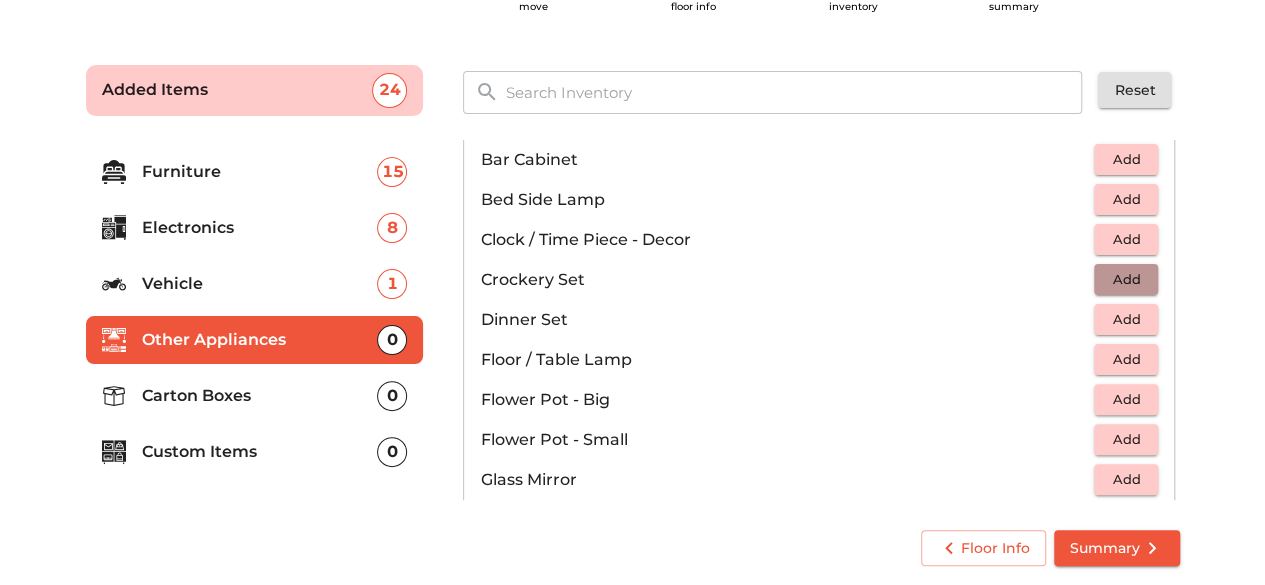 click on "Add" at bounding box center [1126, 279] 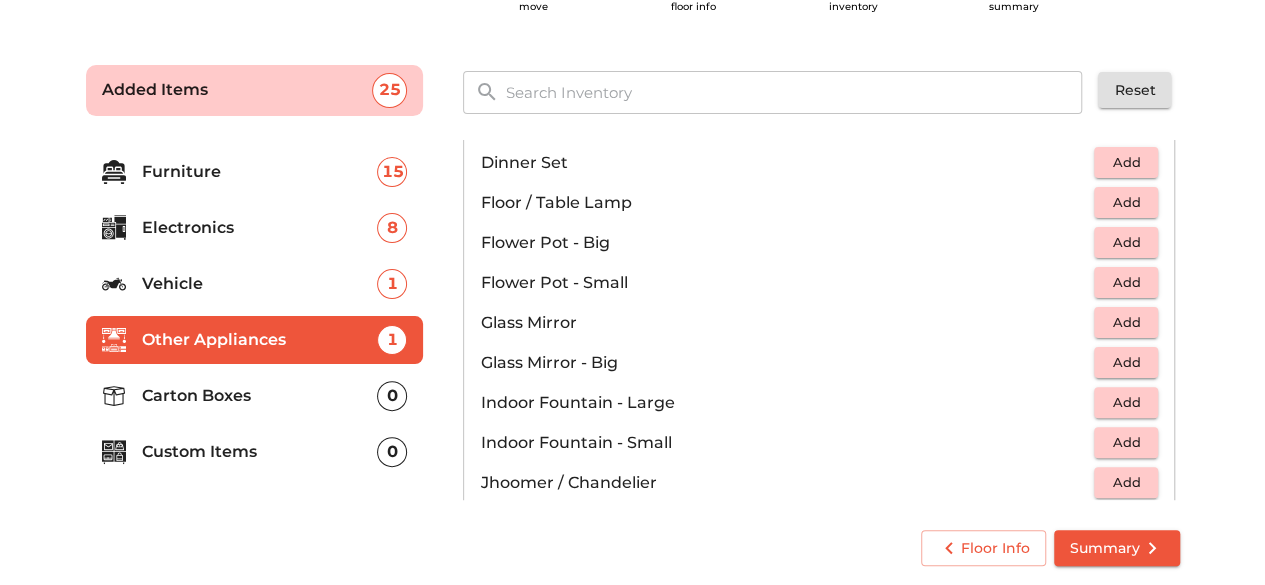 scroll, scrollTop: 510, scrollLeft: 0, axis: vertical 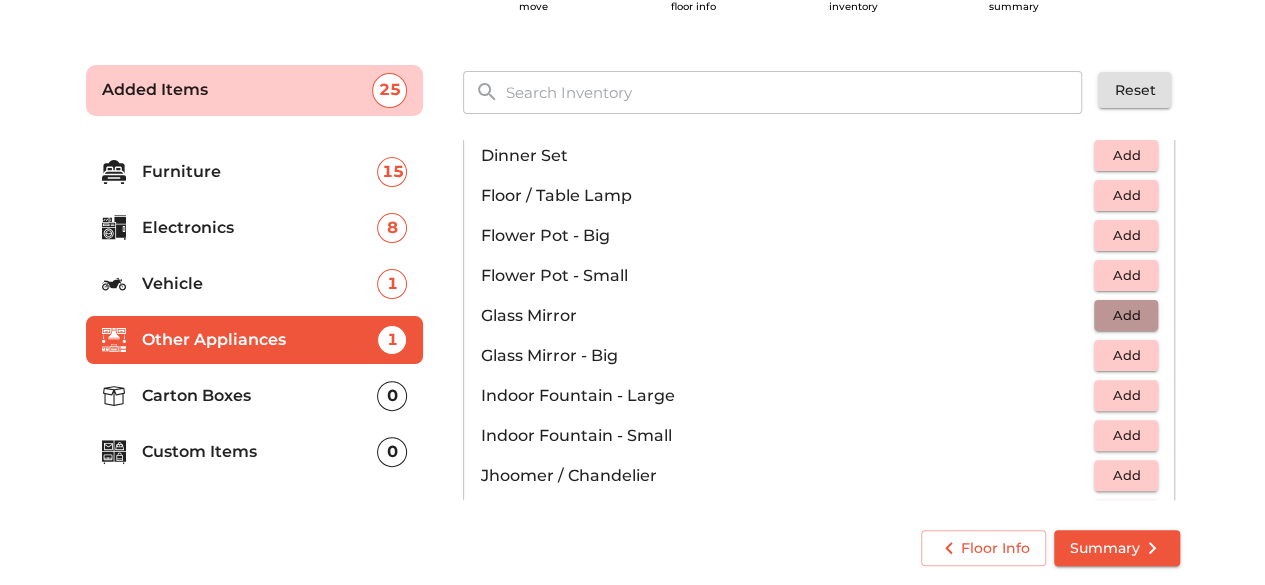 click on "Add" at bounding box center (1126, 315) 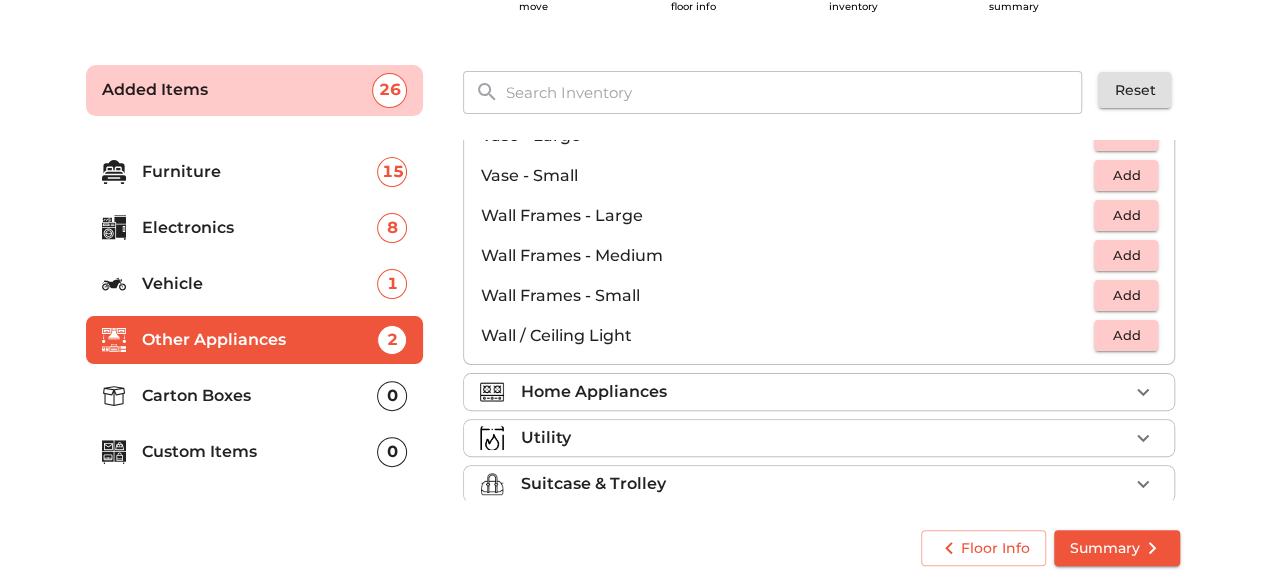 scroll, scrollTop: 1344, scrollLeft: 0, axis: vertical 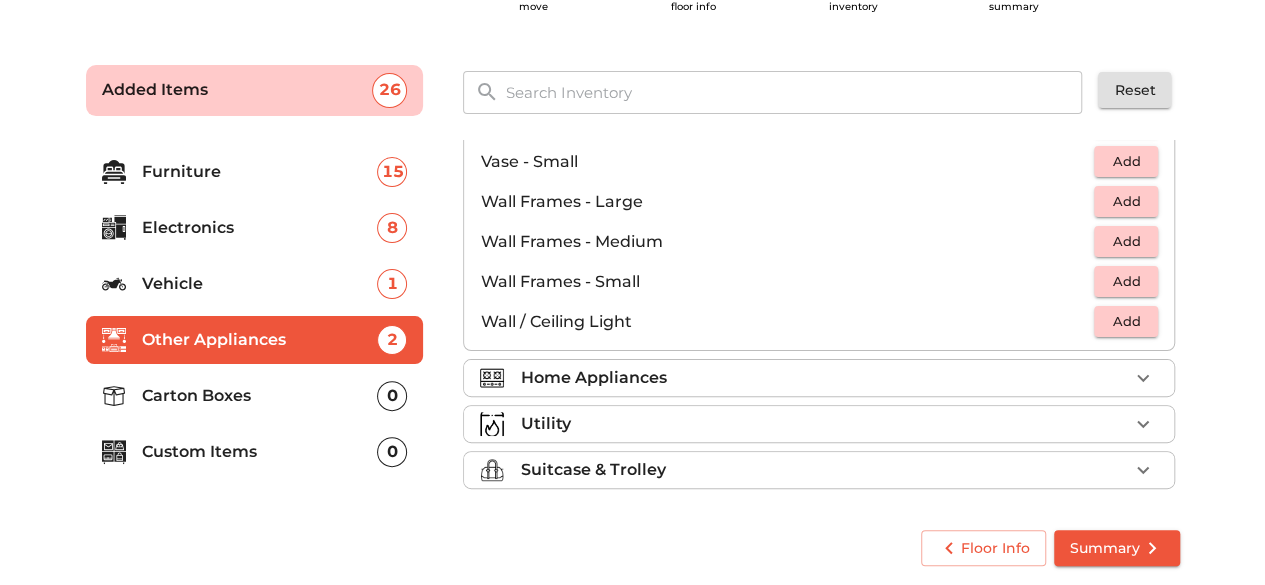 click on "Home Appliances" at bounding box center [824, 378] 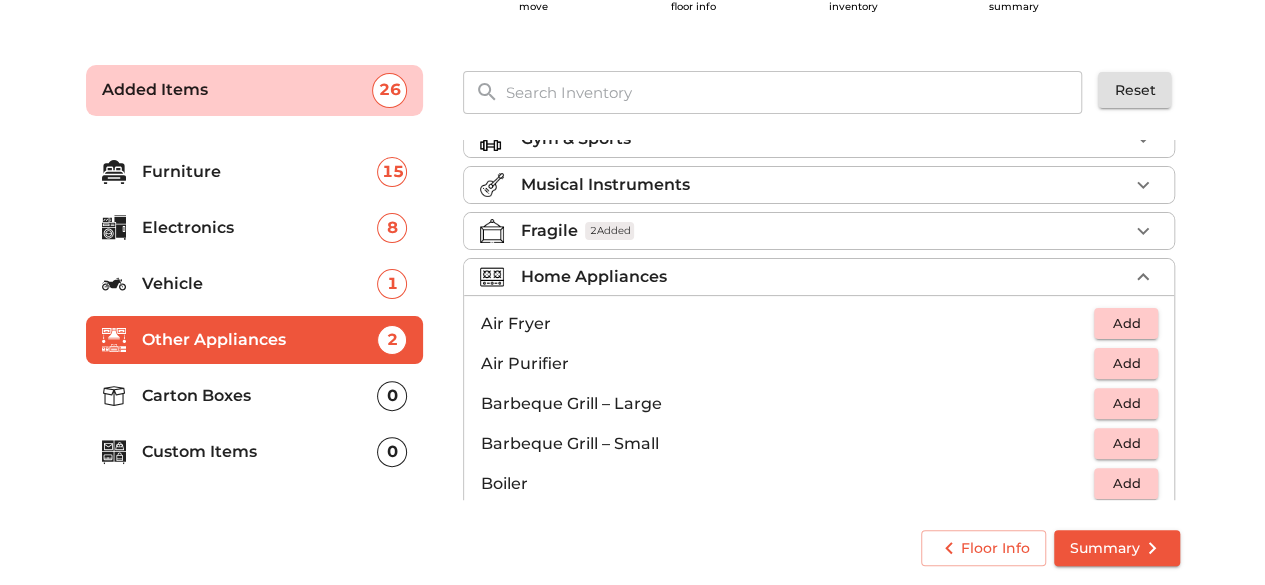 scroll, scrollTop: 102, scrollLeft: 0, axis: vertical 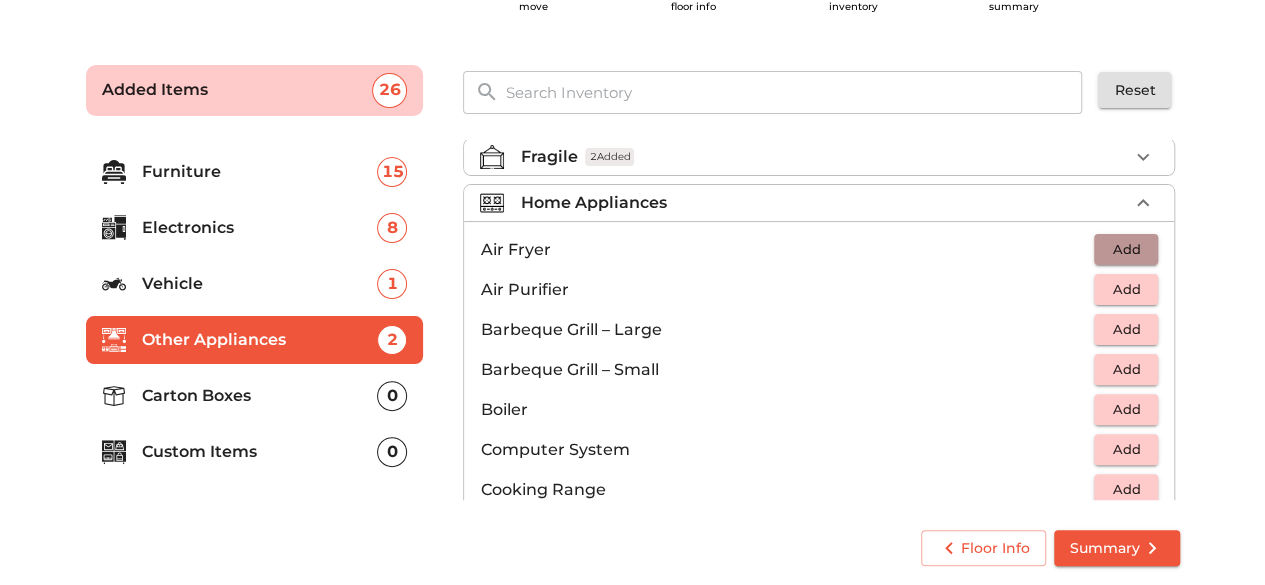 click on "Add" at bounding box center (1126, 249) 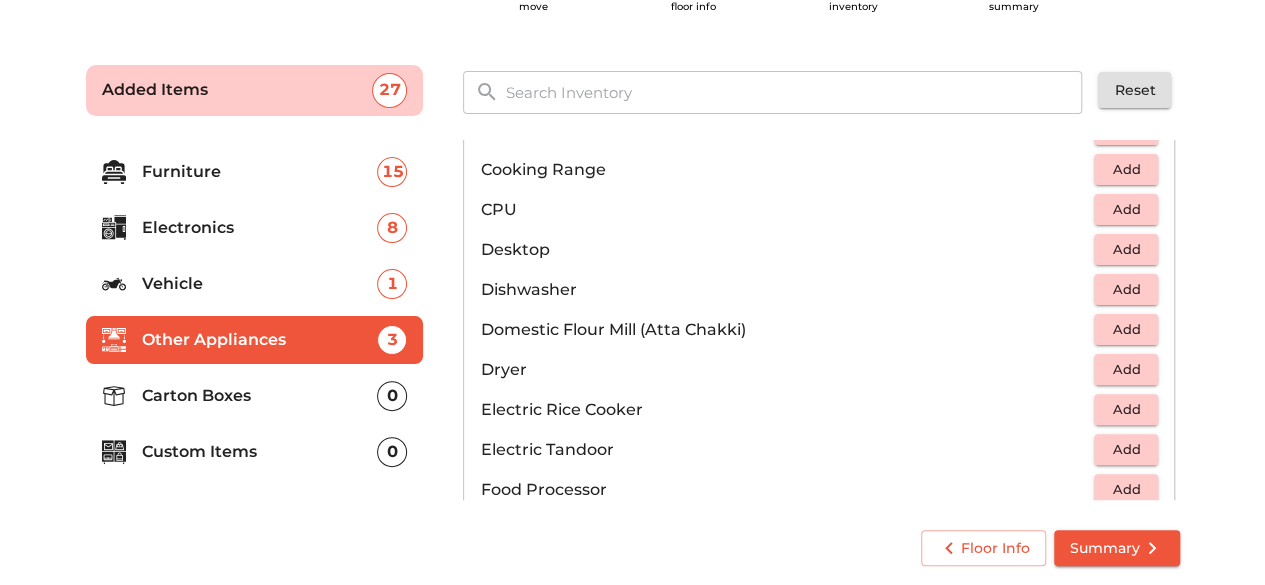 scroll, scrollTop: 424, scrollLeft: 0, axis: vertical 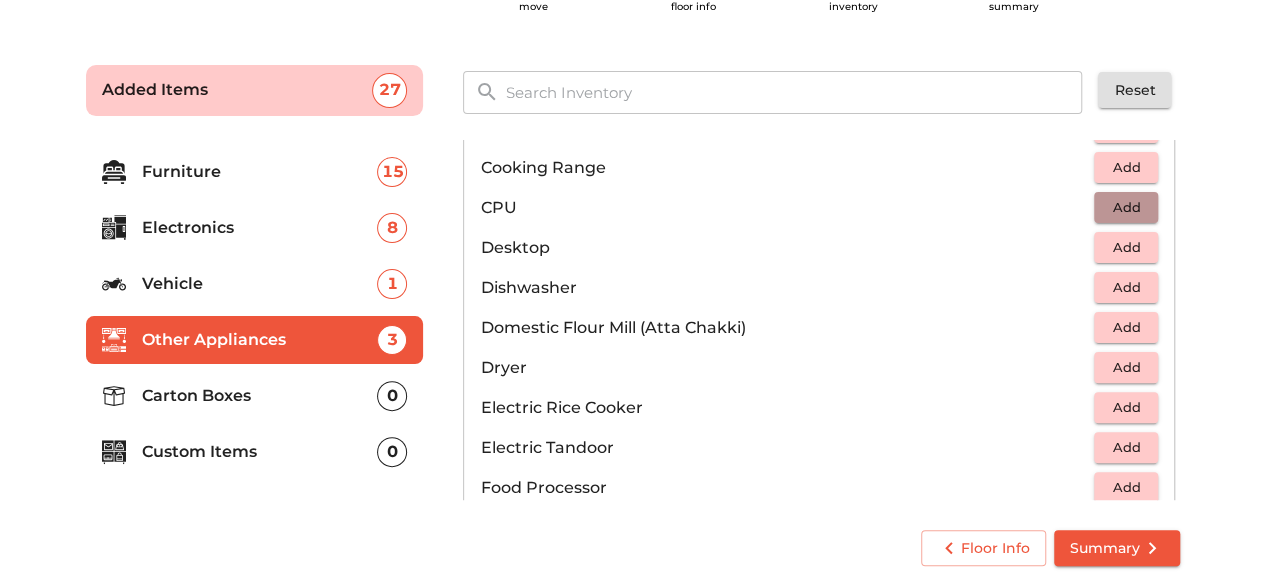 click on "Add" at bounding box center [1126, 207] 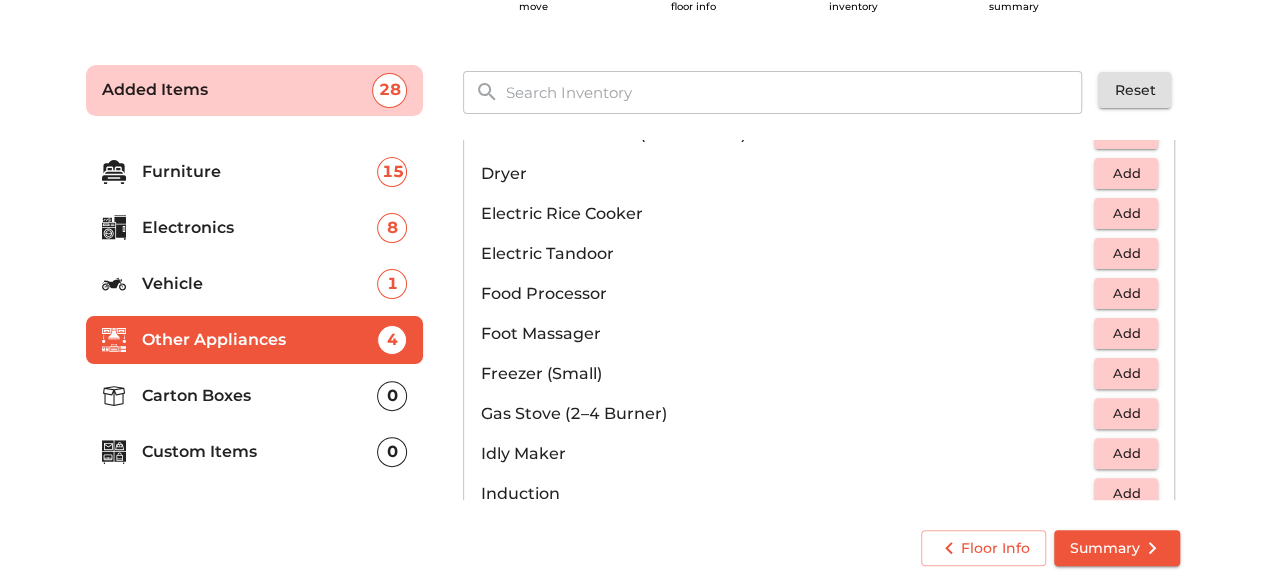 scroll, scrollTop: 618, scrollLeft: 0, axis: vertical 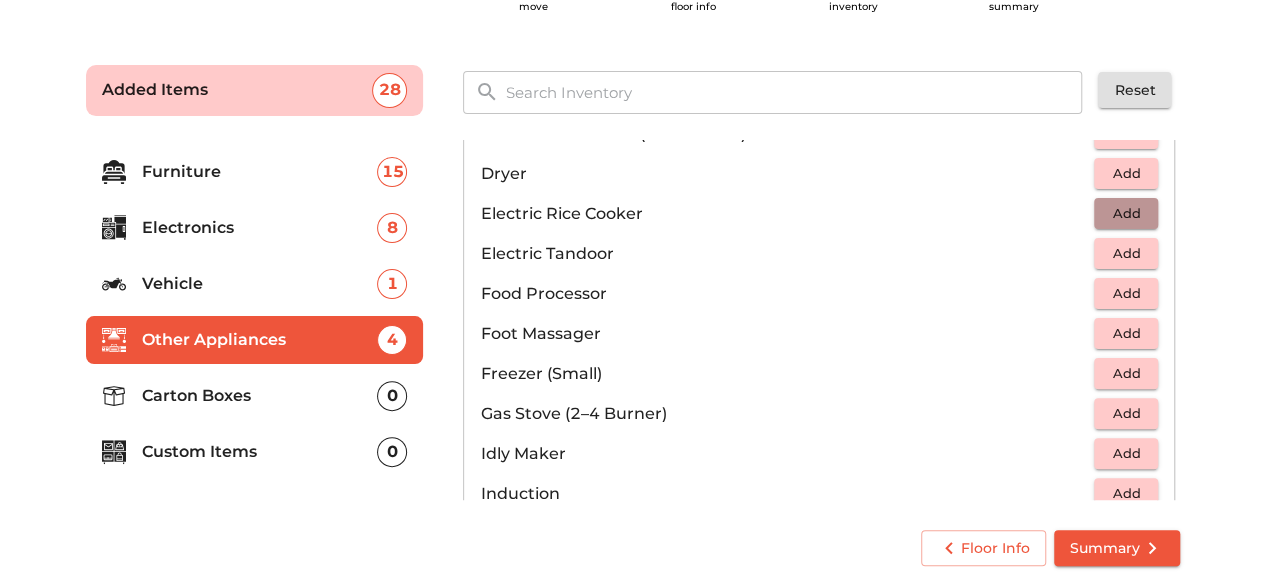 click on "Add" at bounding box center [1126, 213] 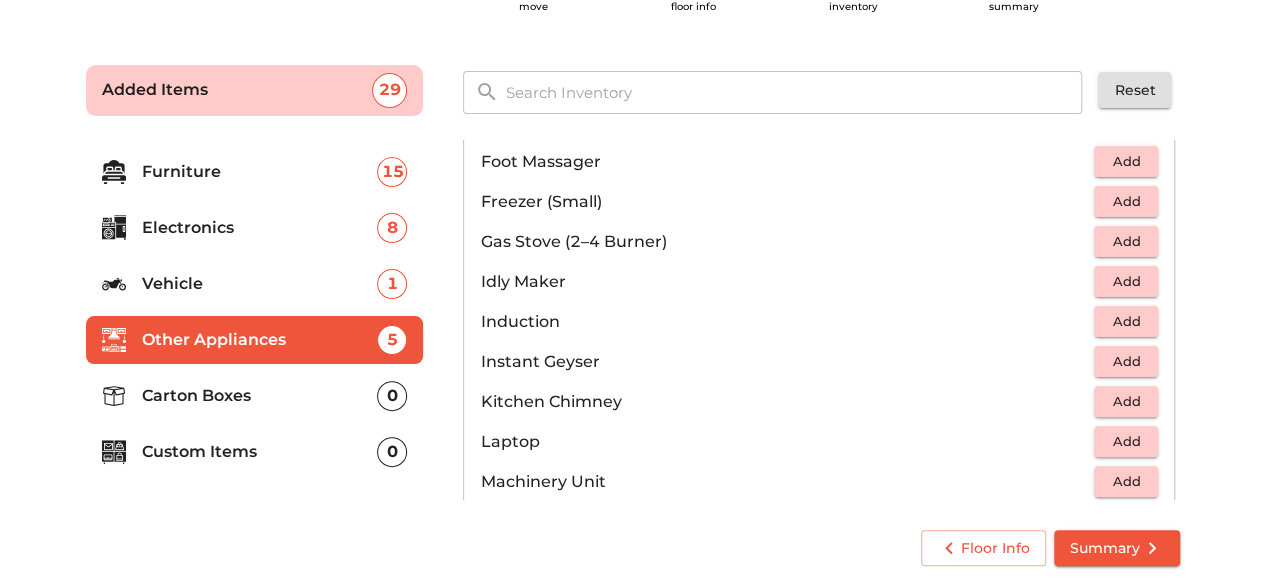 scroll, scrollTop: 794, scrollLeft: 0, axis: vertical 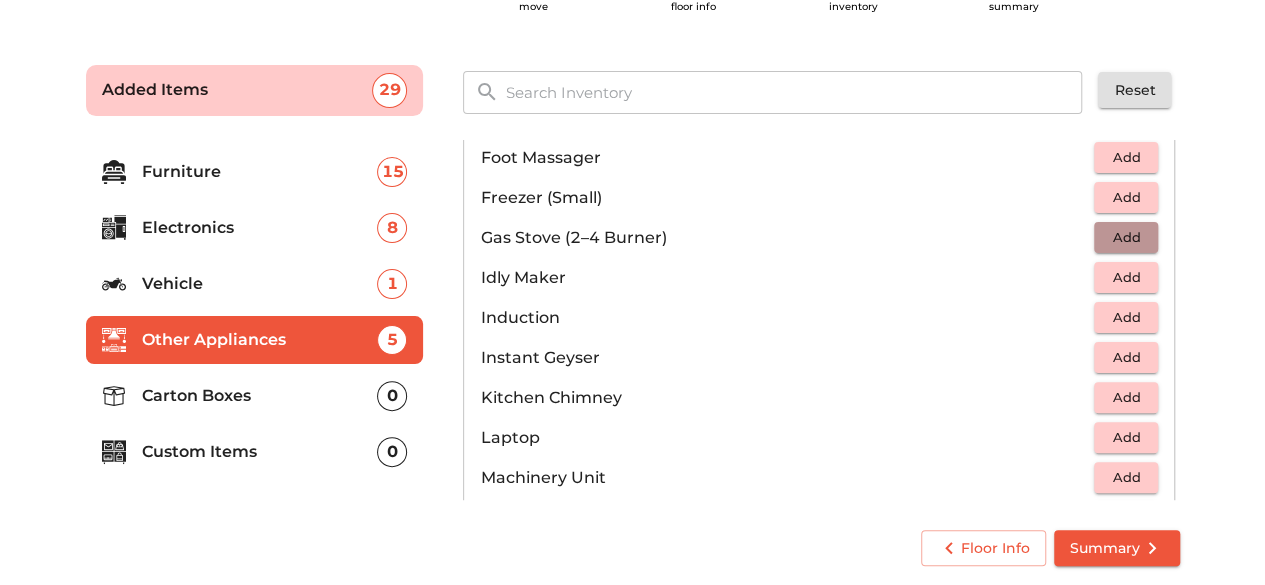 click on "Add" at bounding box center (1126, 237) 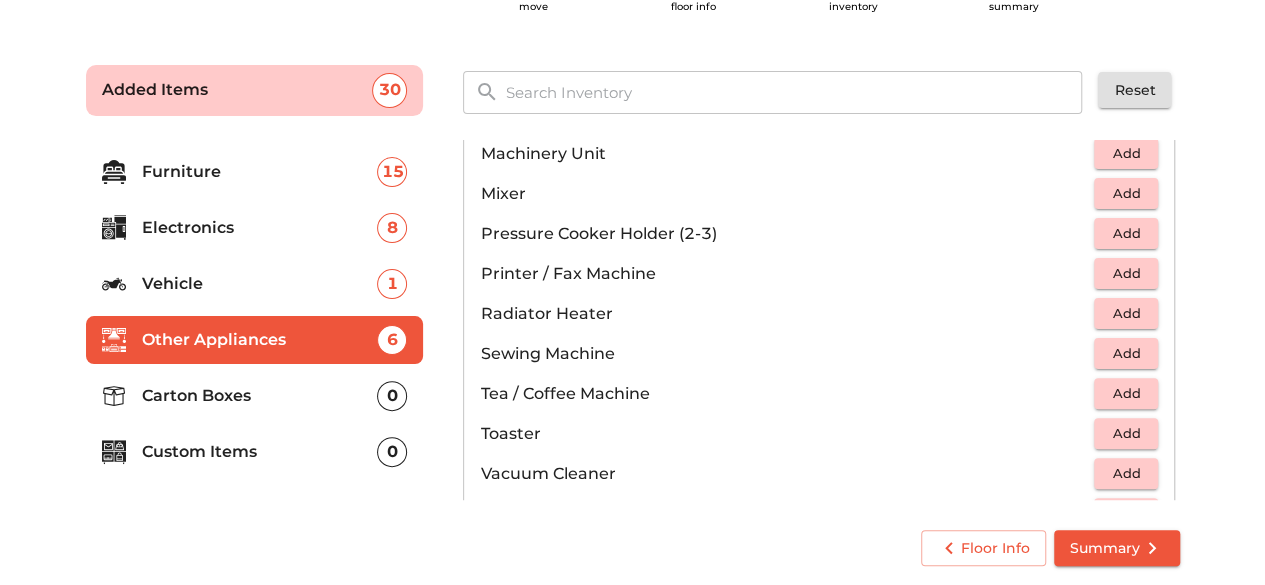 scroll, scrollTop: 1120, scrollLeft: 0, axis: vertical 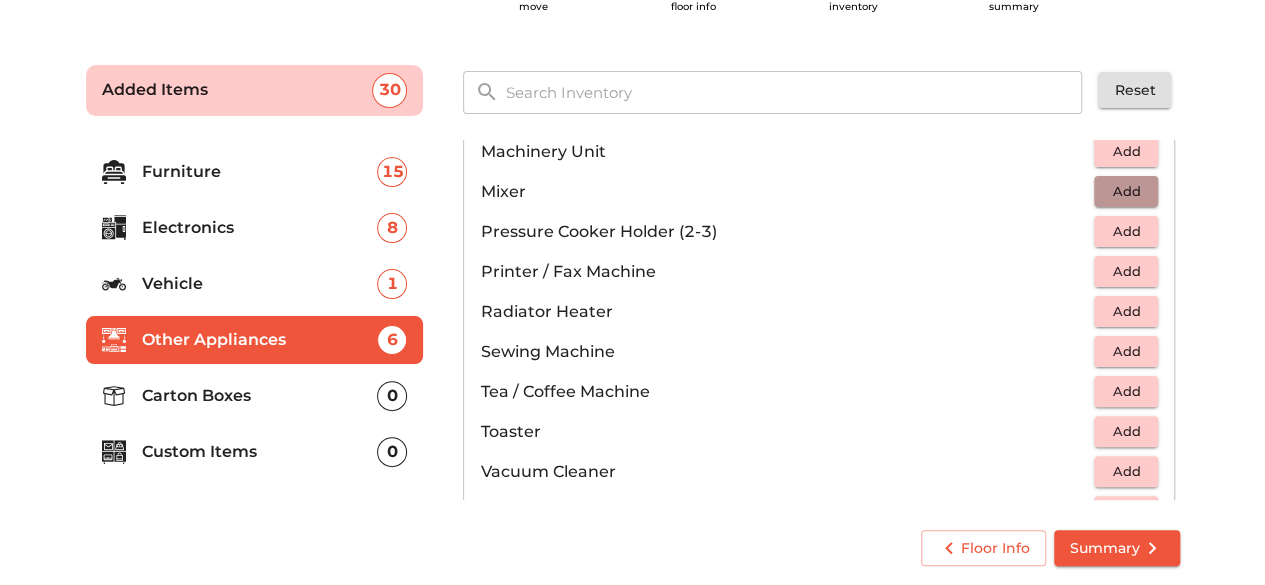 click on "Add" at bounding box center (1126, 191) 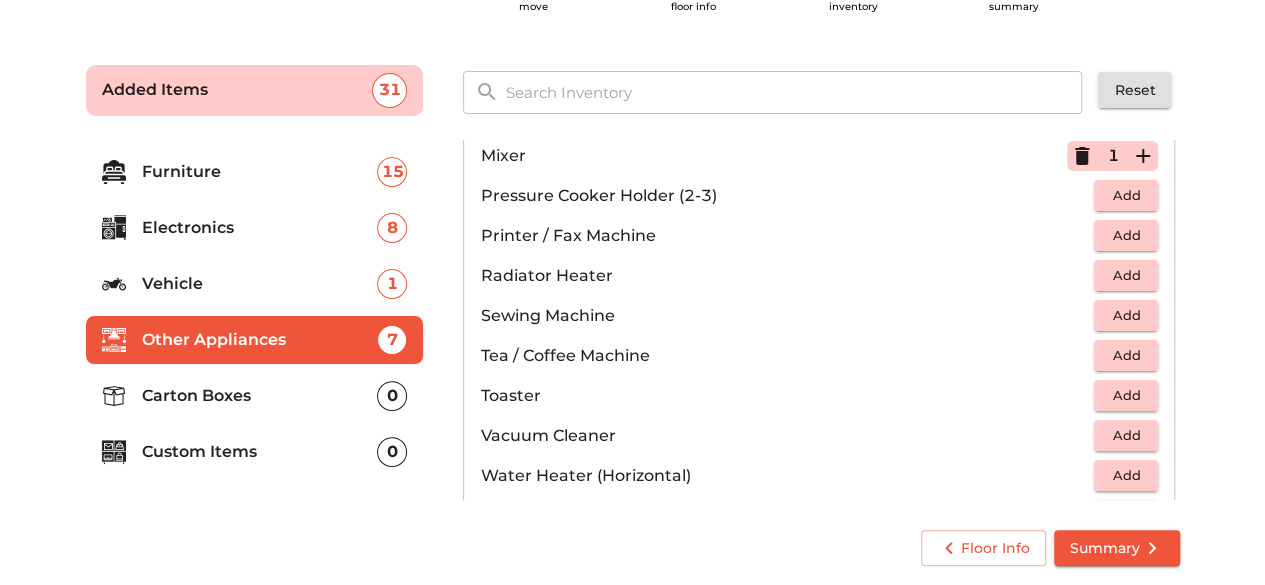 scroll, scrollTop: 1158, scrollLeft: 0, axis: vertical 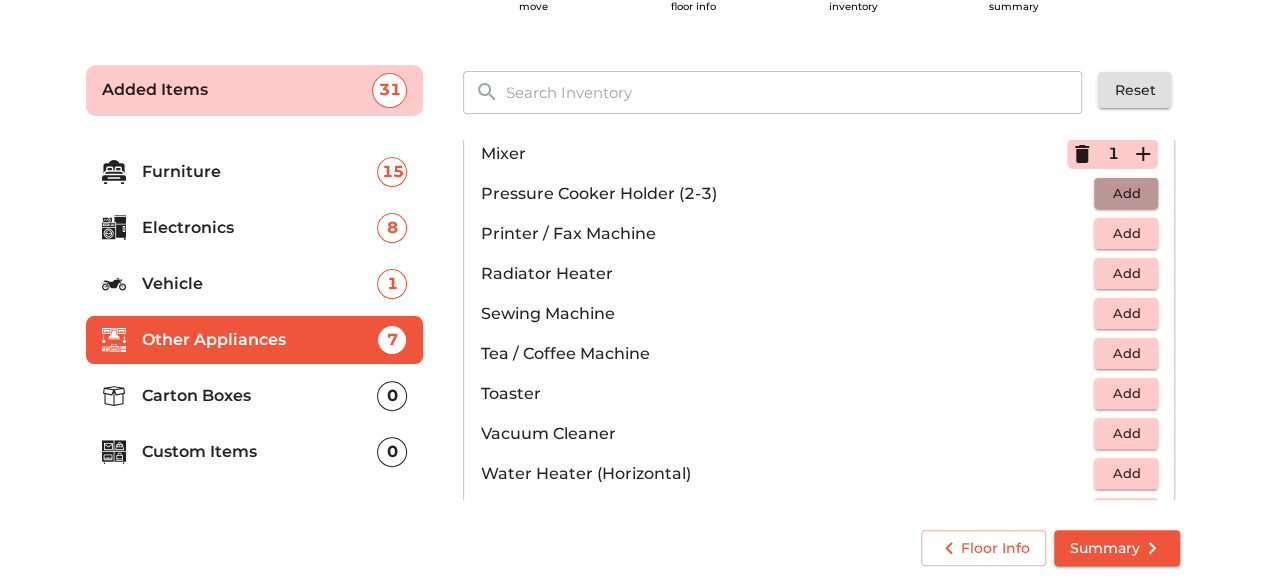 click on "Add" at bounding box center [1126, 193] 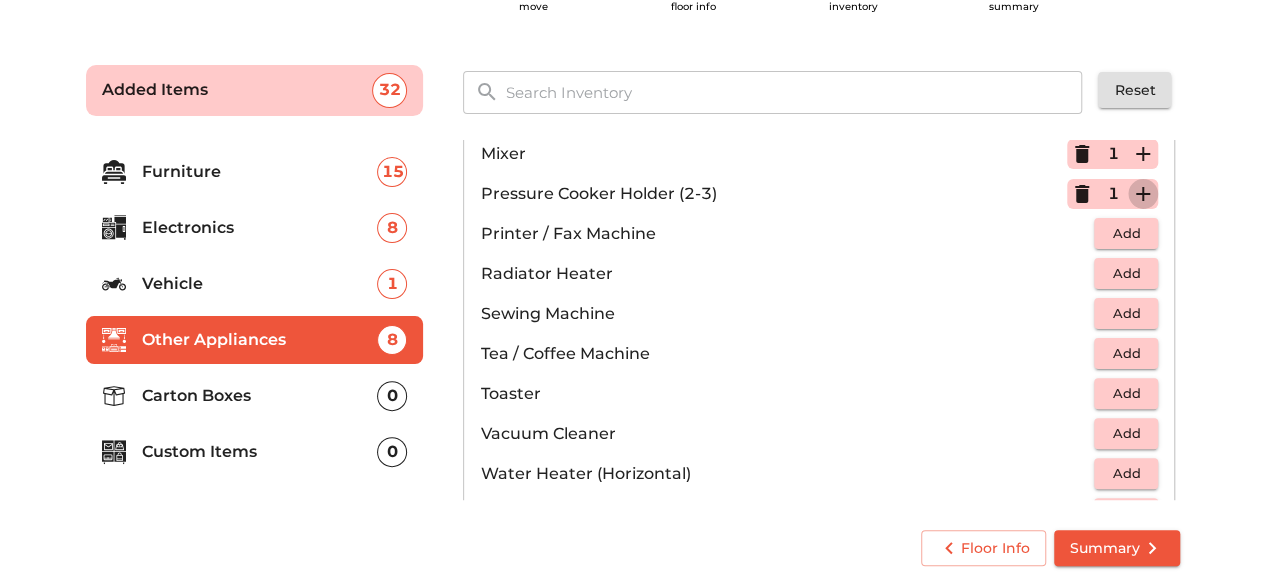 click 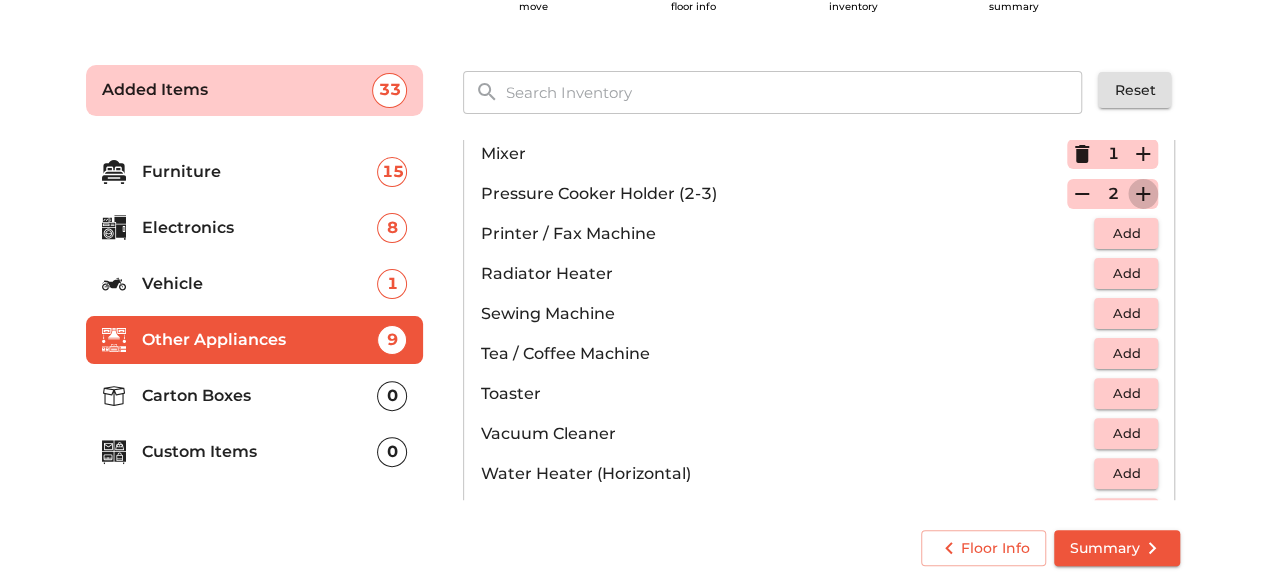 click 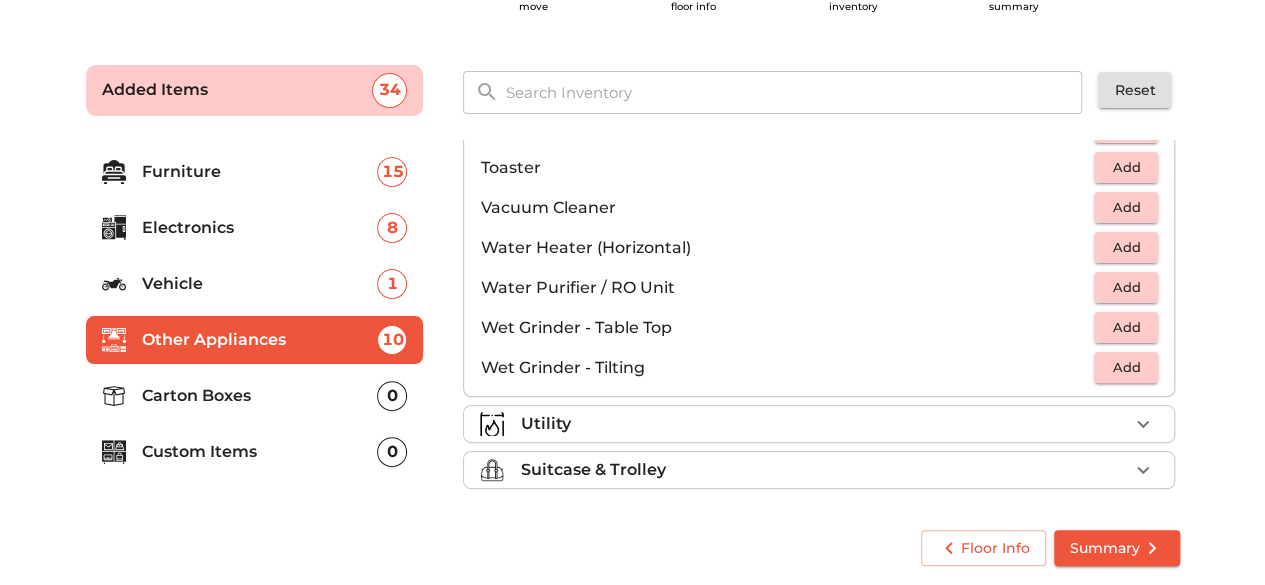 scroll, scrollTop: 1384, scrollLeft: 0, axis: vertical 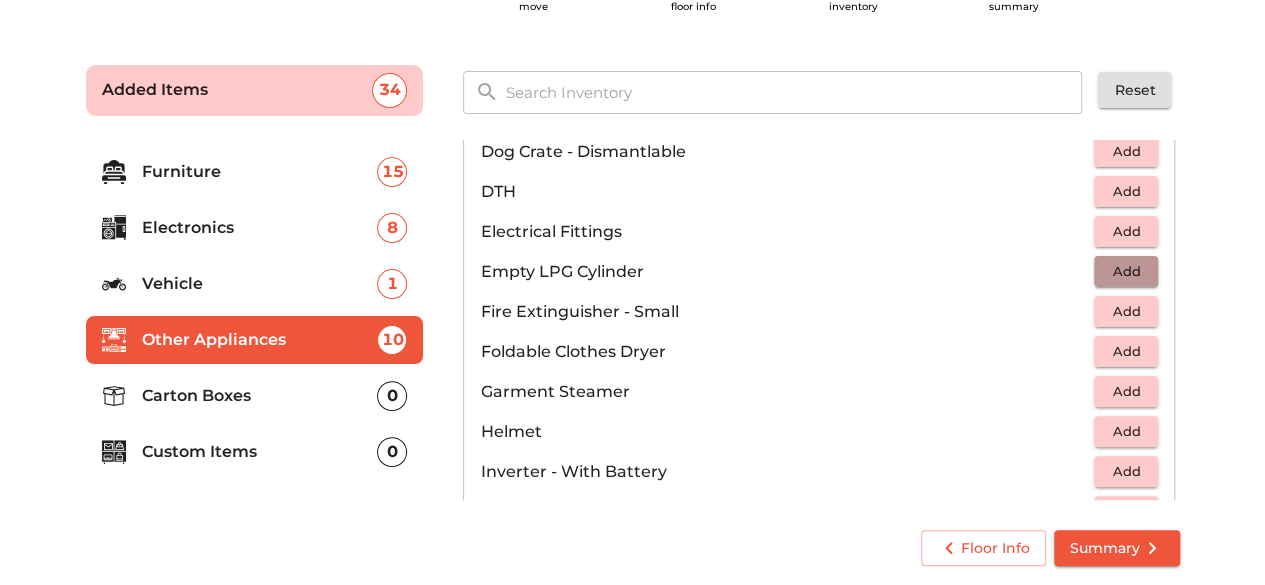 click on "Add" at bounding box center (1126, 271) 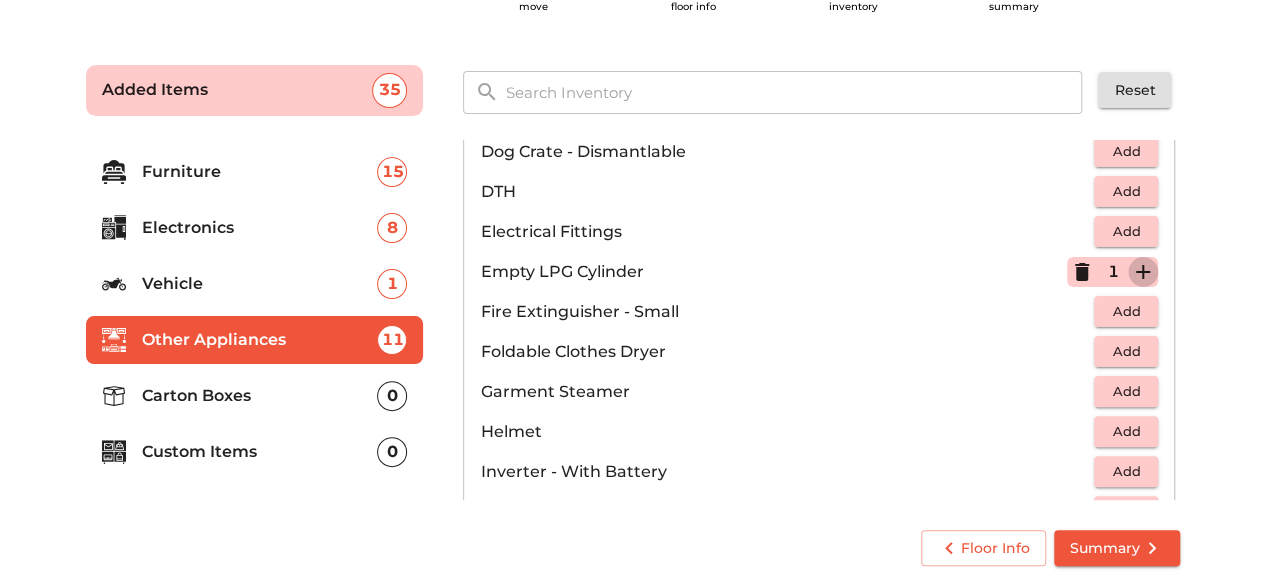 click 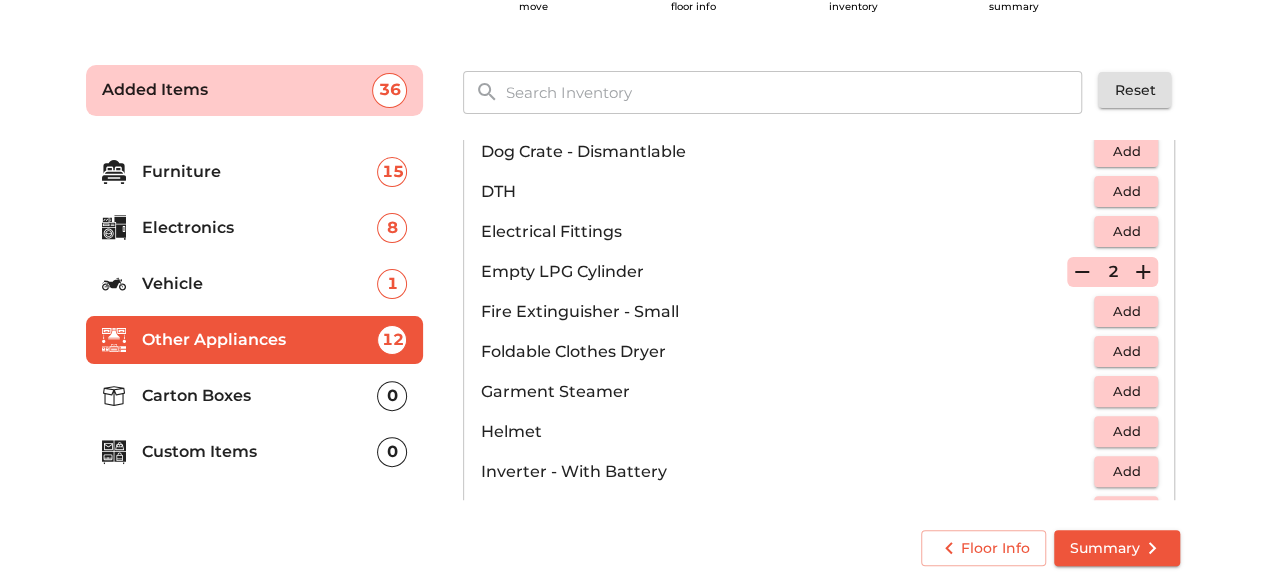 click on "Electrical Fittings" at bounding box center (787, 232) 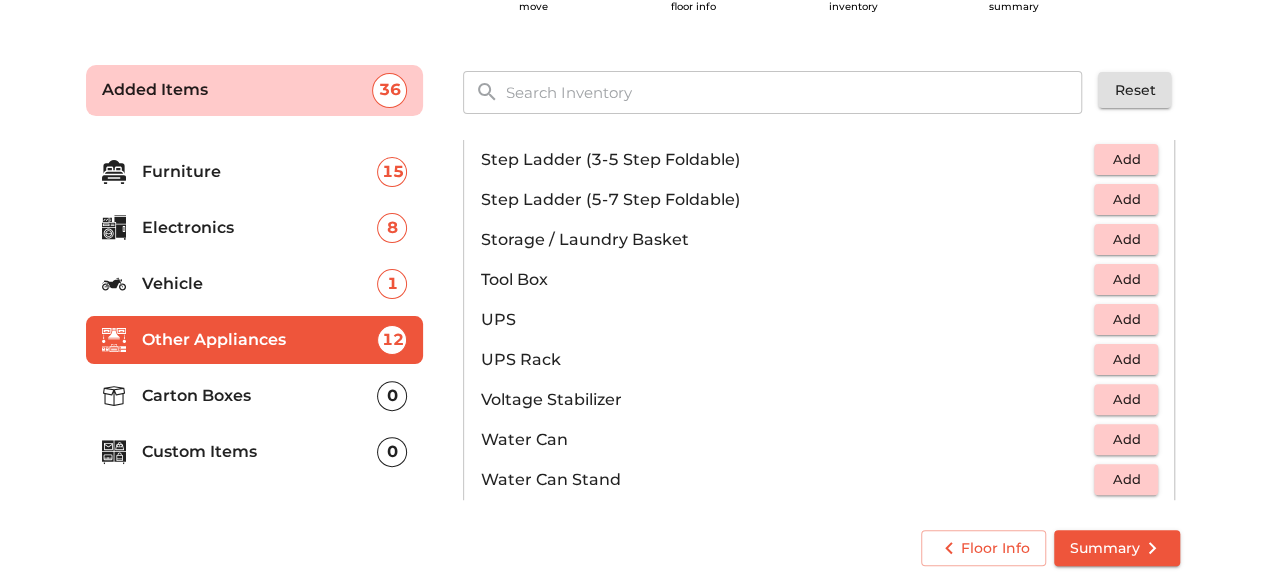 scroll, scrollTop: 1240, scrollLeft: 0, axis: vertical 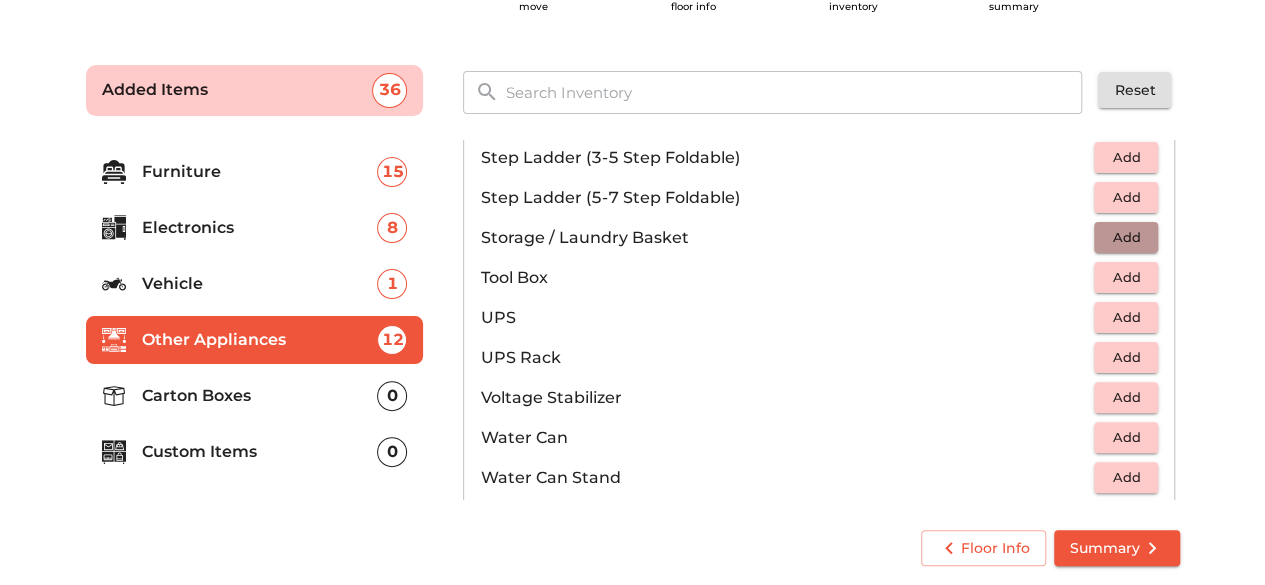 click on "Add" at bounding box center (1126, 237) 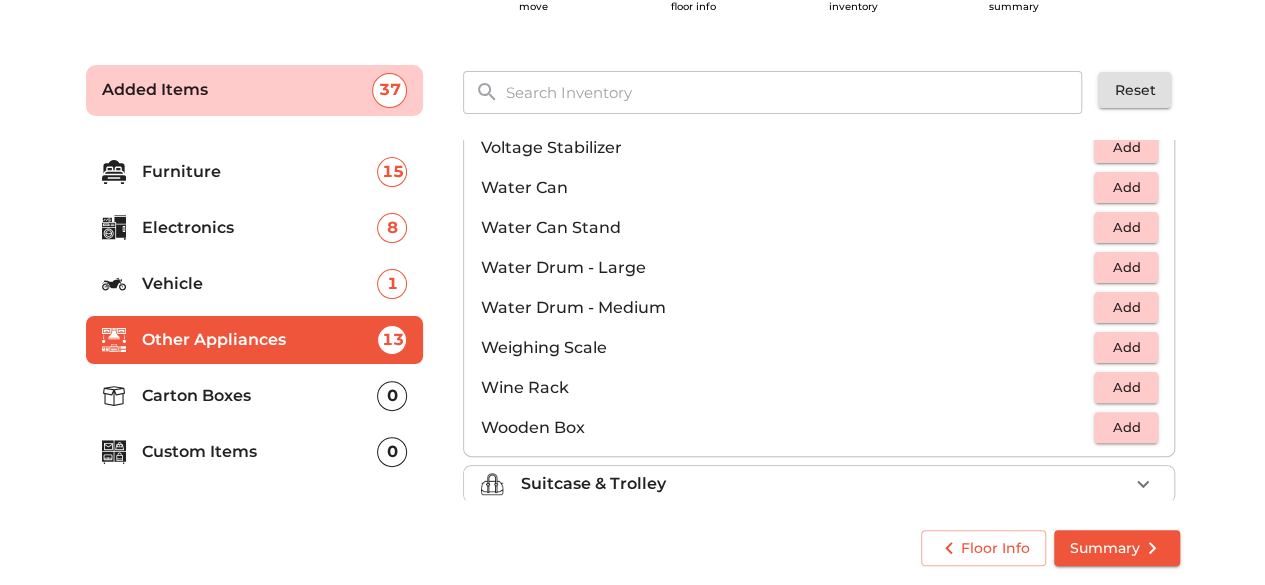 scroll, scrollTop: 1504, scrollLeft: 0, axis: vertical 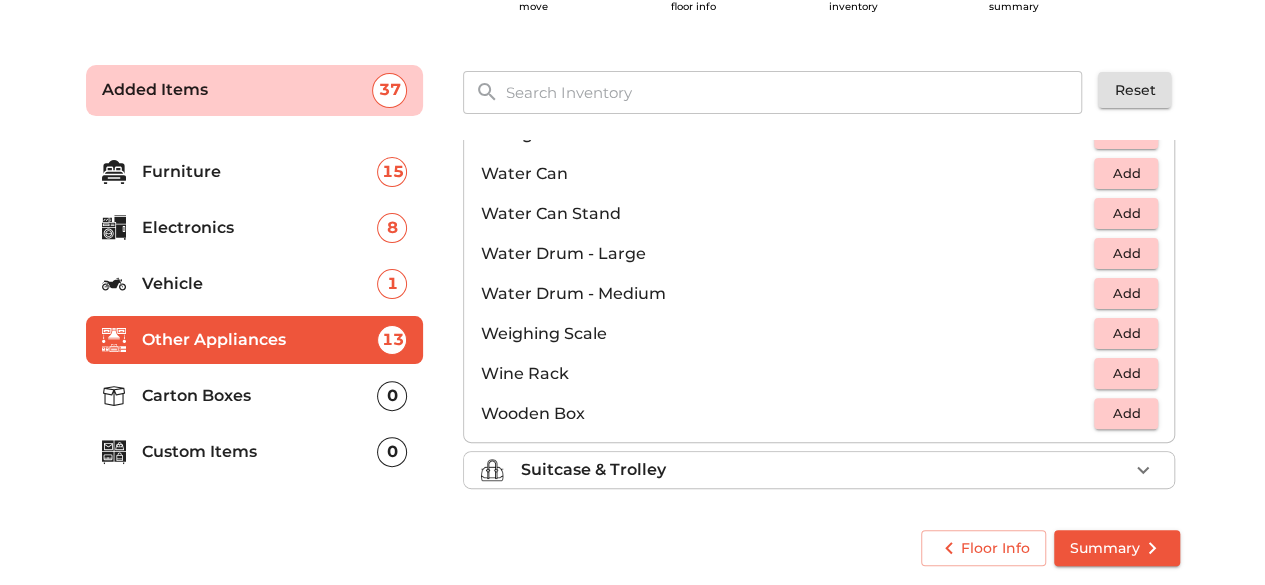 click on "Suitcase & Trolley" at bounding box center (592, 470) 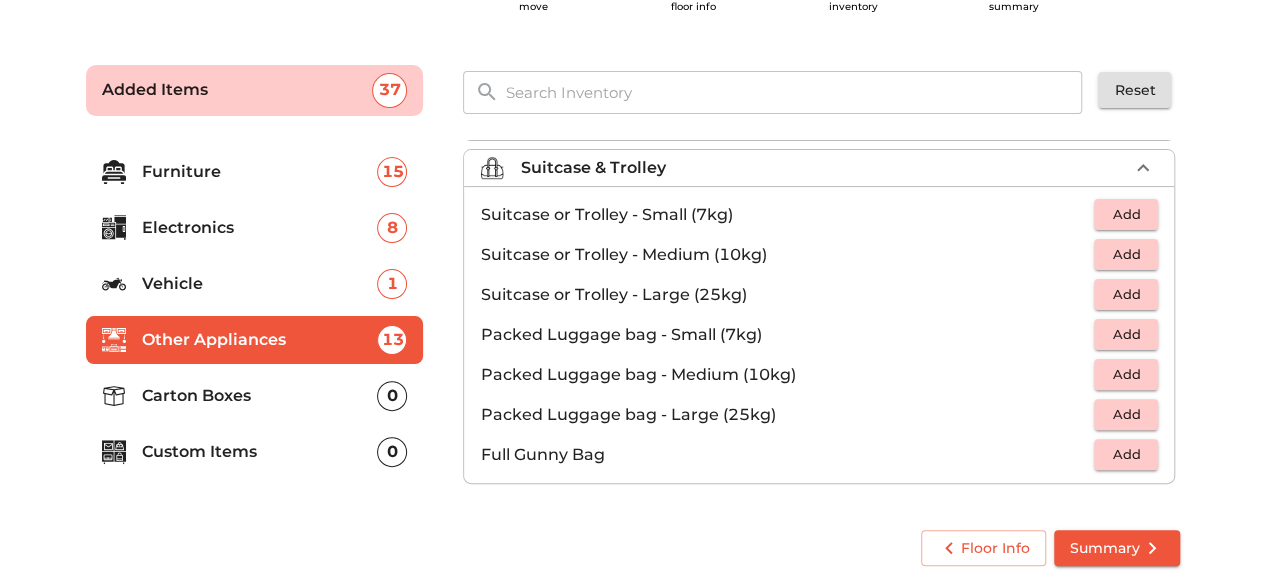 scroll, scrollTop: 224, scrollLeft: 0, axis: vertical 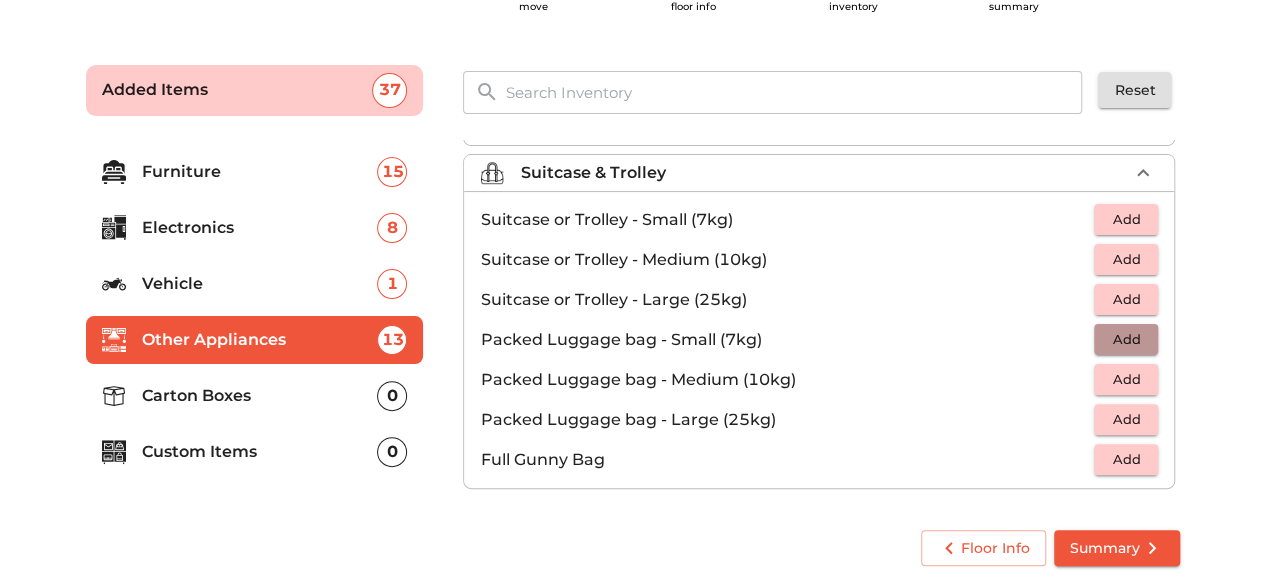click on "Add" at bounding box center (1126, 339) 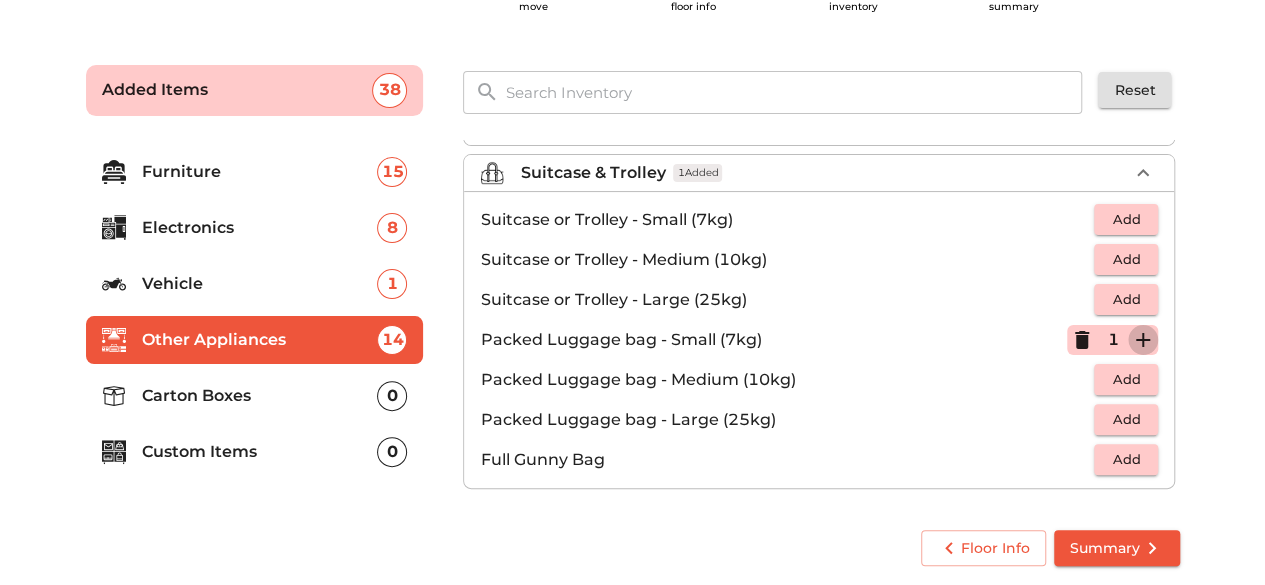 click 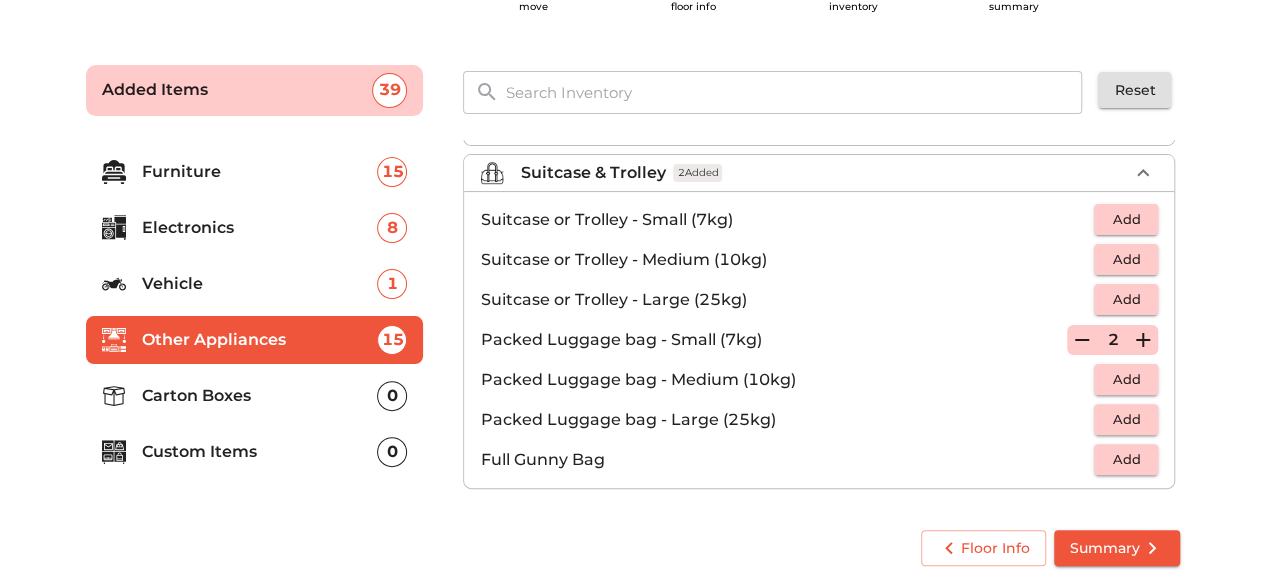 click on "Carton Boxes" at bounding box center (260, 396) 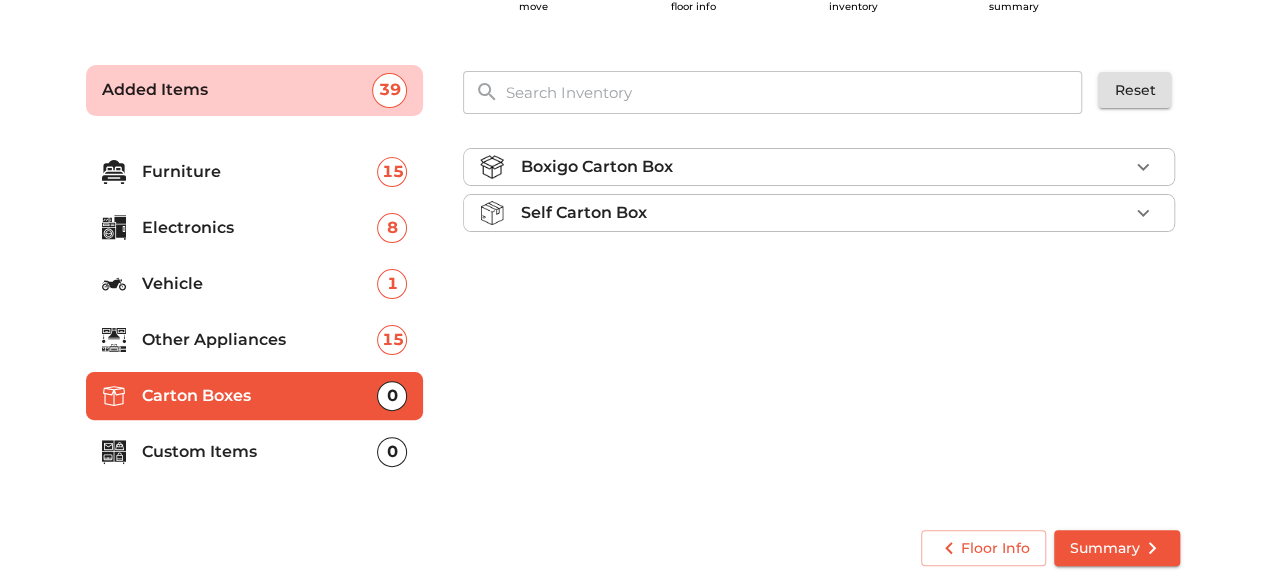 click on "Boxigo Carton Box" at bounding box center (596, 167) 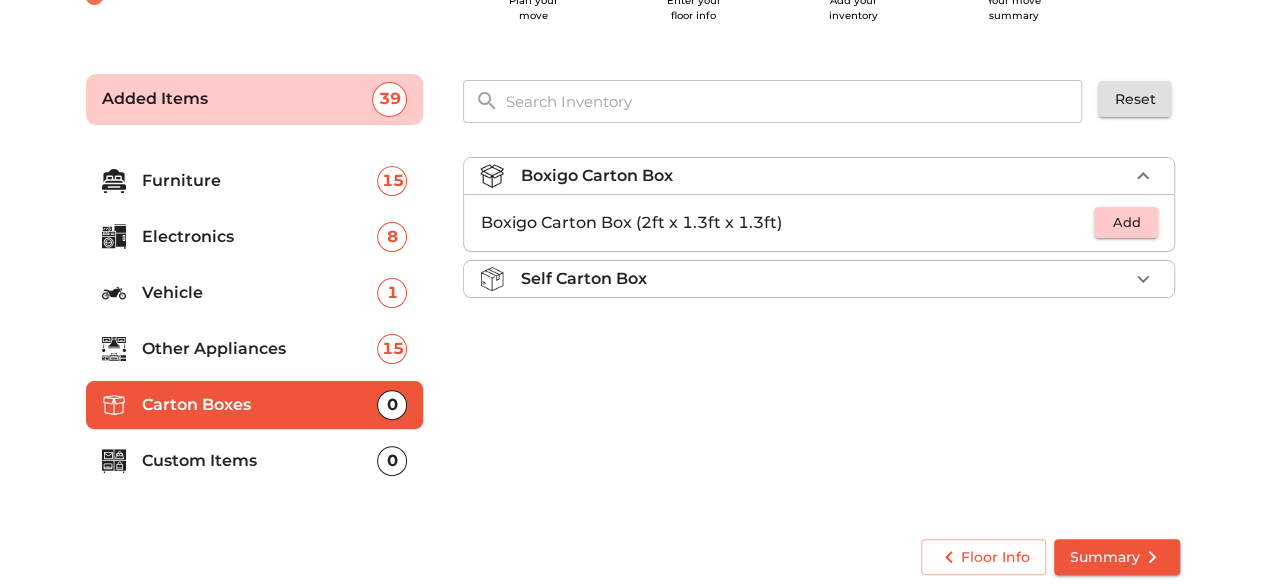 scroll, scrollTop: 96, scrollLeft: 0, axis: vertical 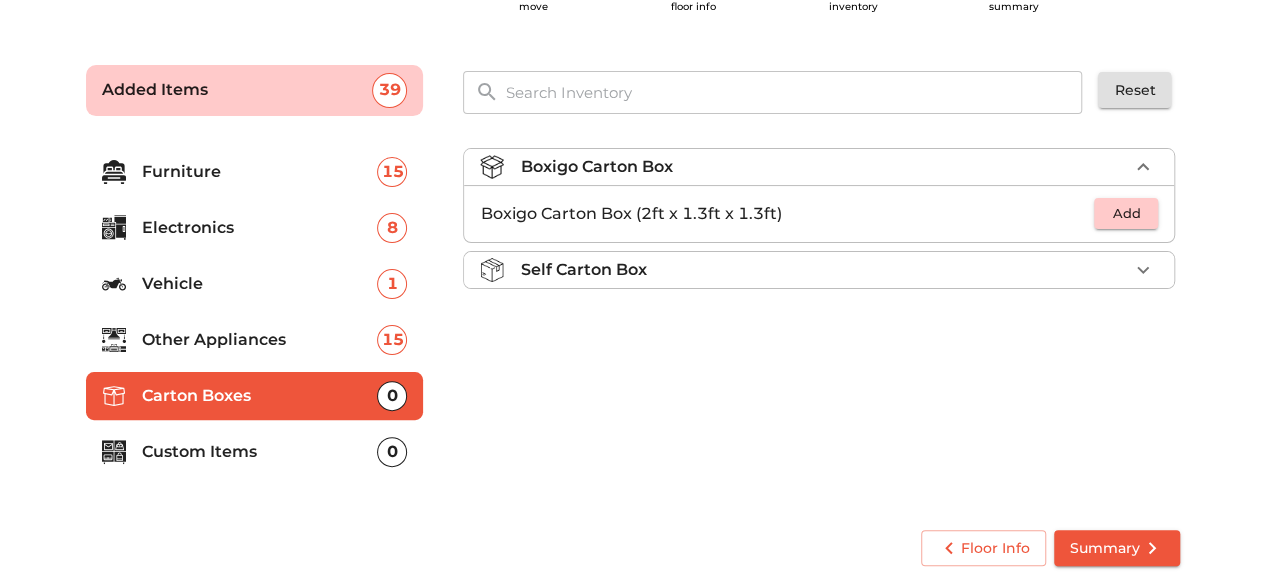 click on "Boxigo Carton Box" at bounding box center (596, 167) 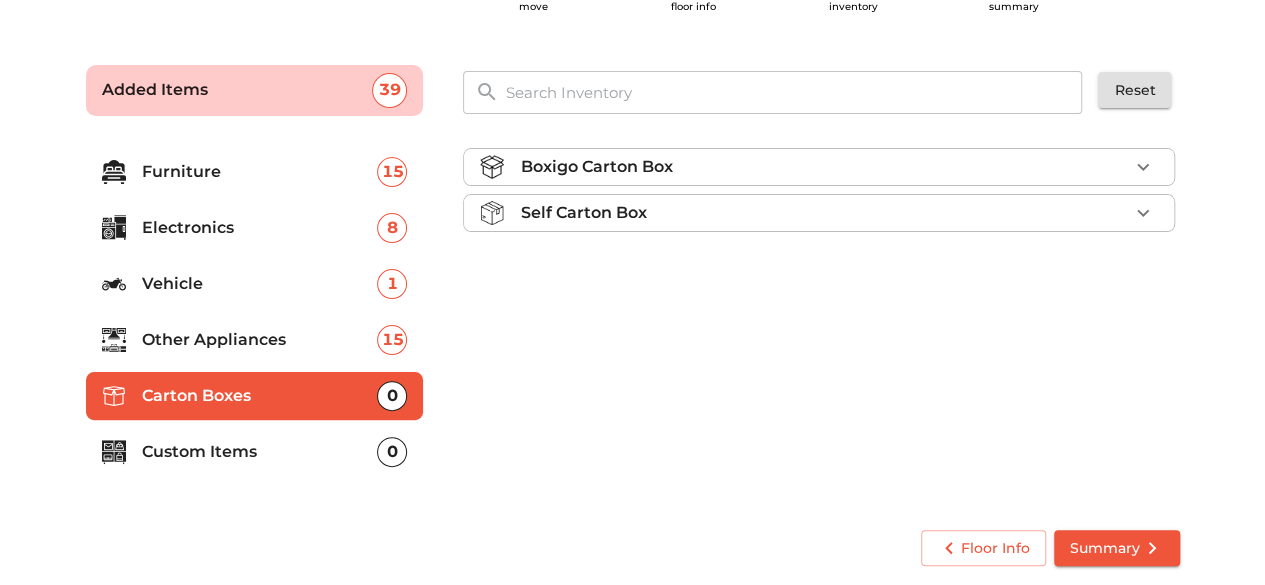 click on "Self Carton Box" at bounding box center (583, 213) 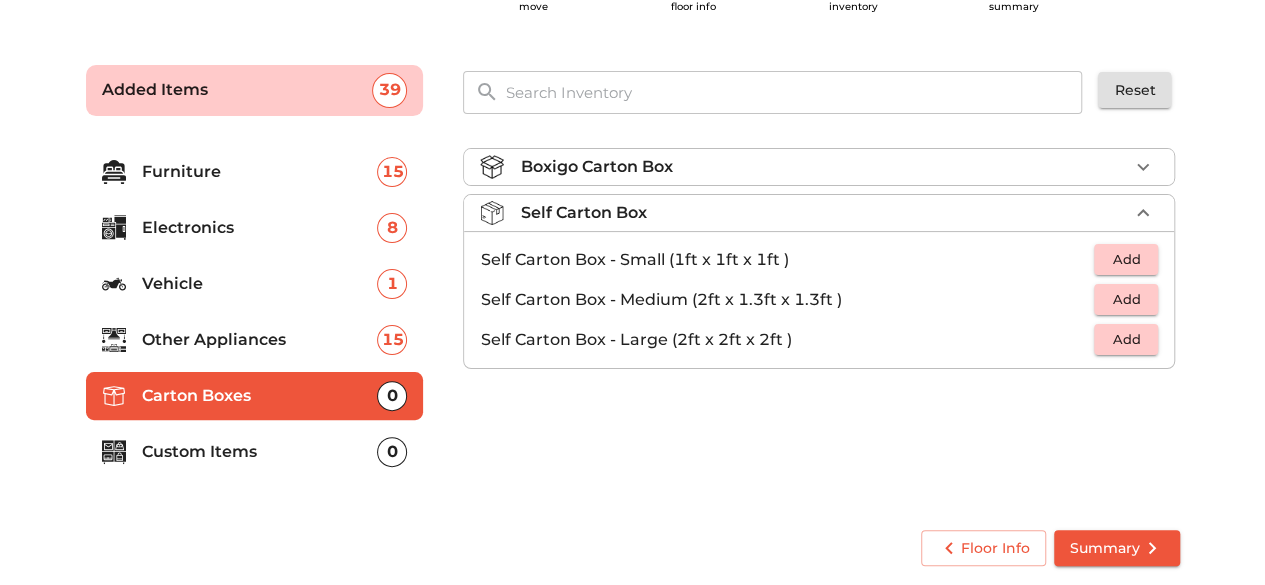 click on "Self Carton Box" at bounding box center [583, 213] 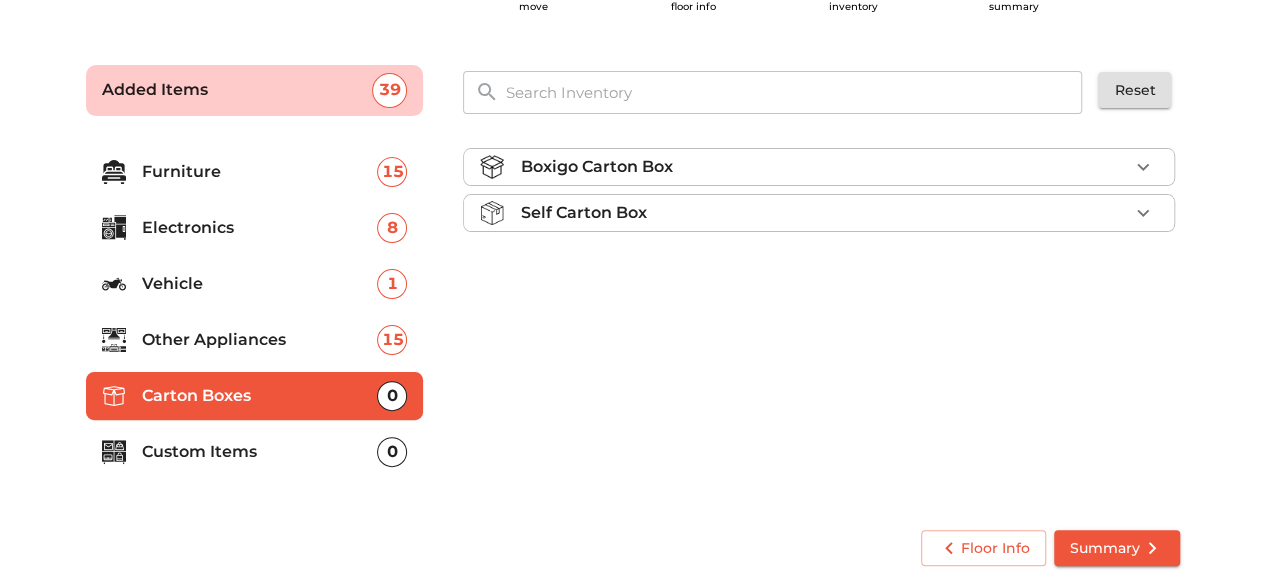 click on "Boxigo Carton Box" at bounding box center [596, 167] 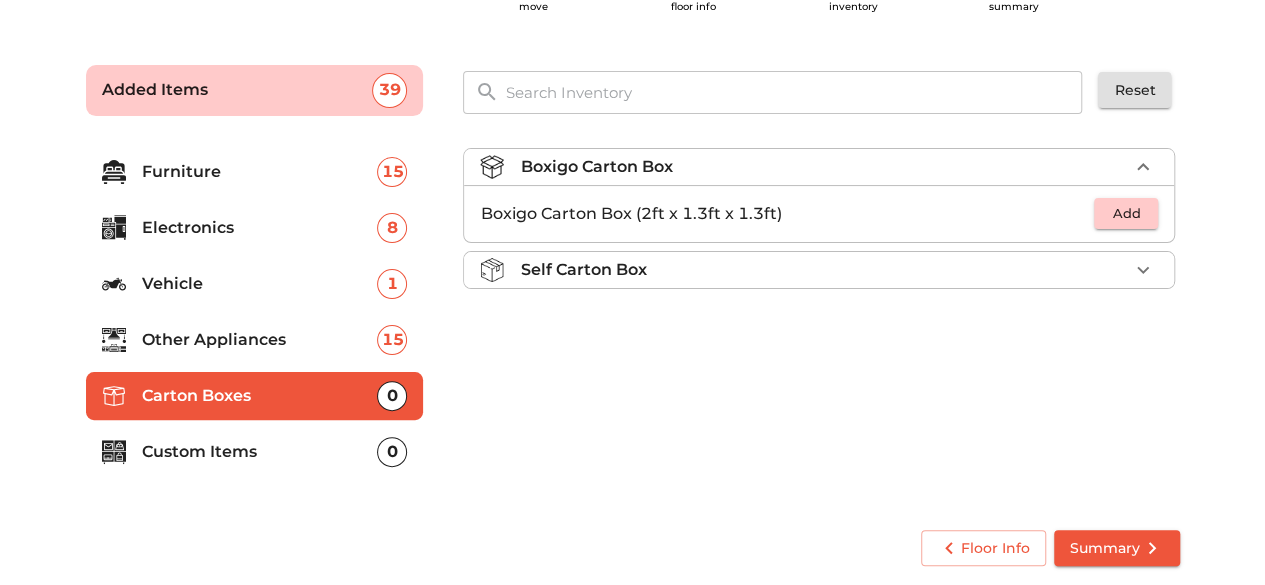 click on "Boxigo Carton Box" at bounding box center (596, 167) 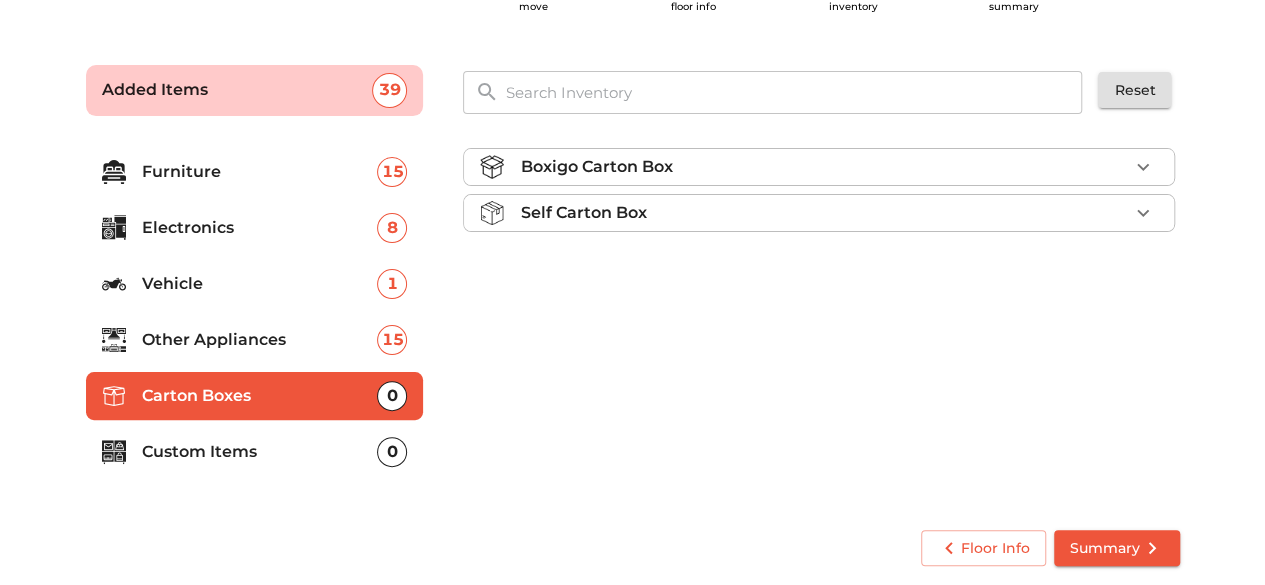 click on "Custom Items" at bounding box center [260, 452] 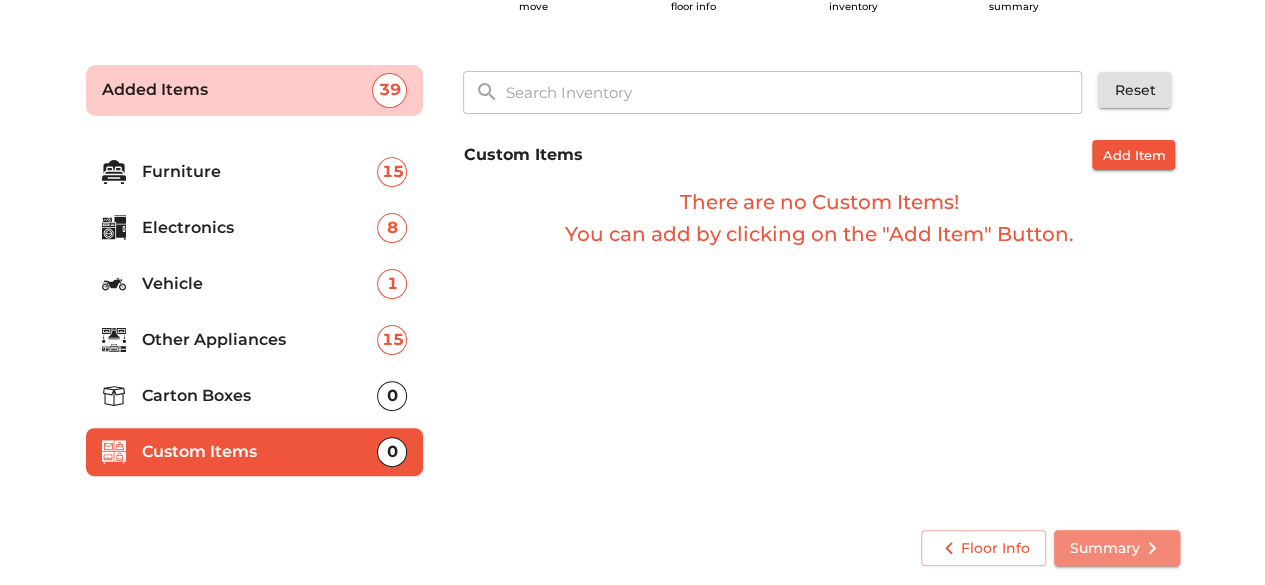 click on "Summary" at bounding box center [1117, 548] 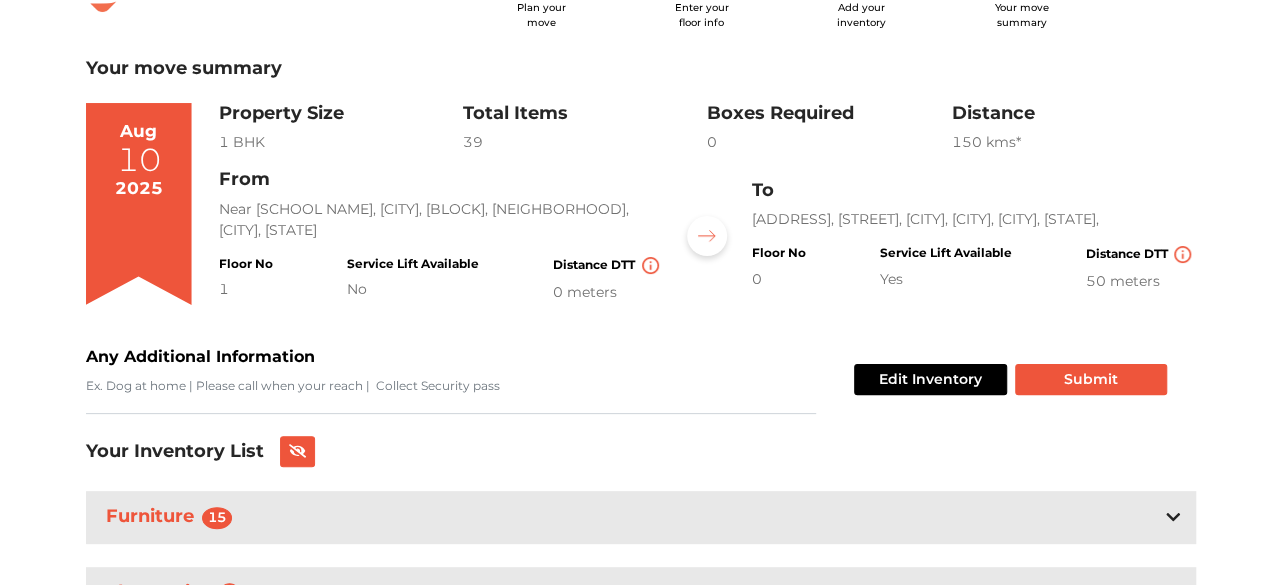 scroll, scrollTop: 62, scrollLeft: 0, axis: vertical 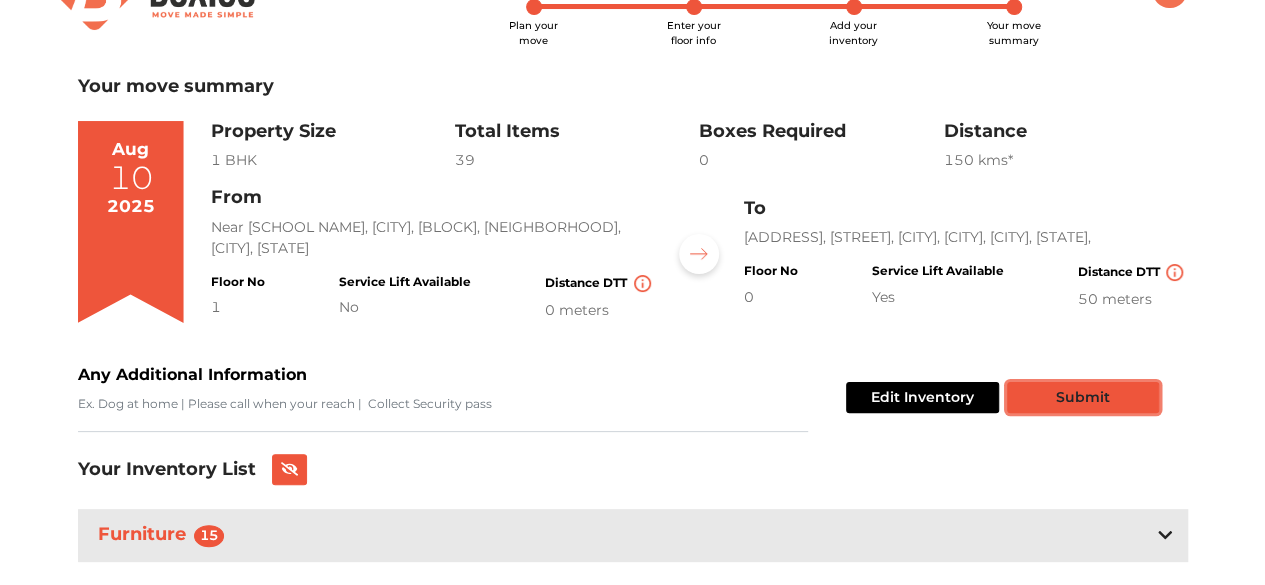 click on "Submit" at bounding box center (1083, 397) 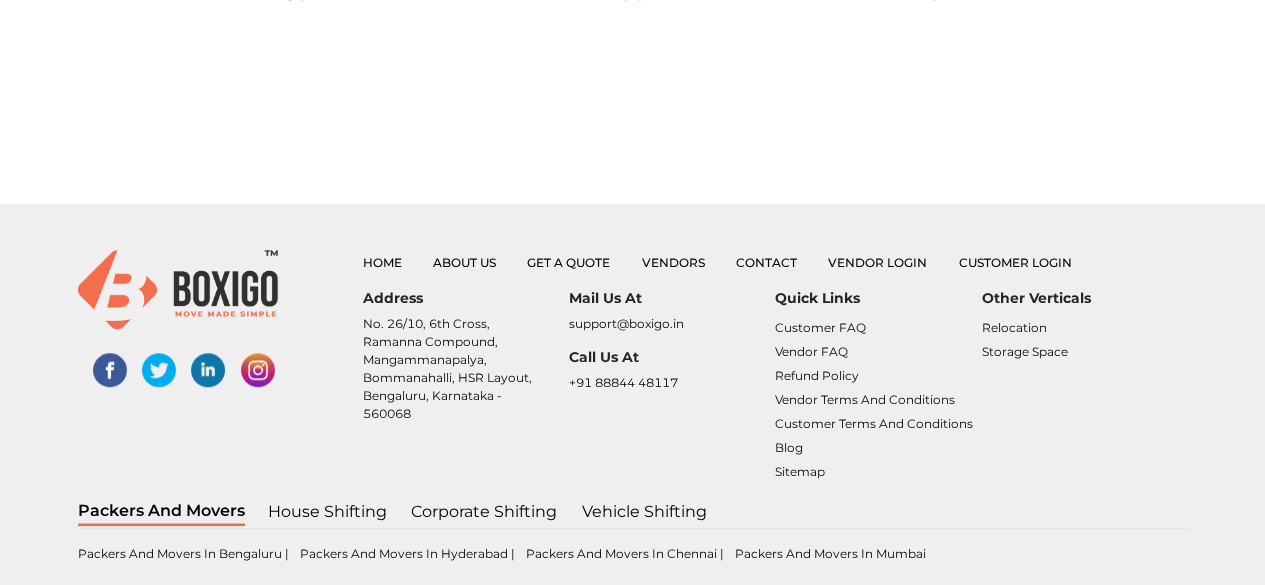 scroll, scrollTop: 796, scrollLeft: 0, axis: vertical 